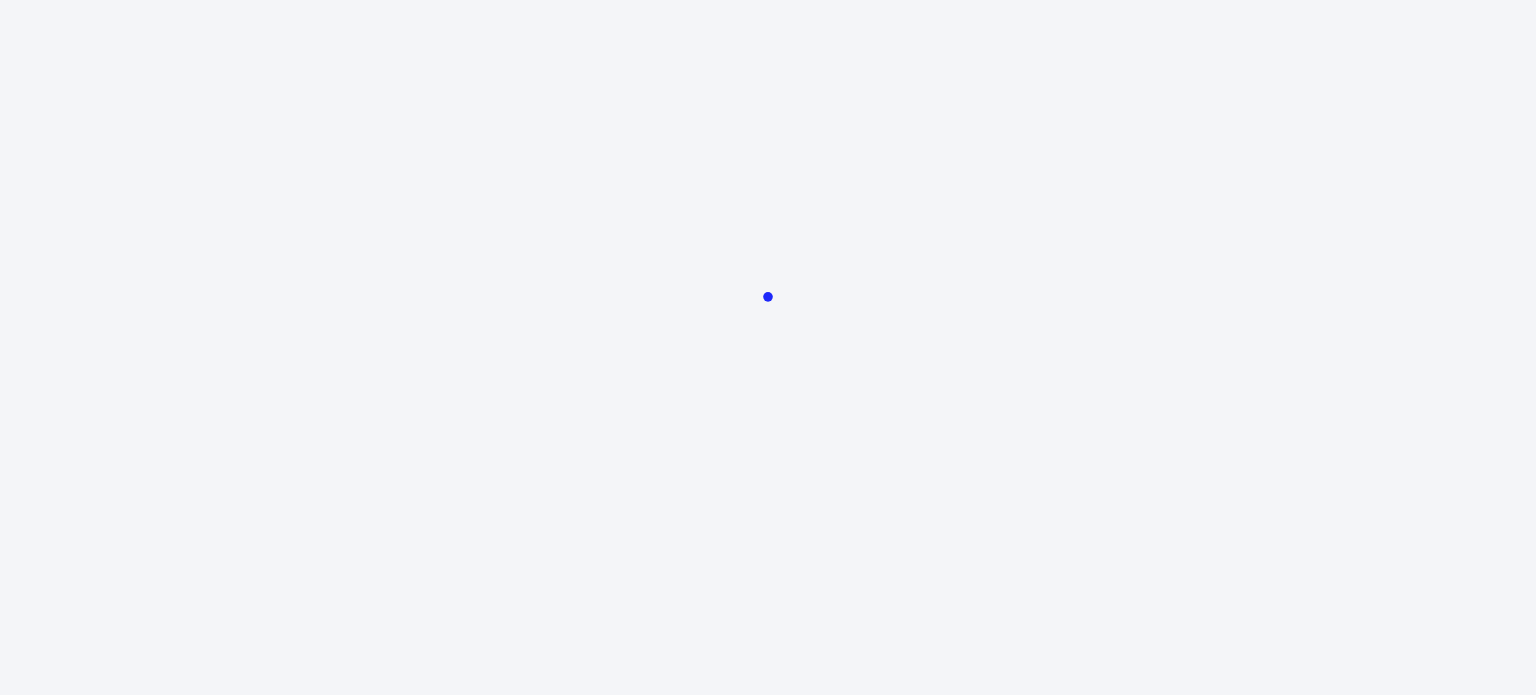 scroll, scrollTop: 0, scrollLeft: 0, axis: both 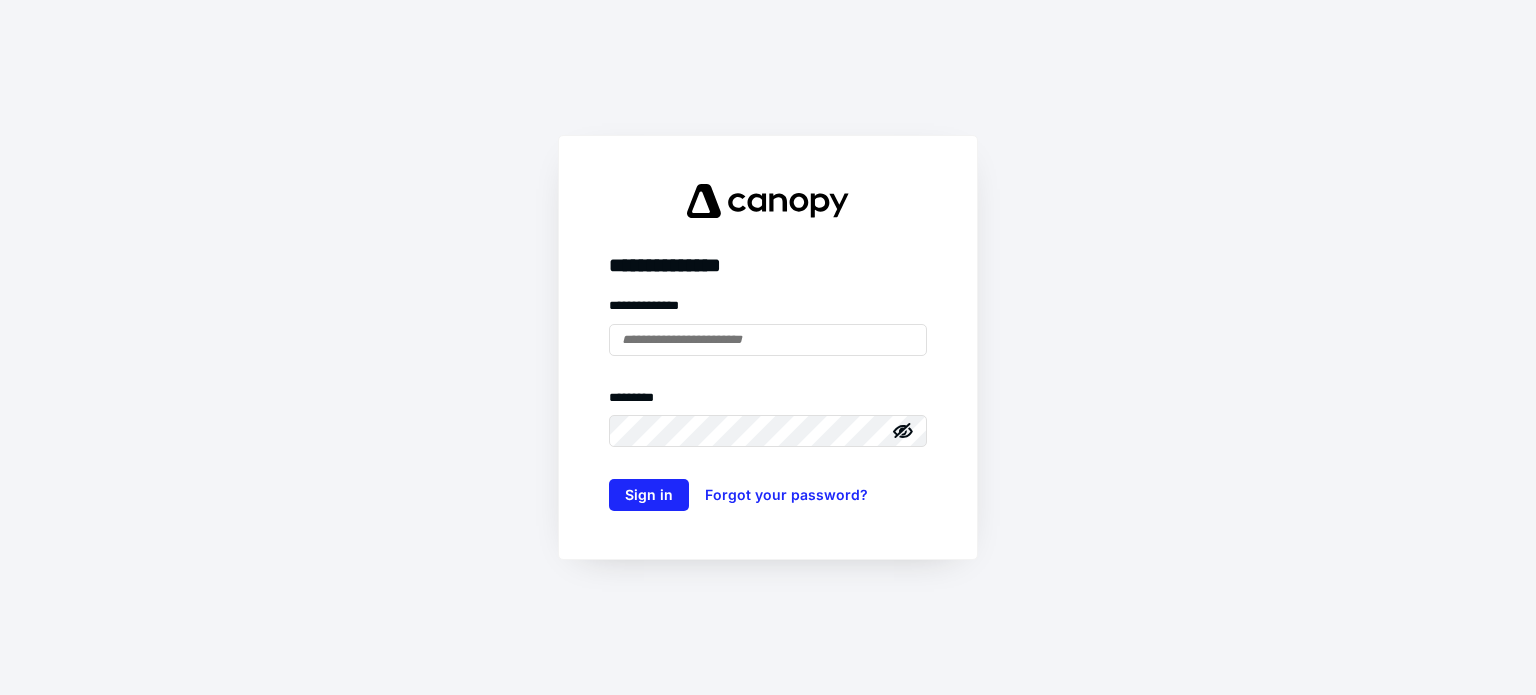 type on "**********" 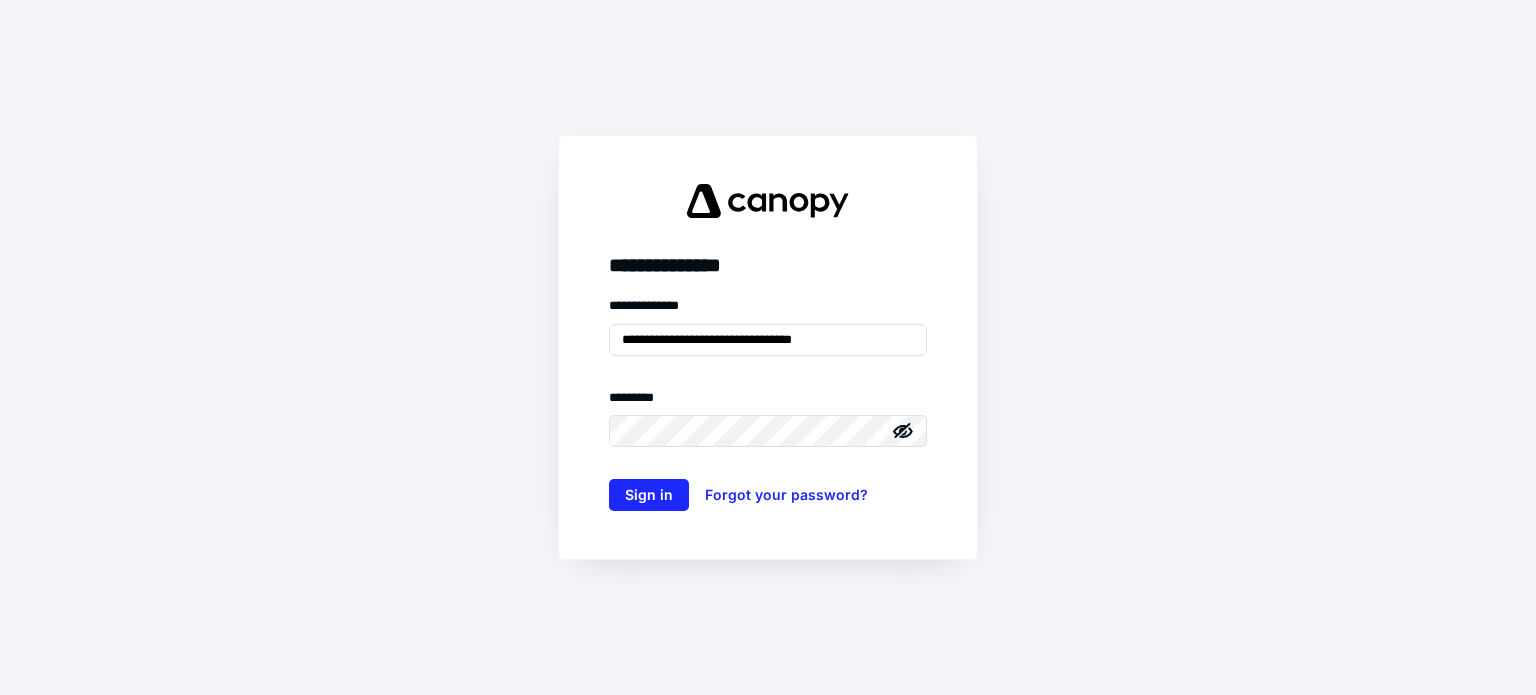 click on "**********" at bounding box center [768, 403] 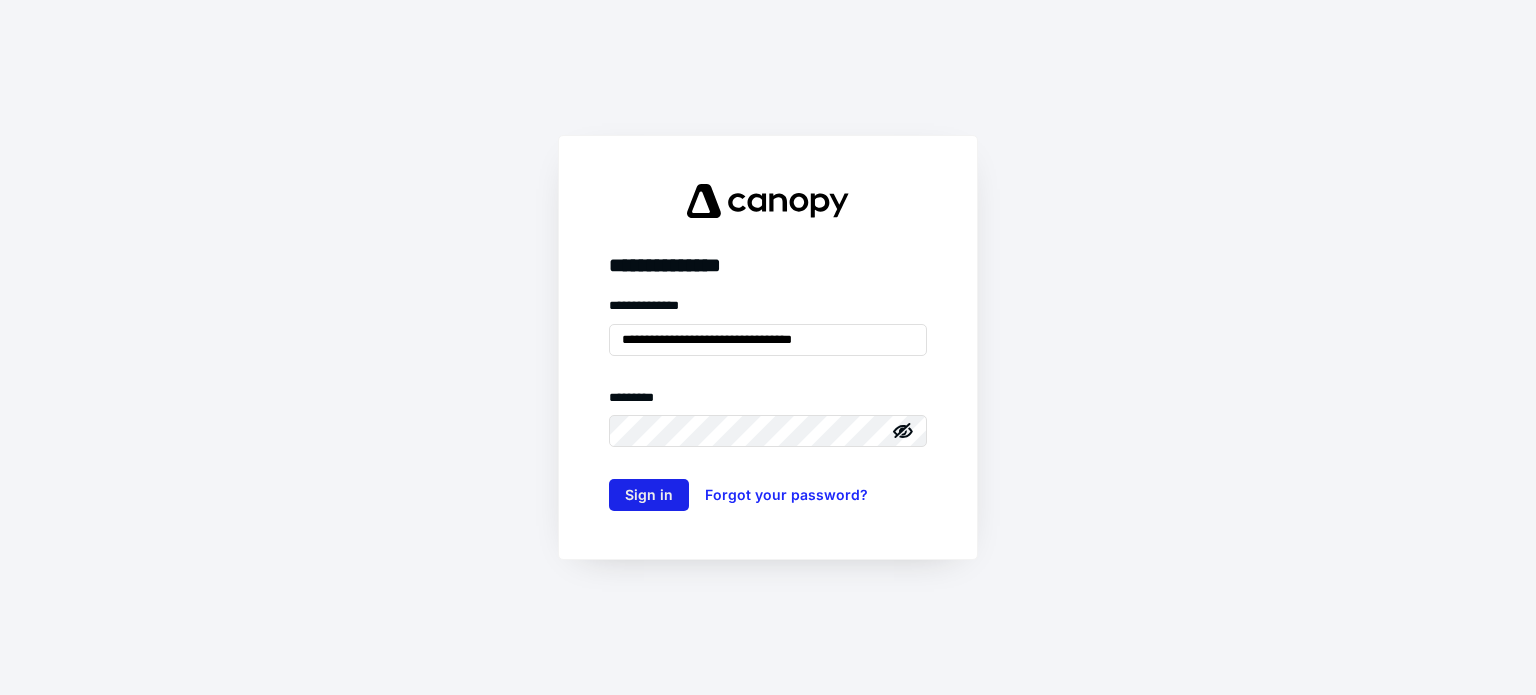 click on "Sign in" at bounding box center [649, 495] 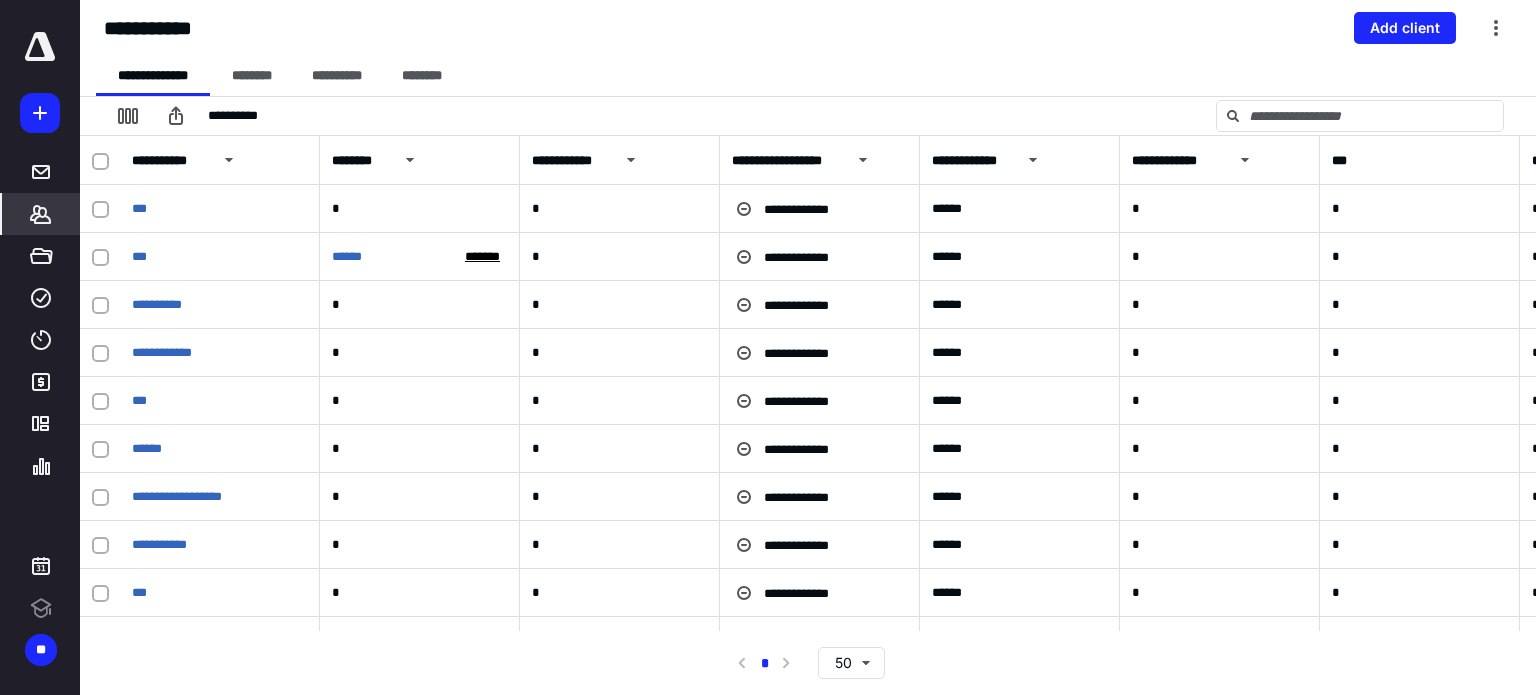 scroll, scrollTop: 0, scrollLeft: 0, axis: both 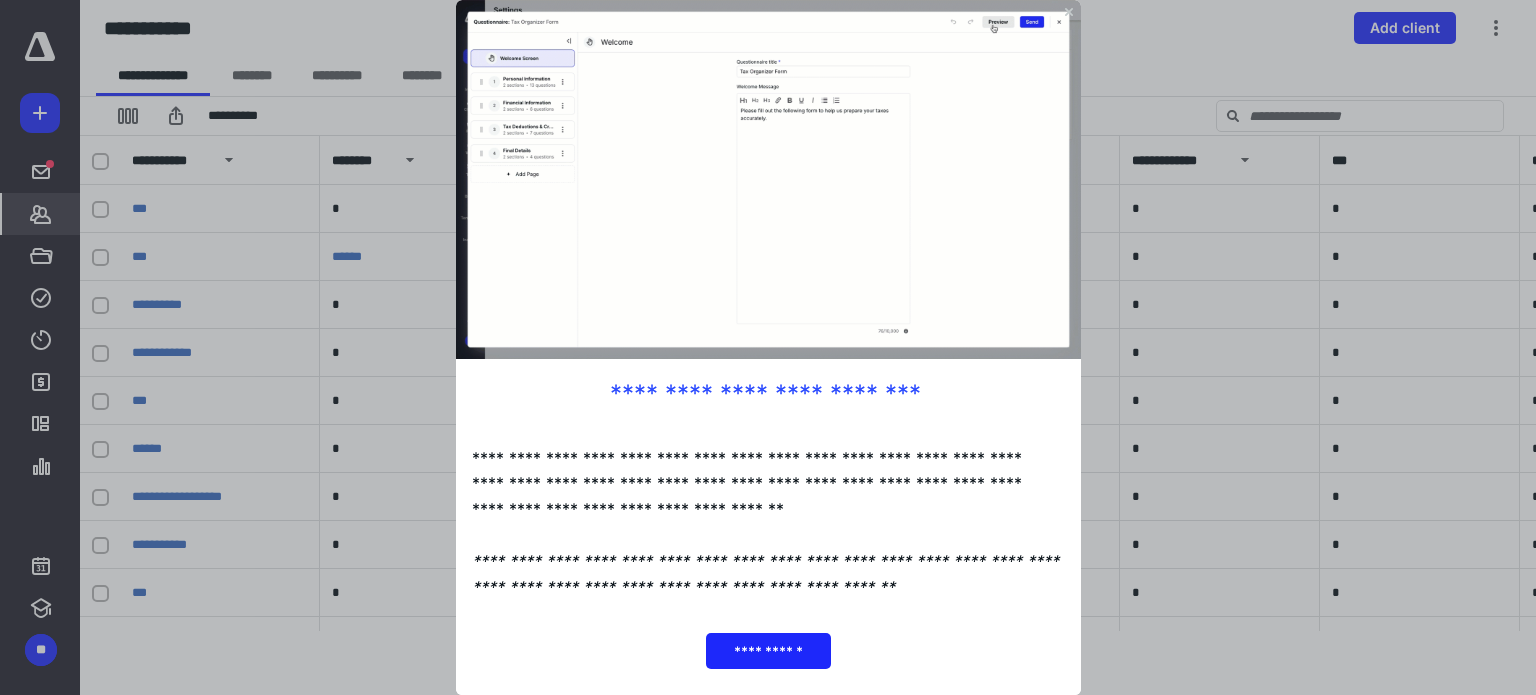 click at bounding box center (767, 179) 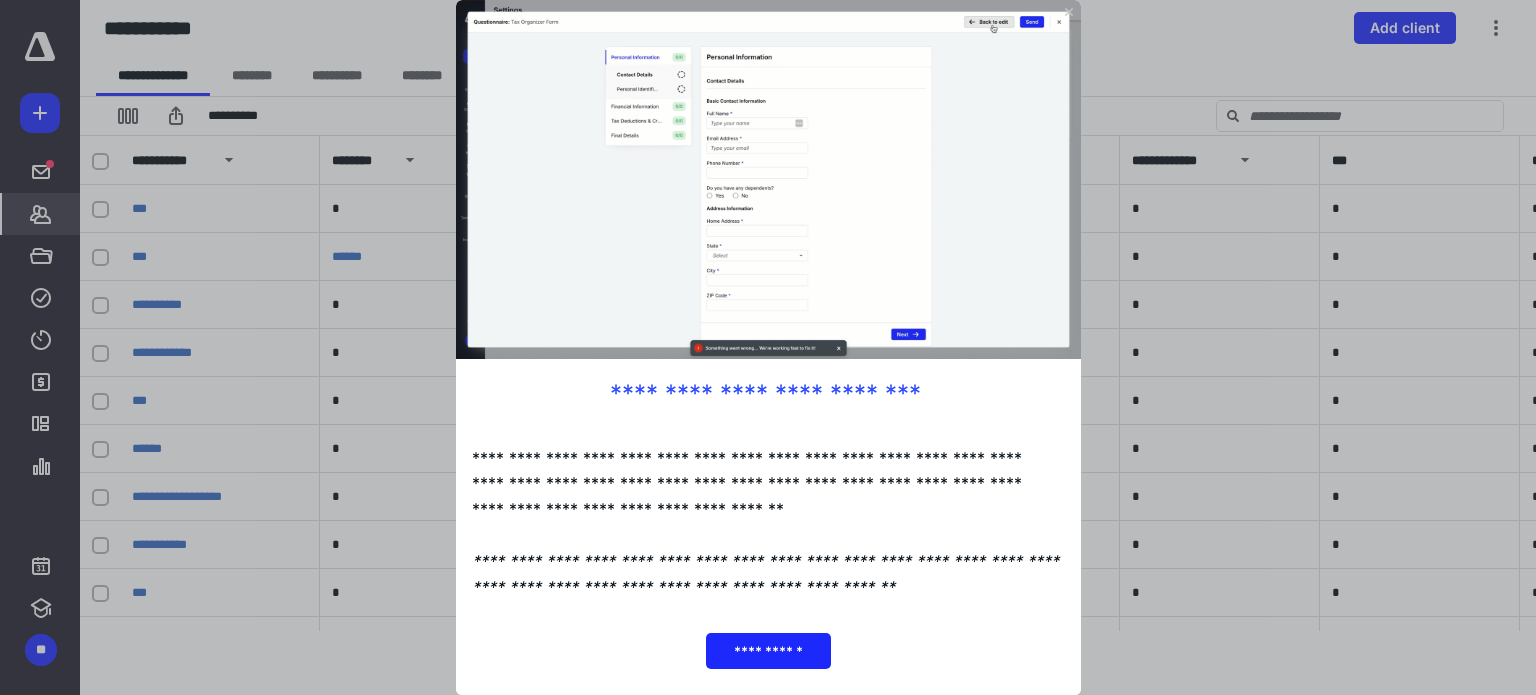 click 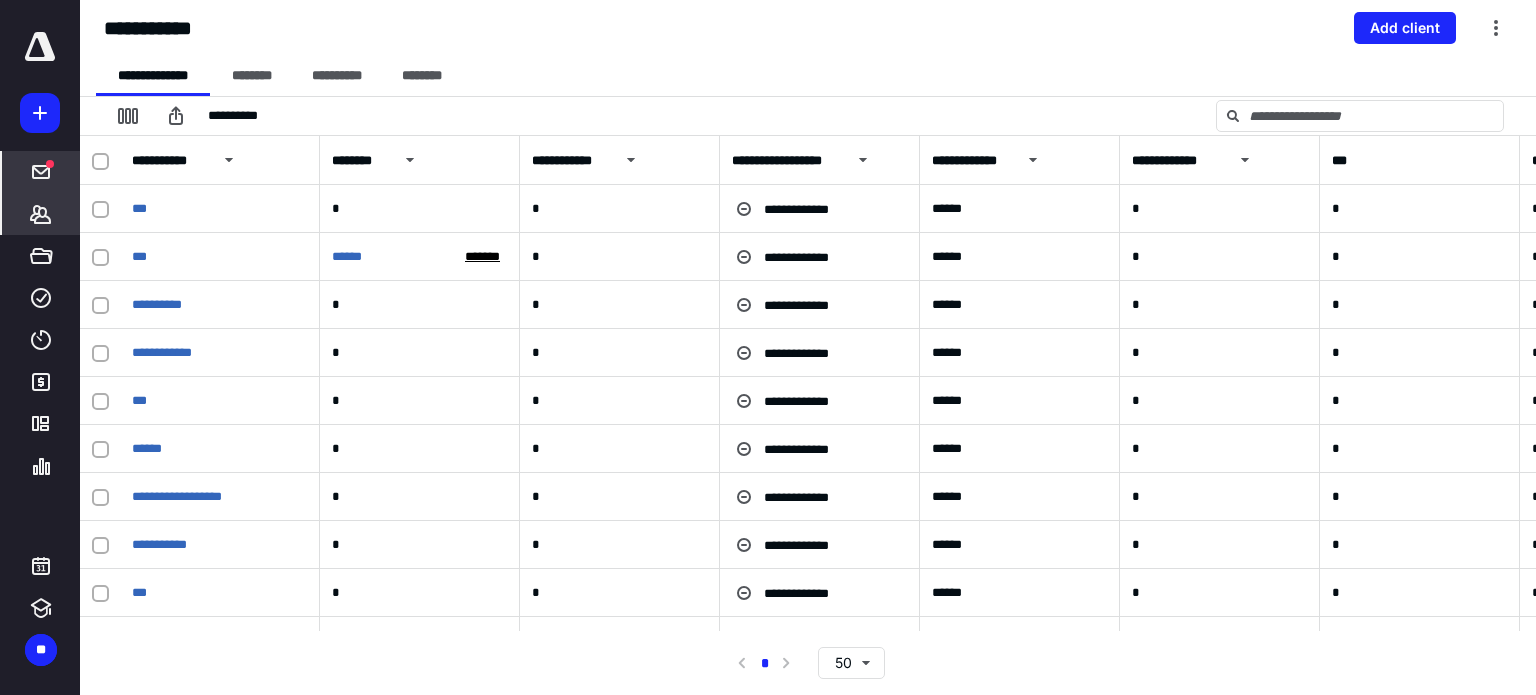 click 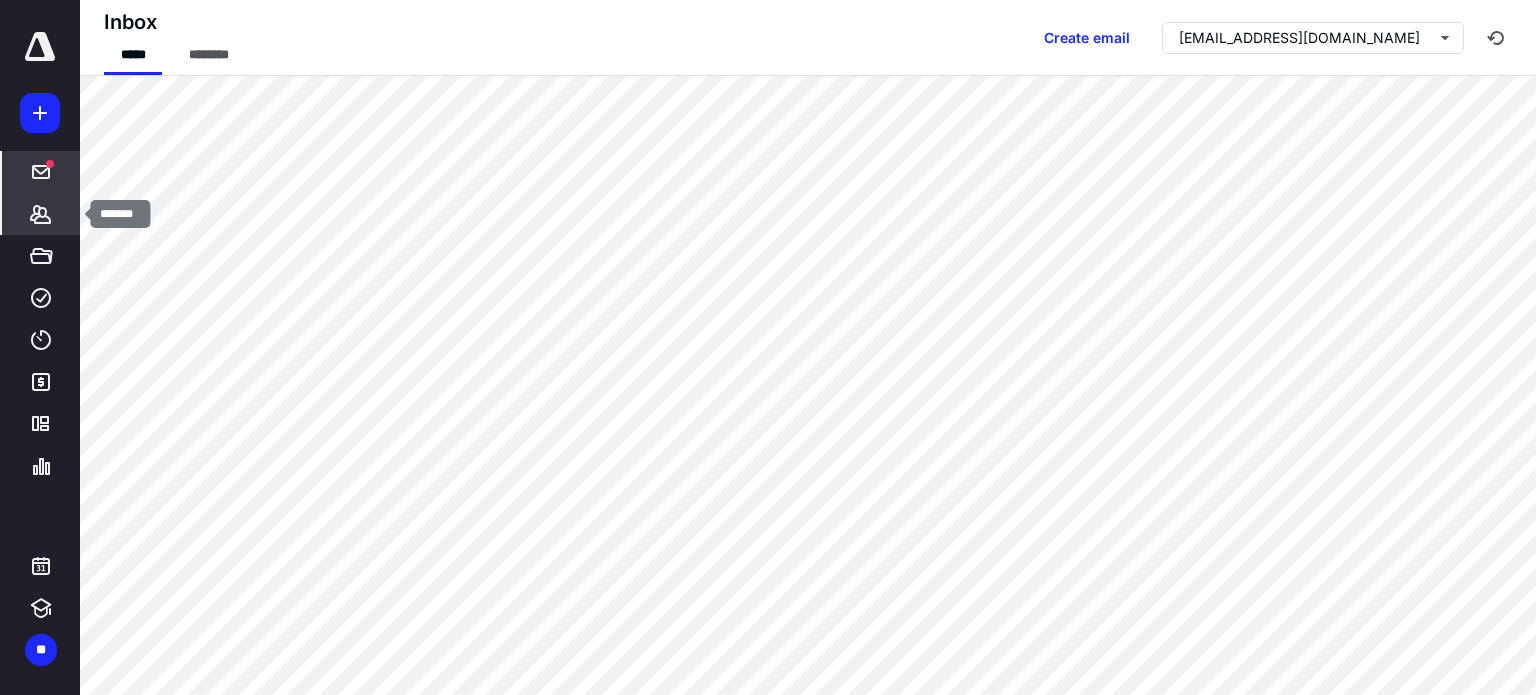 click 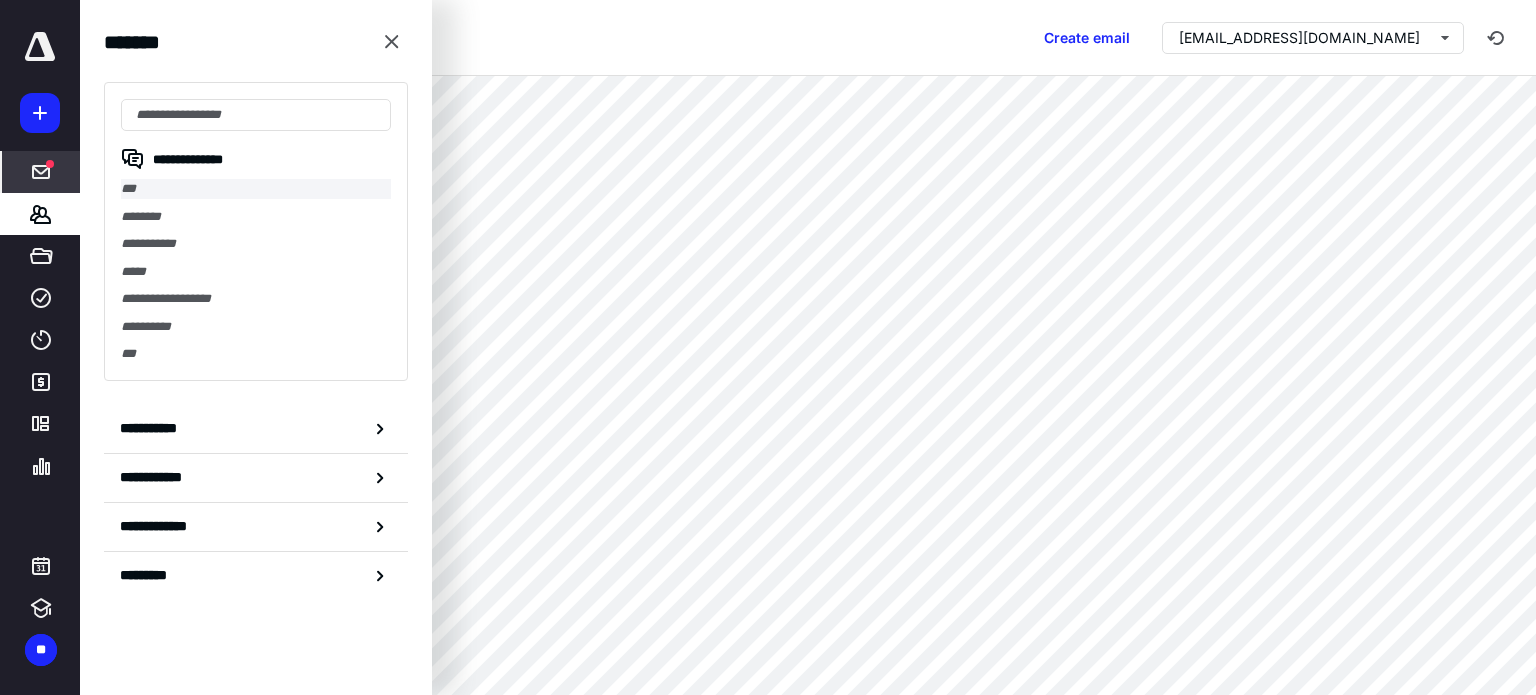 click on "***" at bounding box center [256, 189] 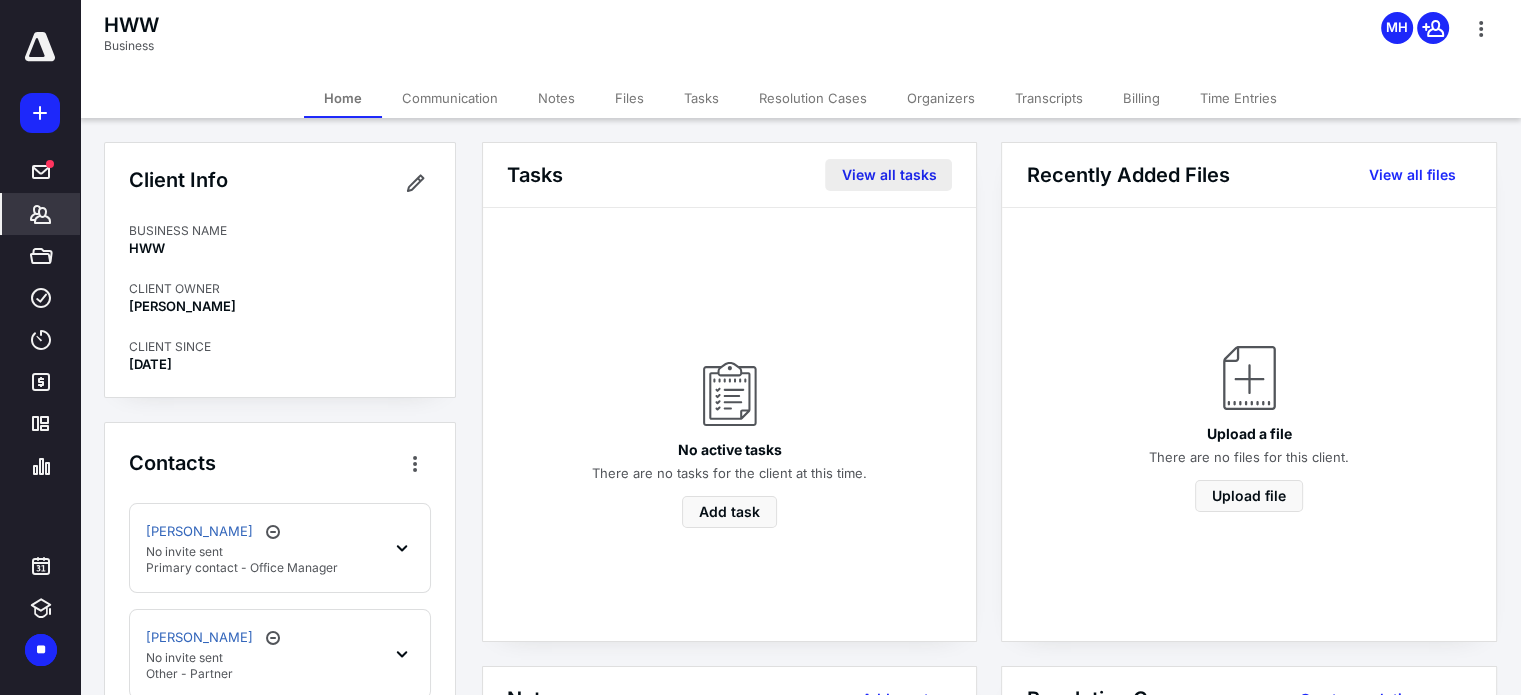 click on "View all tasks" at bounding box center [888, 175] 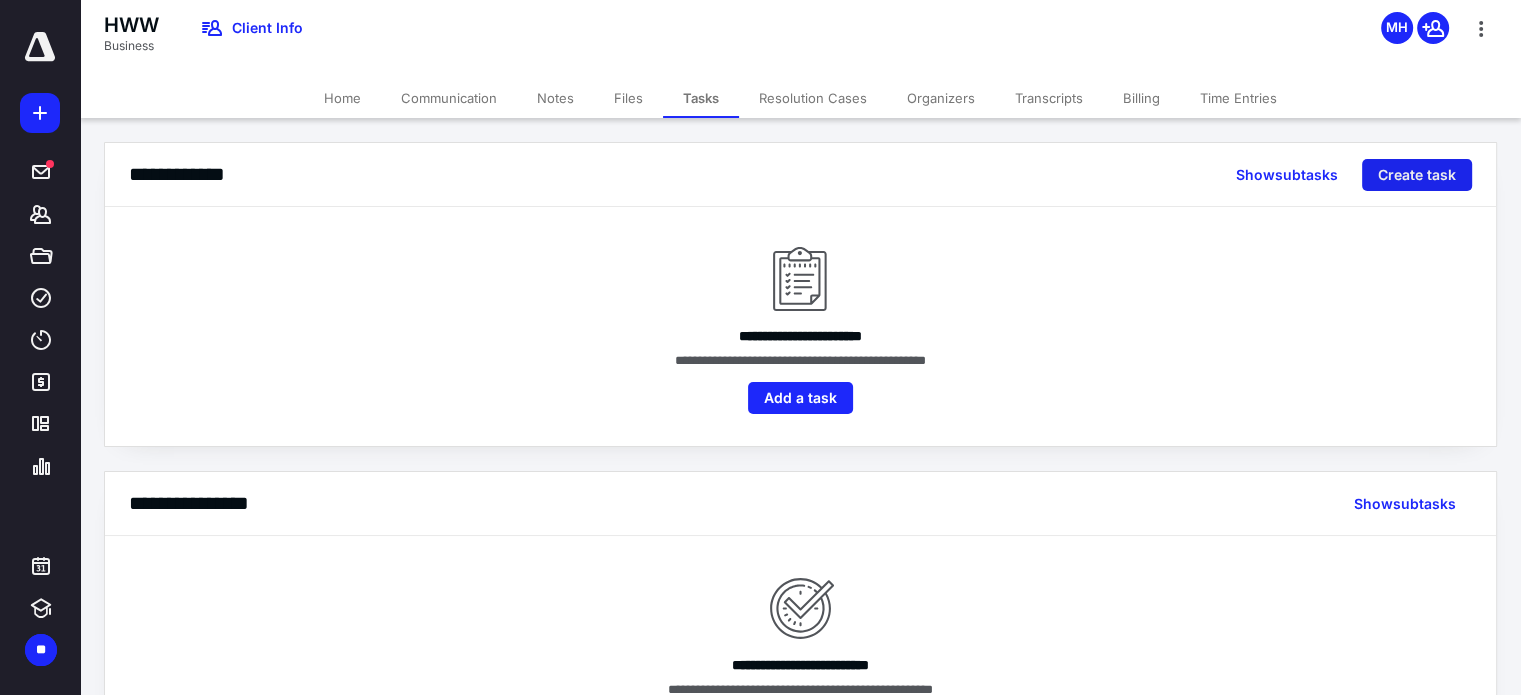 click on "Create task" at bounding box center [1417, 175] 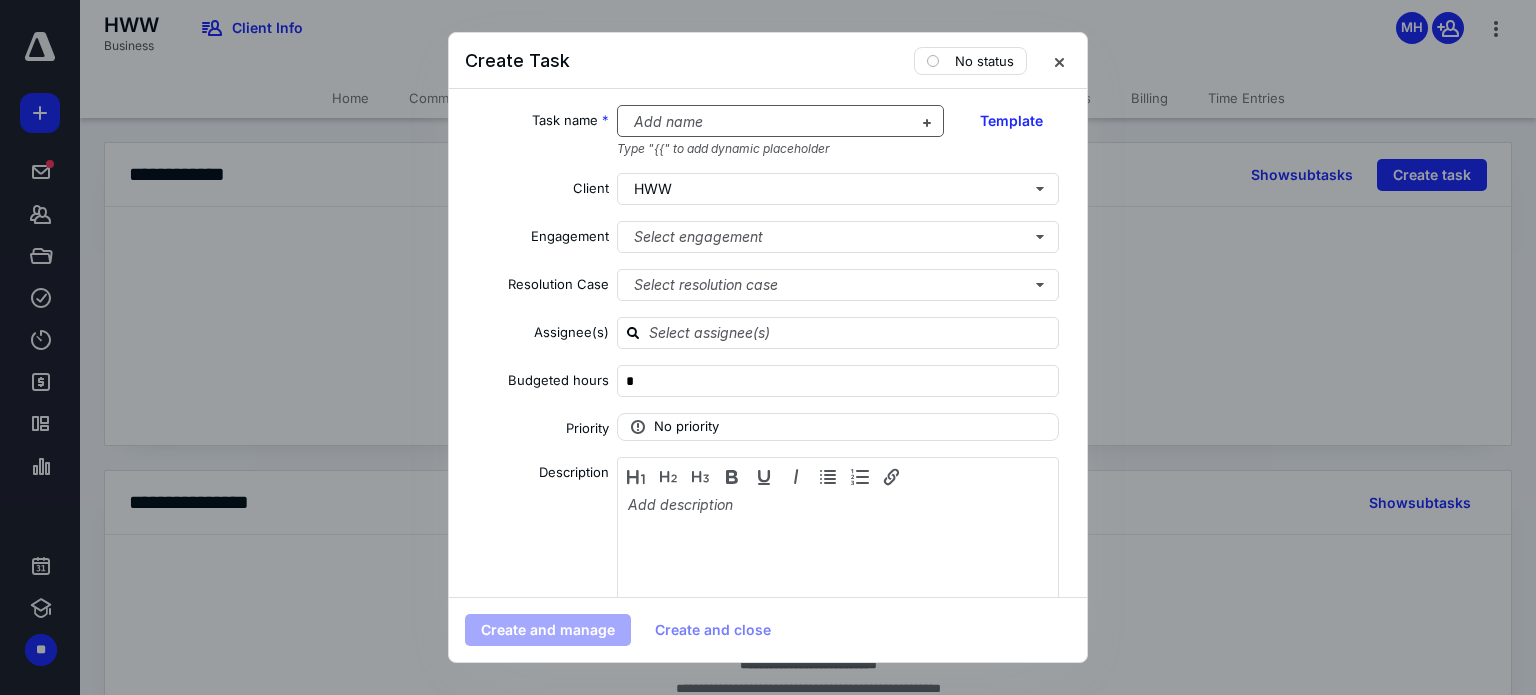 click at bounding box center [769, 122] 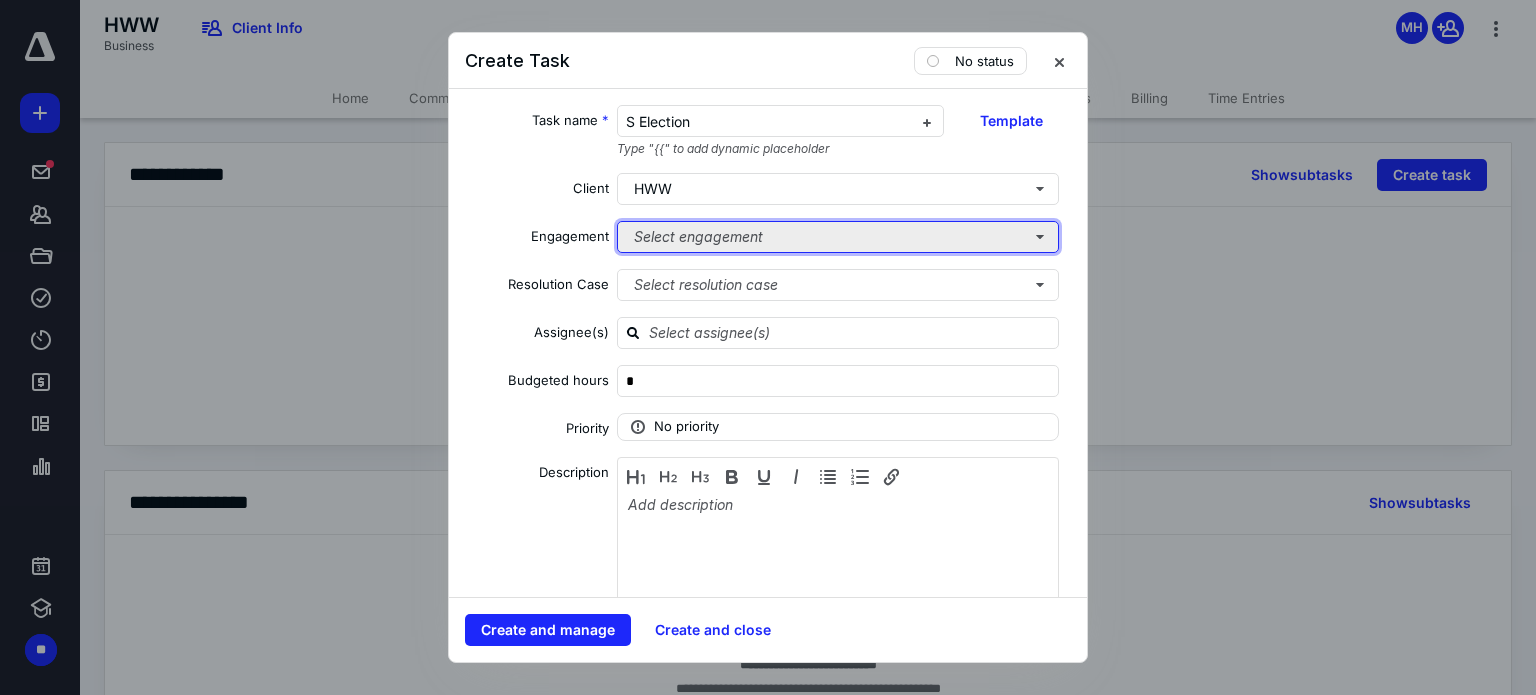 click on "Select engagement" at bounding box center [838, 237] 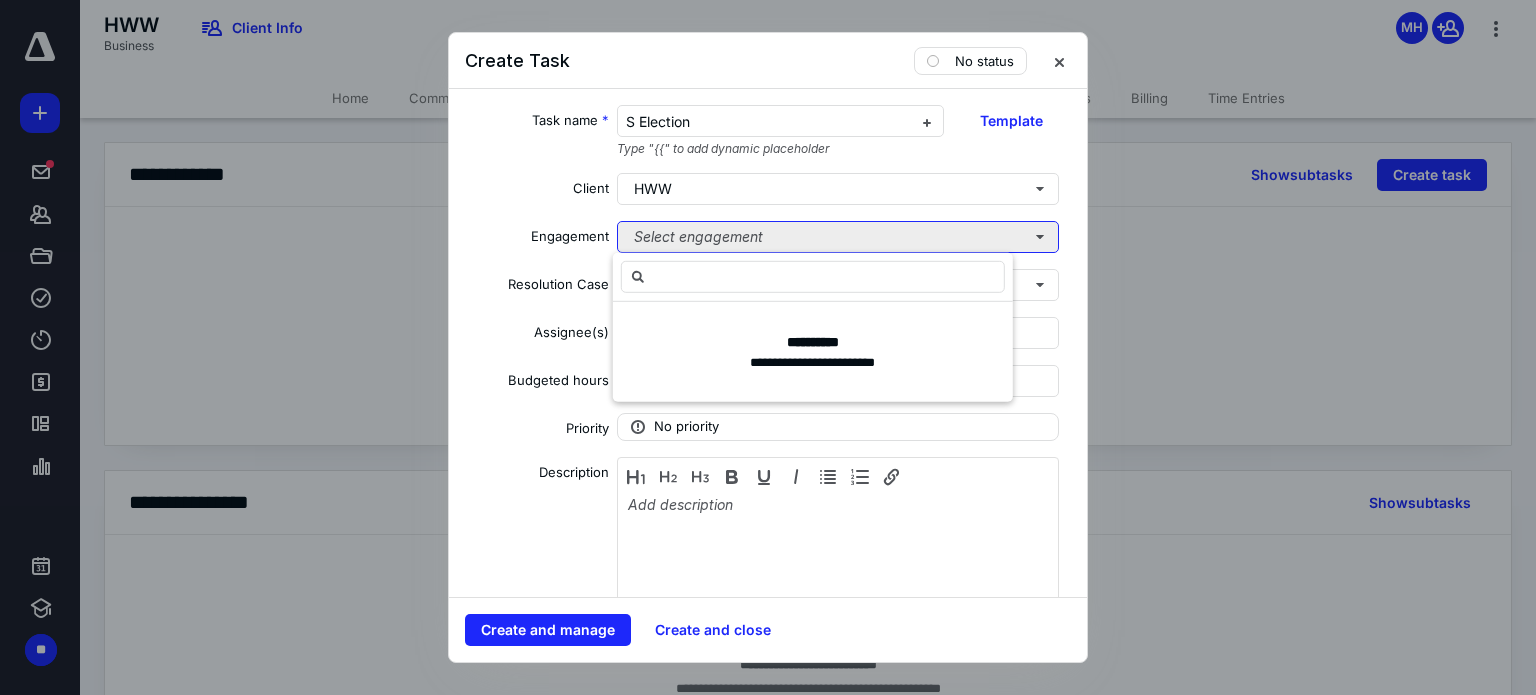 click on "Select engagement" at bounding box center (838, 237) 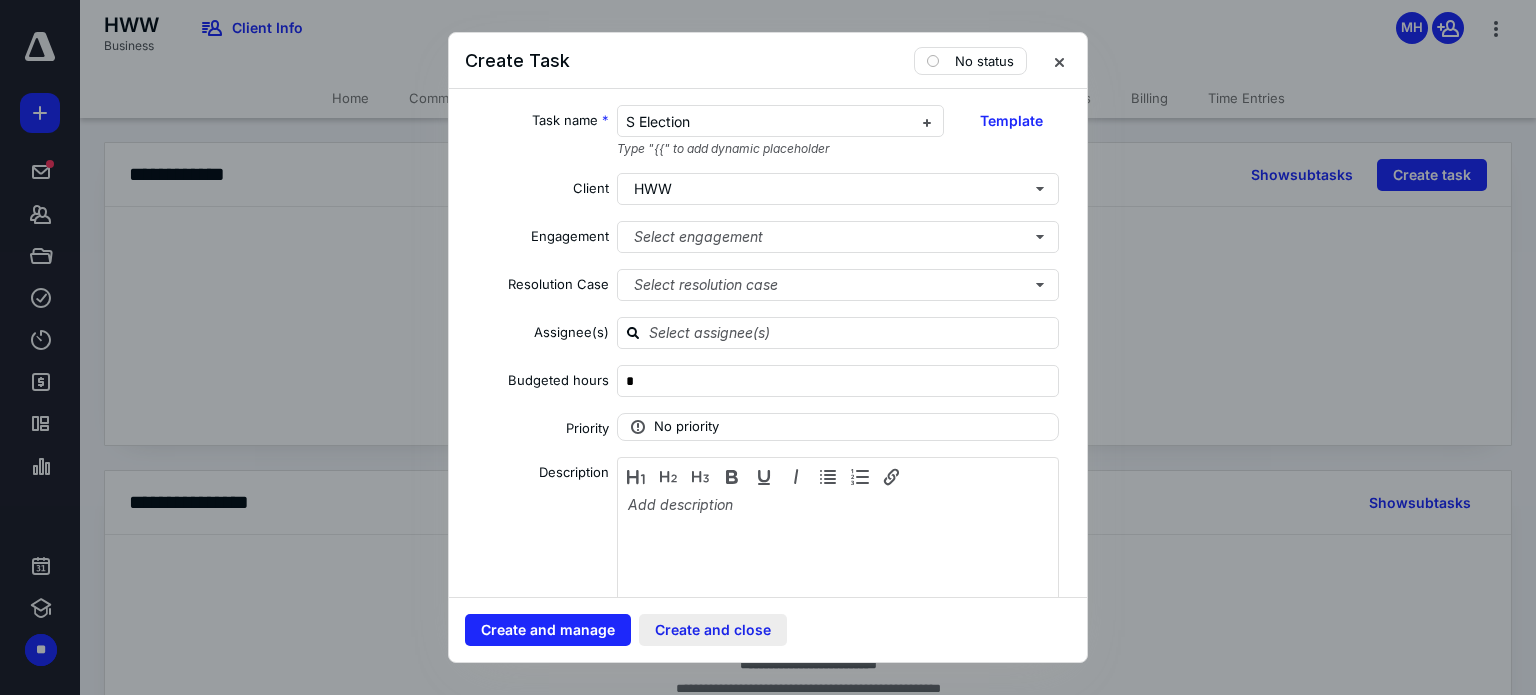 drag, startPoint x: 583, startPoint y: 638, endPoint x: 712, endPoint y: 633, distance: 129.09686 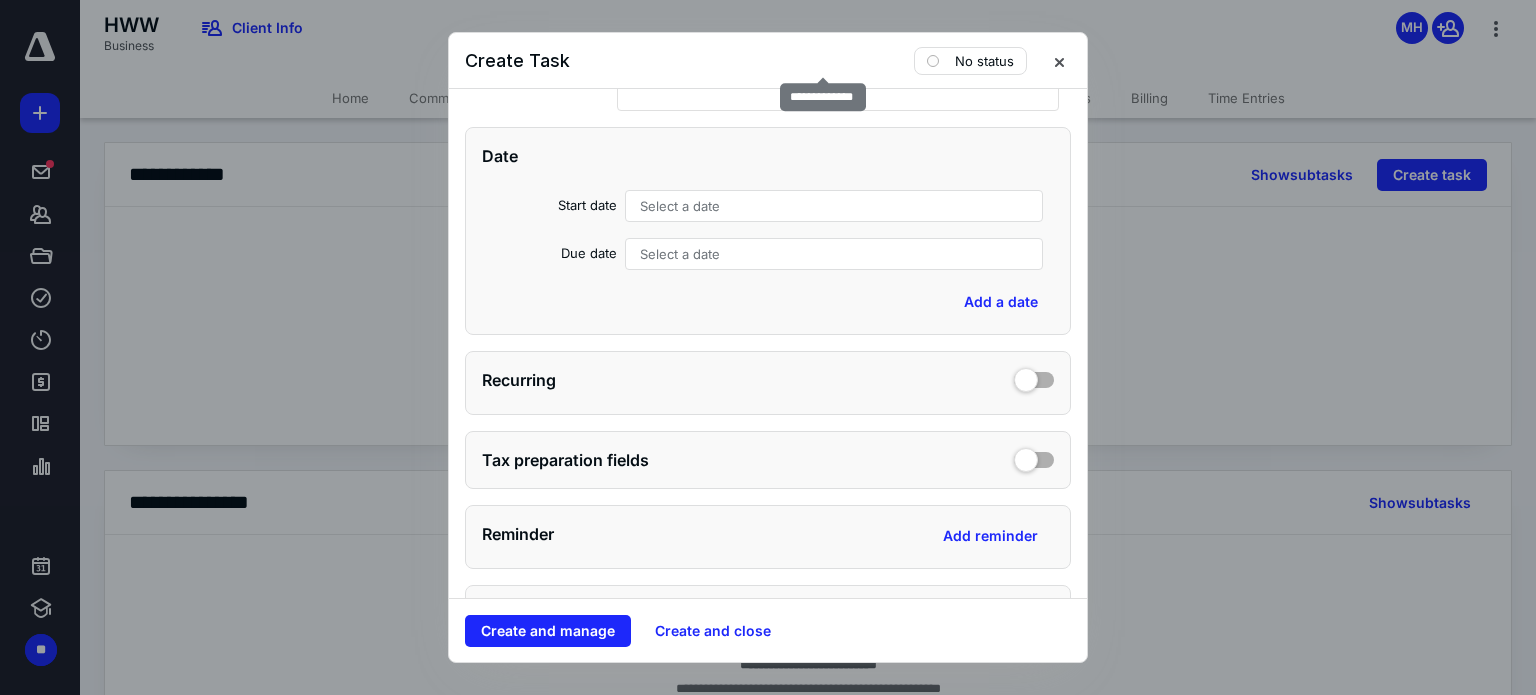 scroll, scrollTop: 496, scrollLeft: 0, axis: vertical 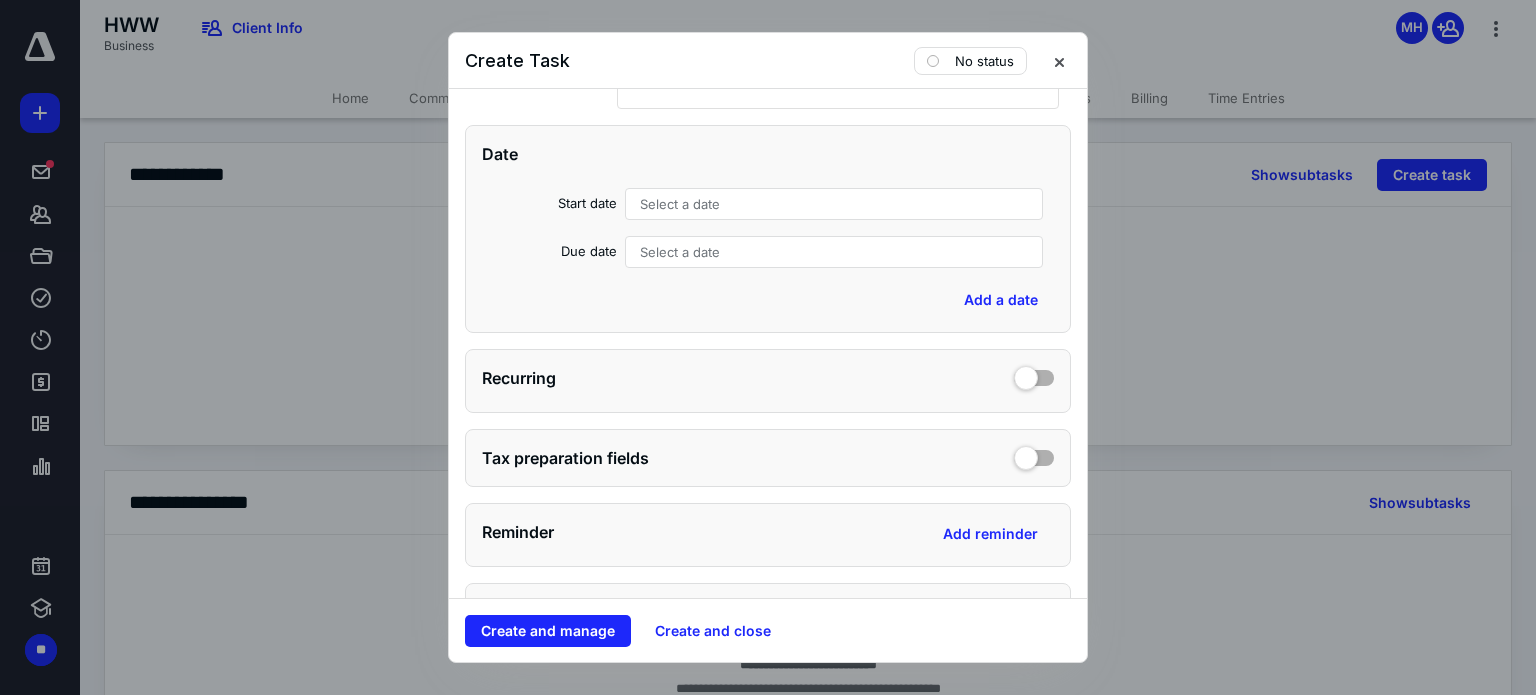 click on "Date Start date Select a date Due date Select a date Add a date" at bounding box center [768, 229] 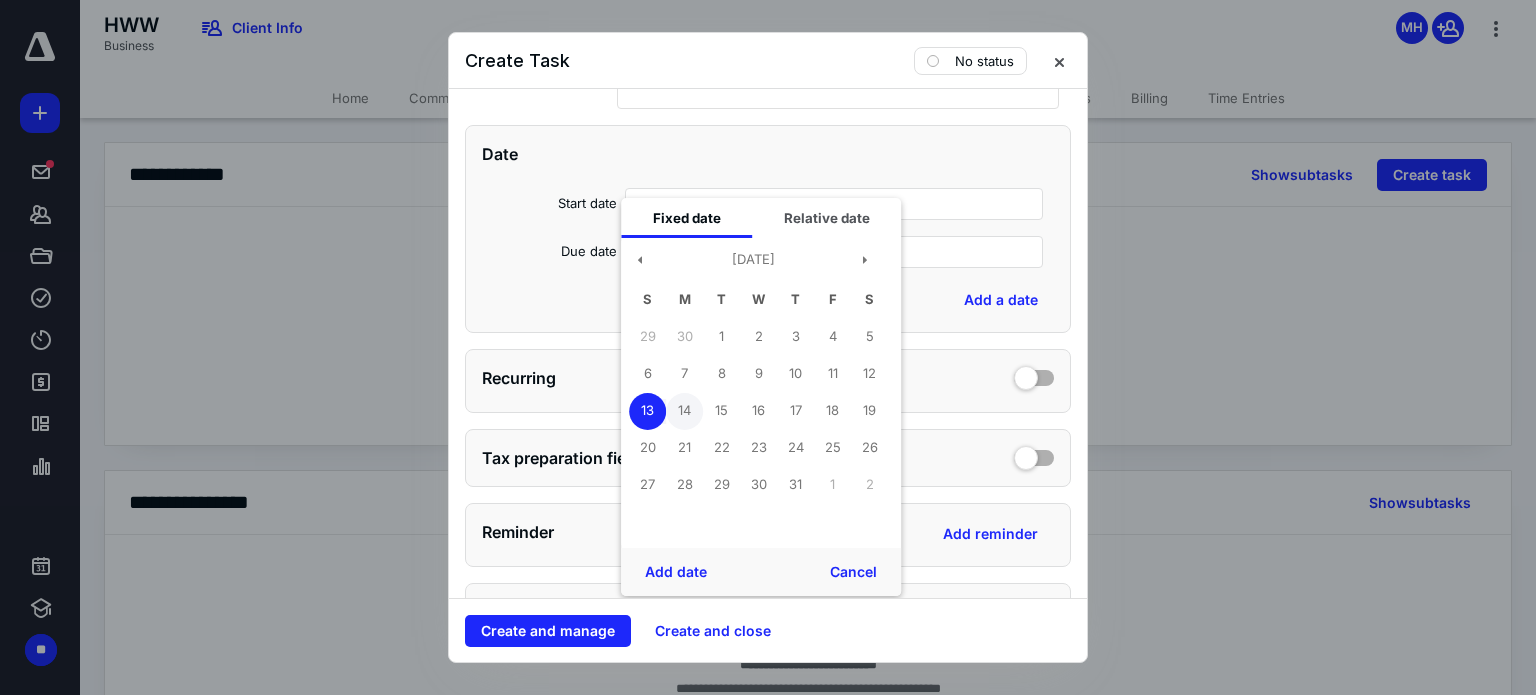 click on "14" at bounding box center (684, 411) 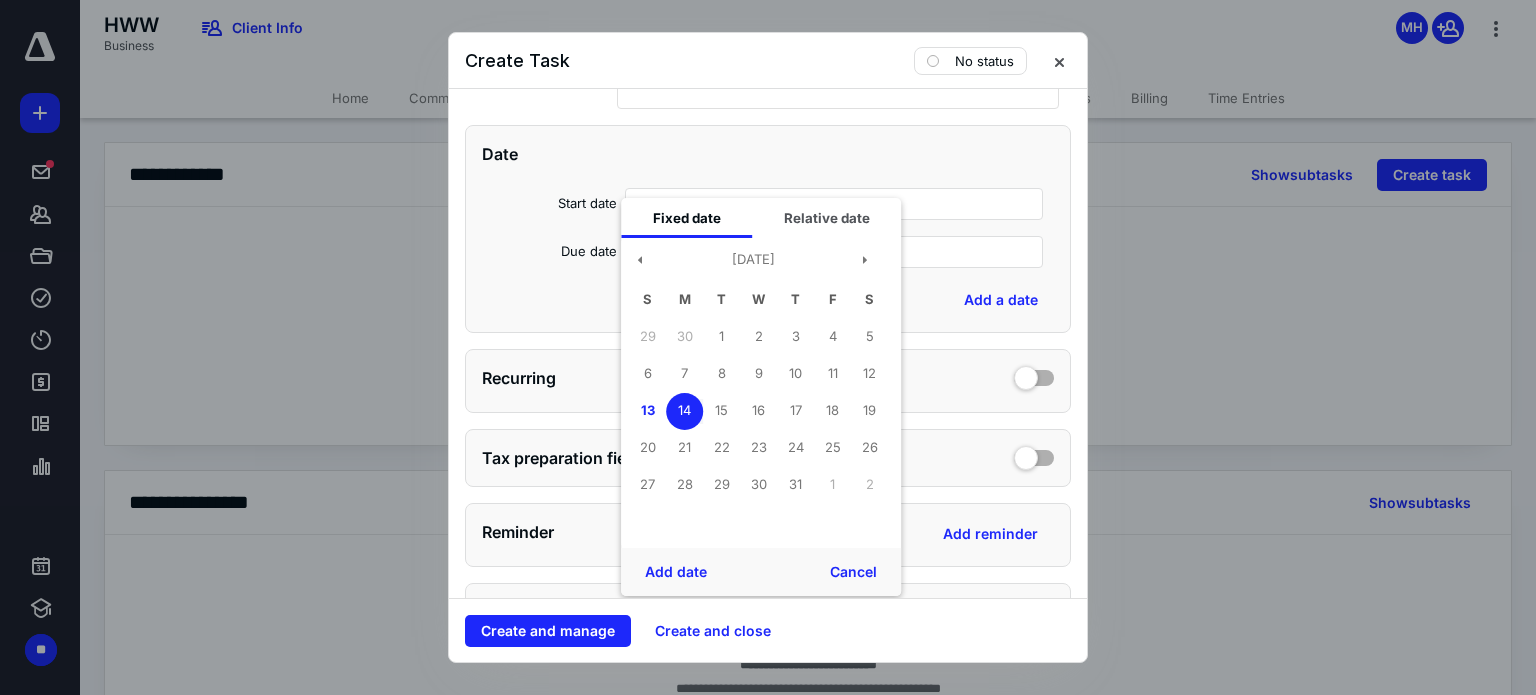 click on "14" at bounding box center [684, 411] 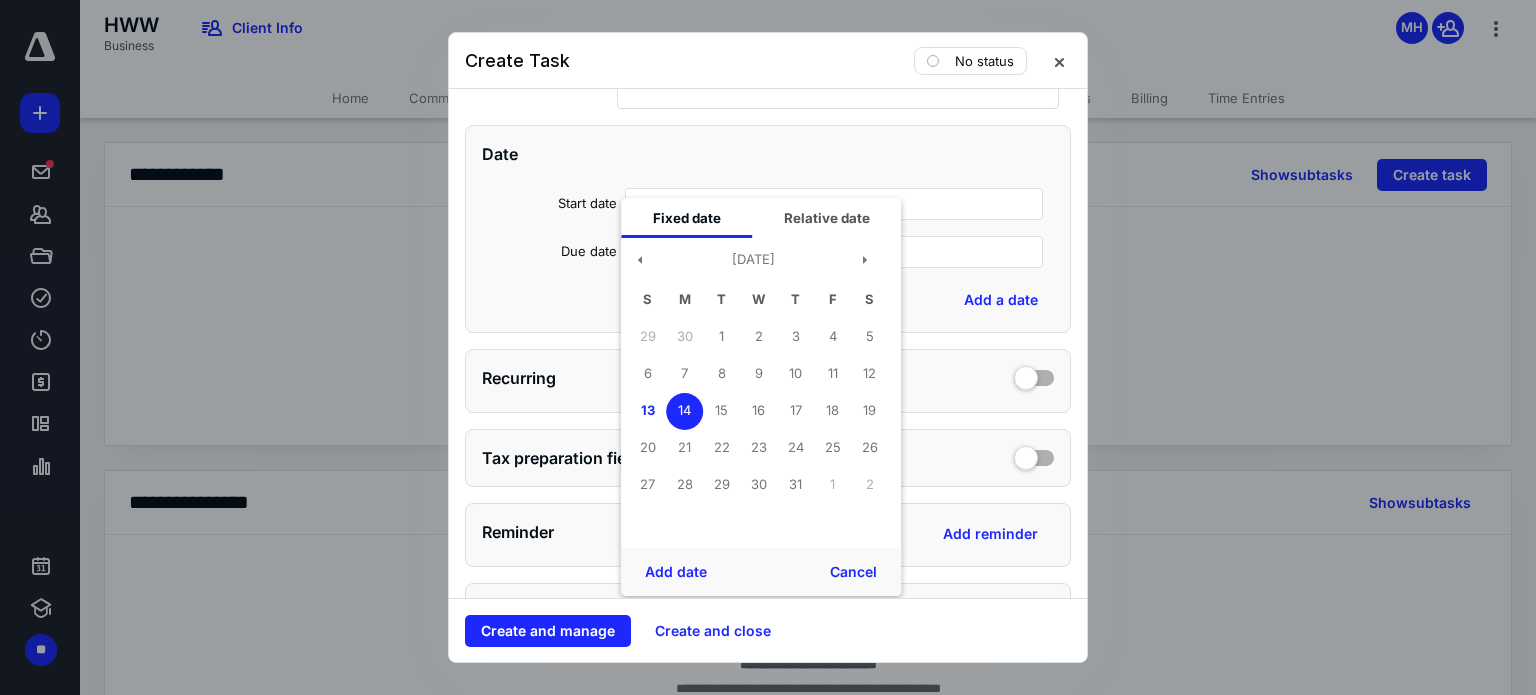 click on "Start date Select a date Fixed date Relative date [DATE] S M T W T F S 29 30 1 2 3 4 5 6 7 8 9 10 11 12 13 14 15 16 17 18 19 20 21 22 23 24 25 26 27 28 29 30 31 1 2 Add date Cancel Due date Select a date" at bounding box center [768, 228] 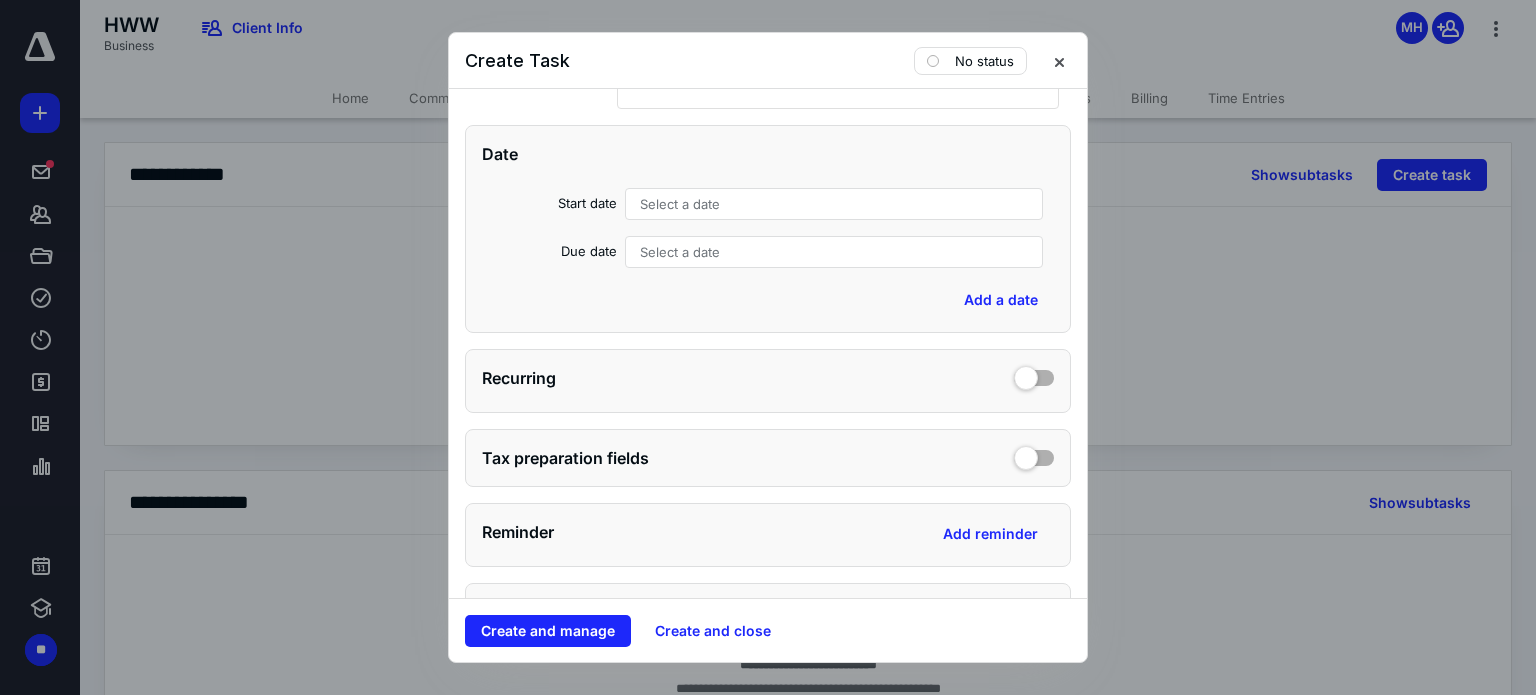 click on "Select a date" at bounding box center (834, 252) 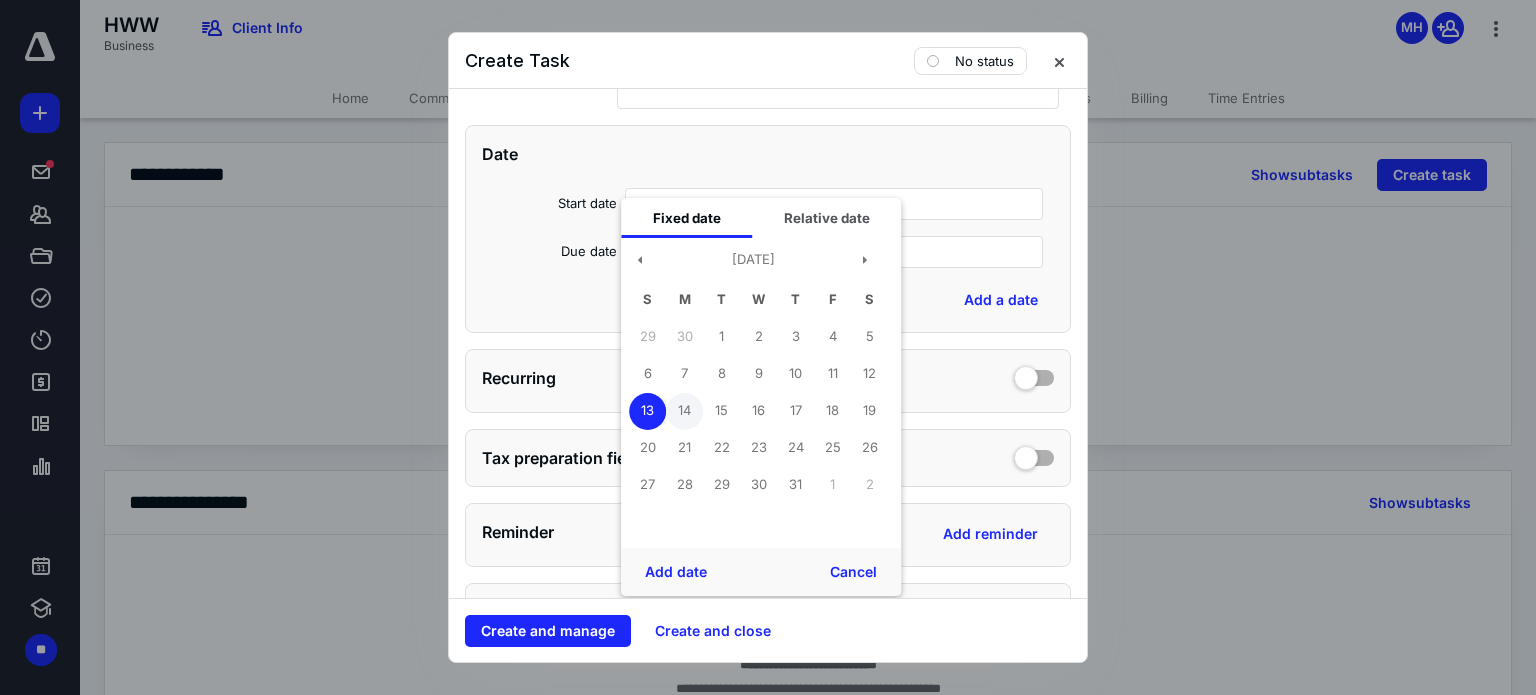 click on "14" at bounding box center (684, 411) 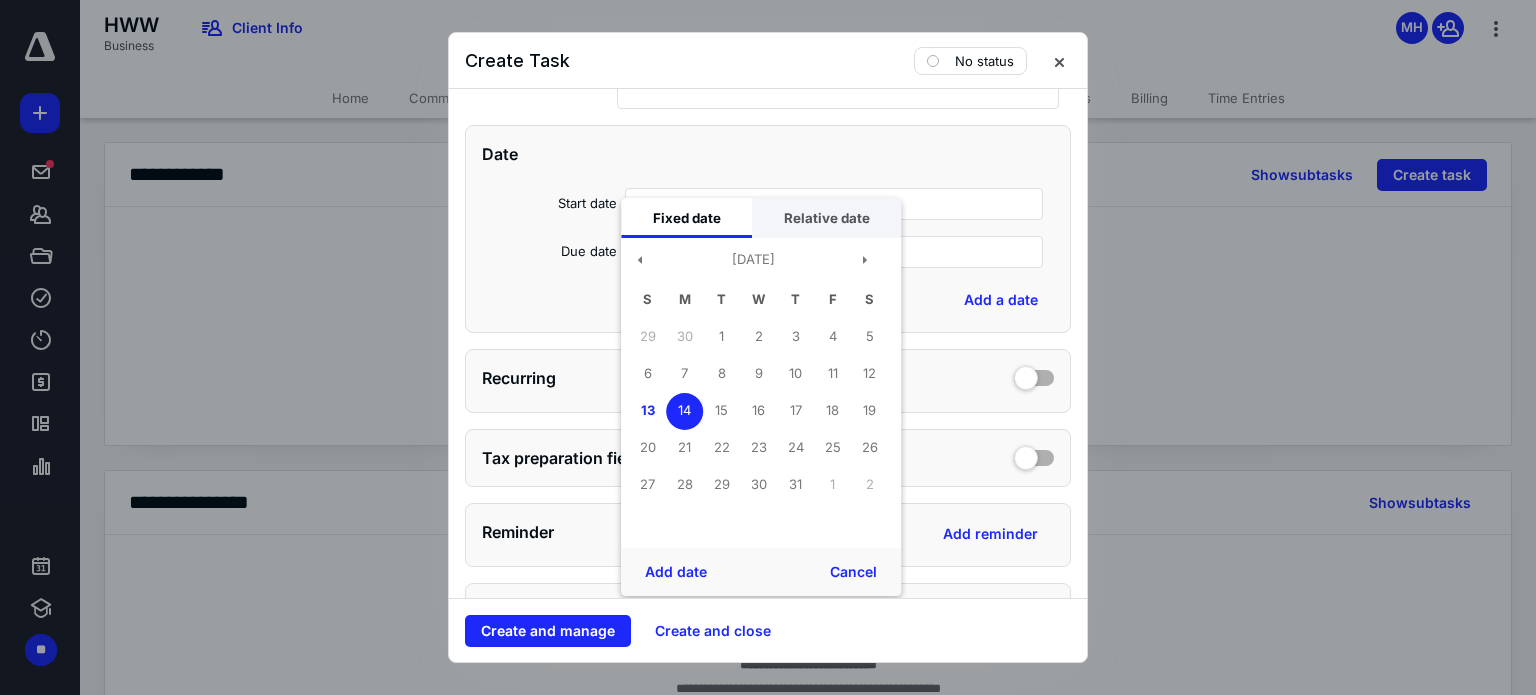 click on "Relative date" at bounding box center [826, 218] 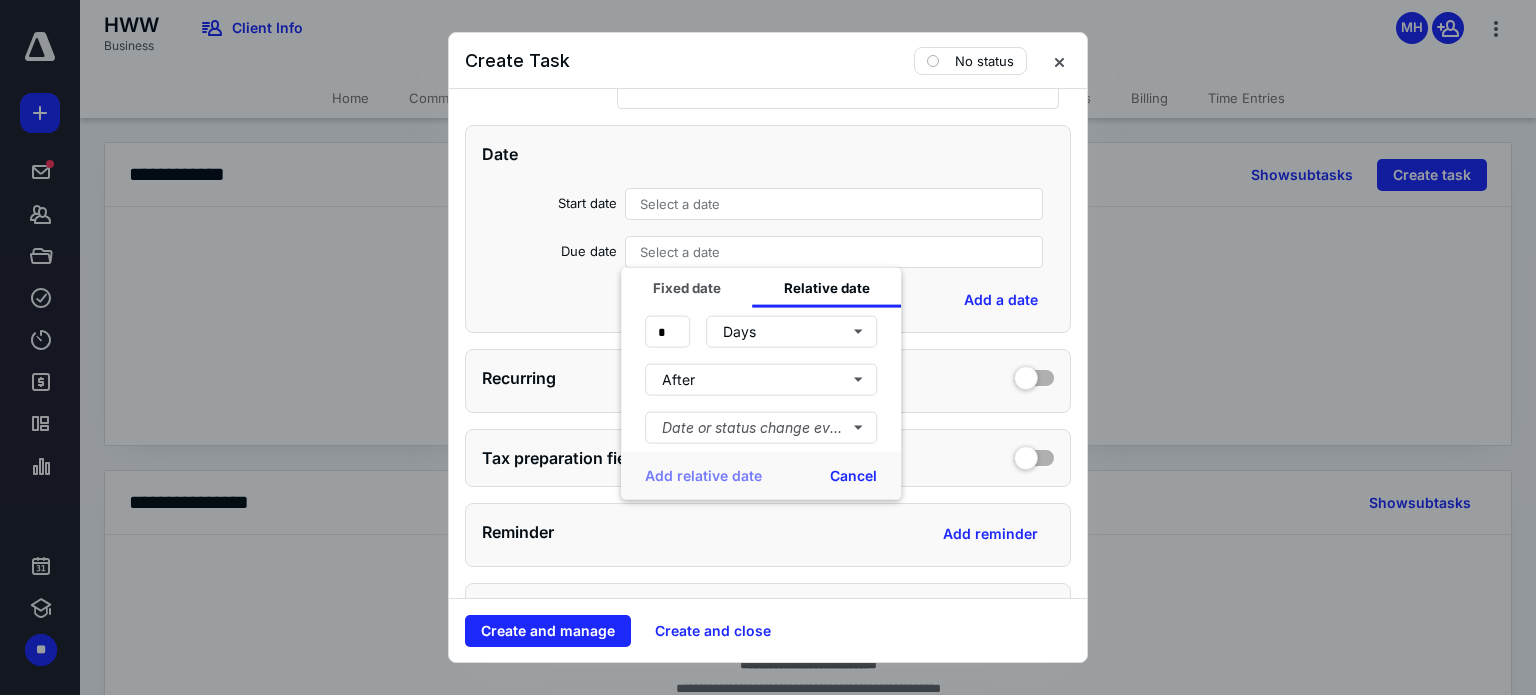 click on "Select a date" at bounding box center (834, 204) 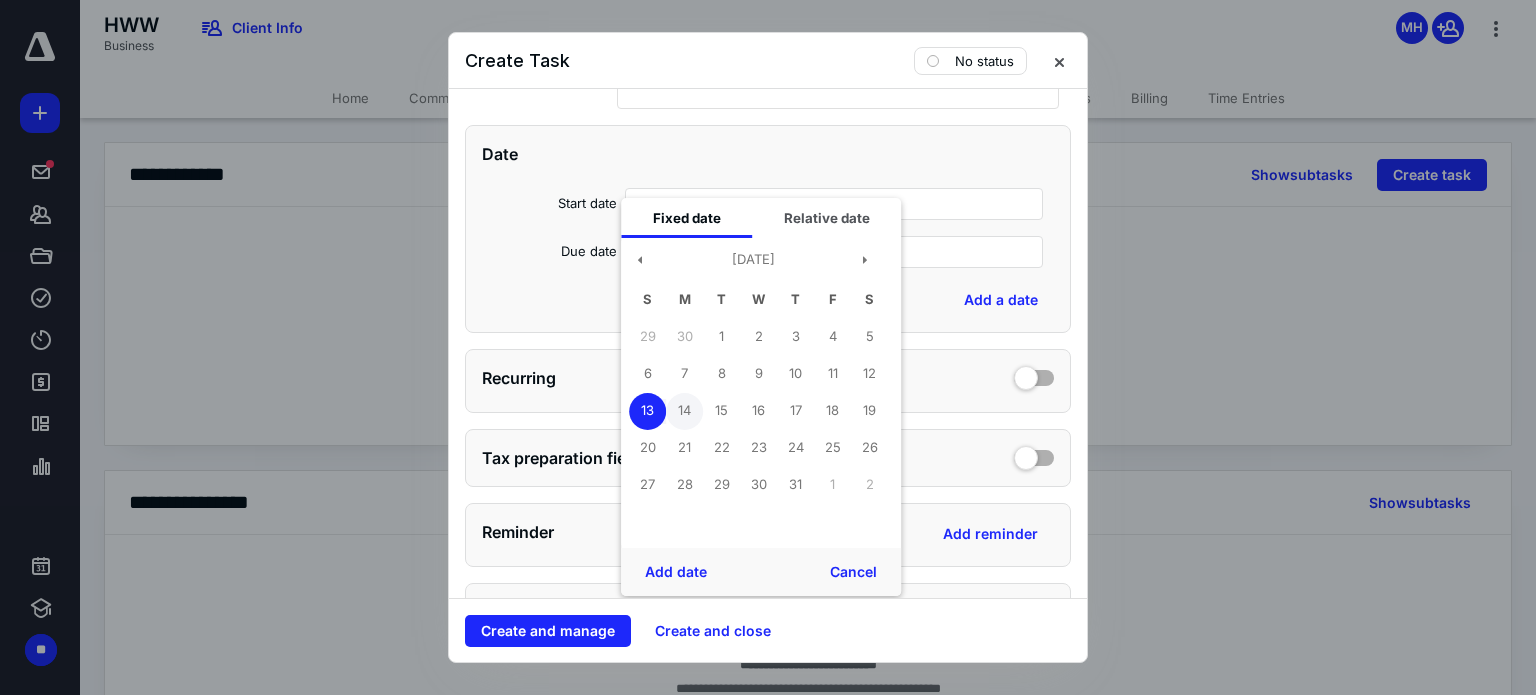 click on "14" at bounding box center [684, 411] 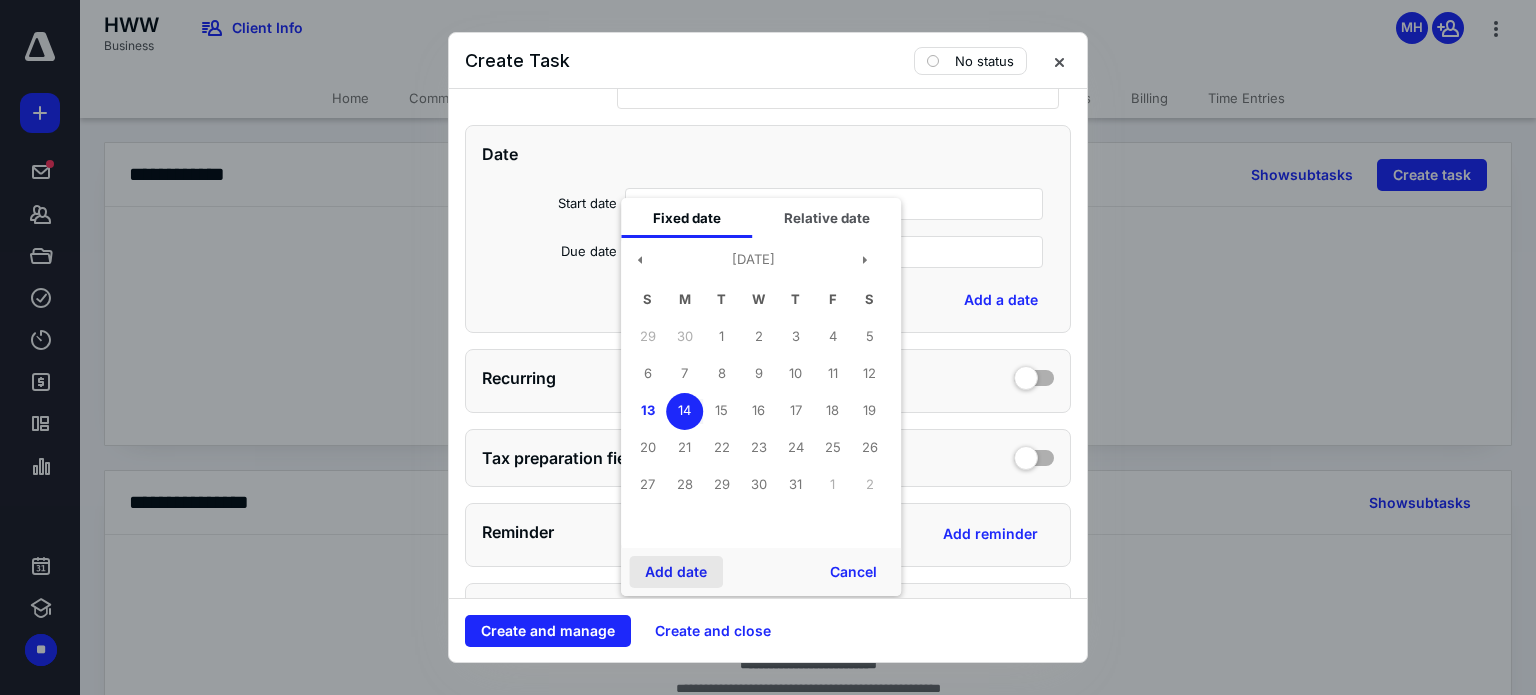 click on "Add date" at bounding box center [676, 572] 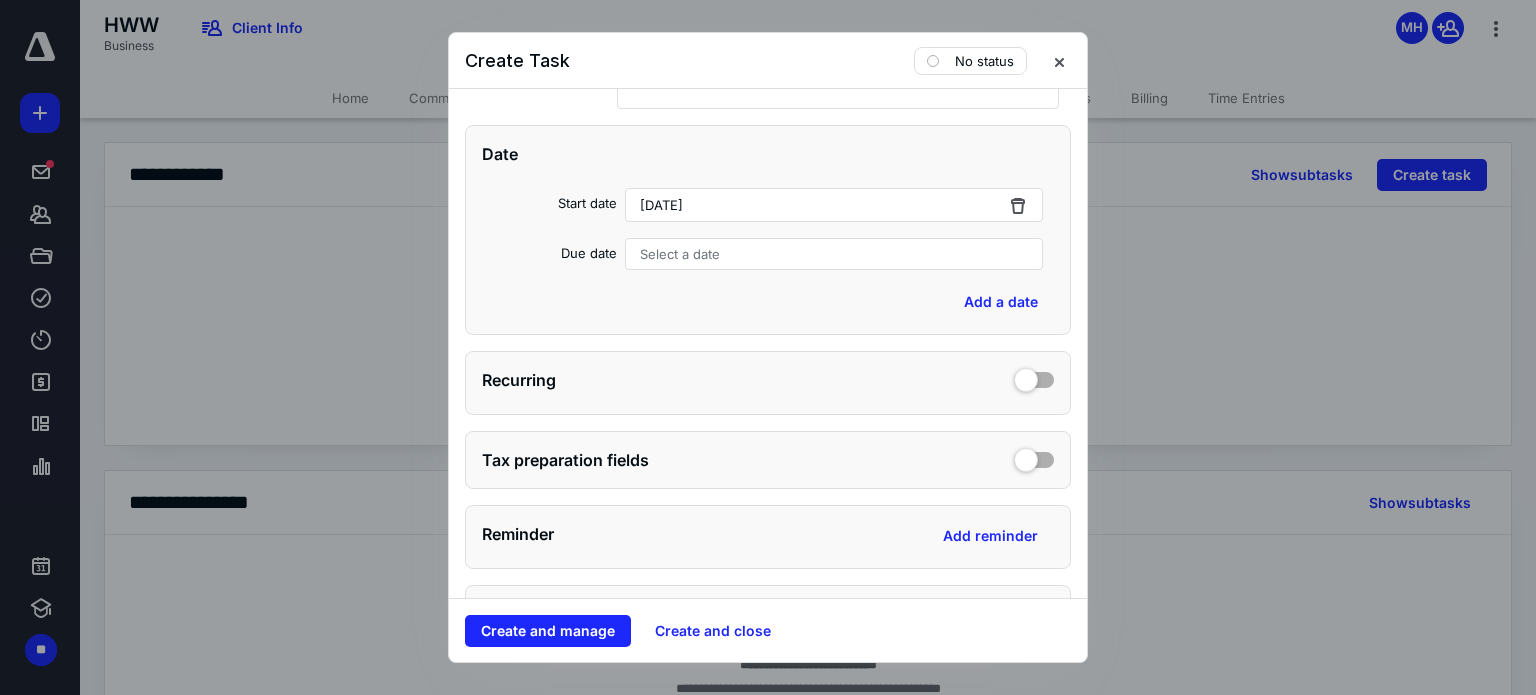 click on "Select a date" at bounding box center [834, 254] 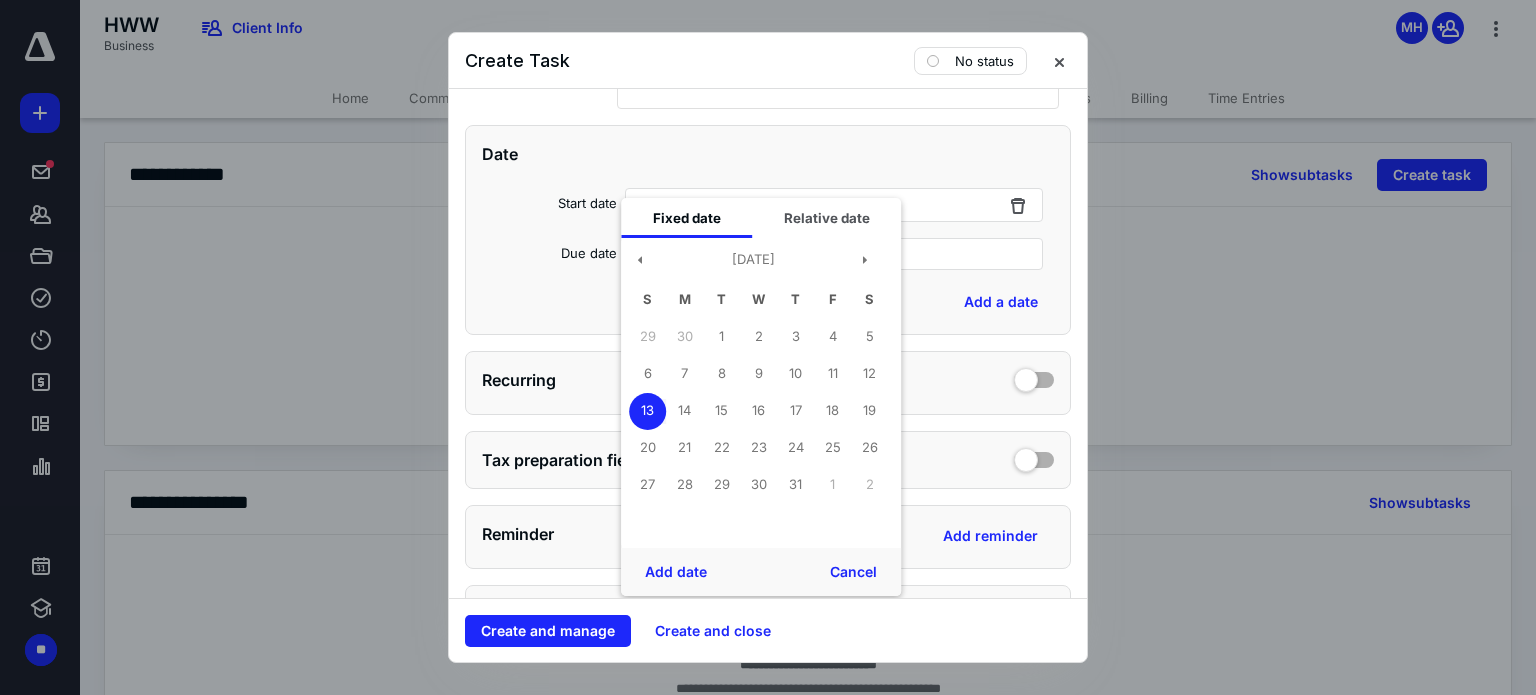 click on "Date Start date [DATE] Due date Select a date Fixed date Relative date [DATE] S M T W T F S 29 30 1 2 3 4 5 6 7 8 9 10 11 12 13 14 15 16 17 18 19 20 21 22 23 24 25 26 27 28 29 30 31 1 2 Add date Cancel Add a date" at bounding box center (768, 230) 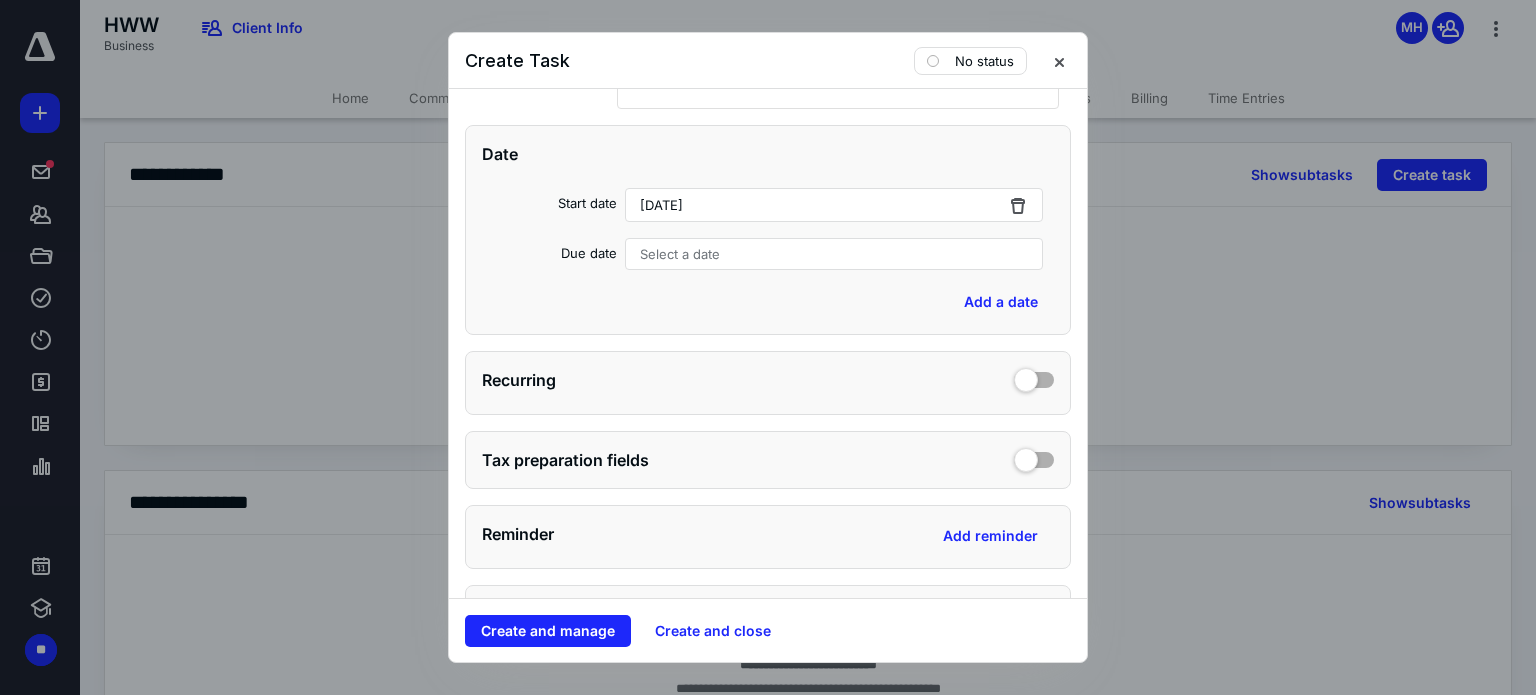 click on "Select a date" at bounding box center (834, 254) 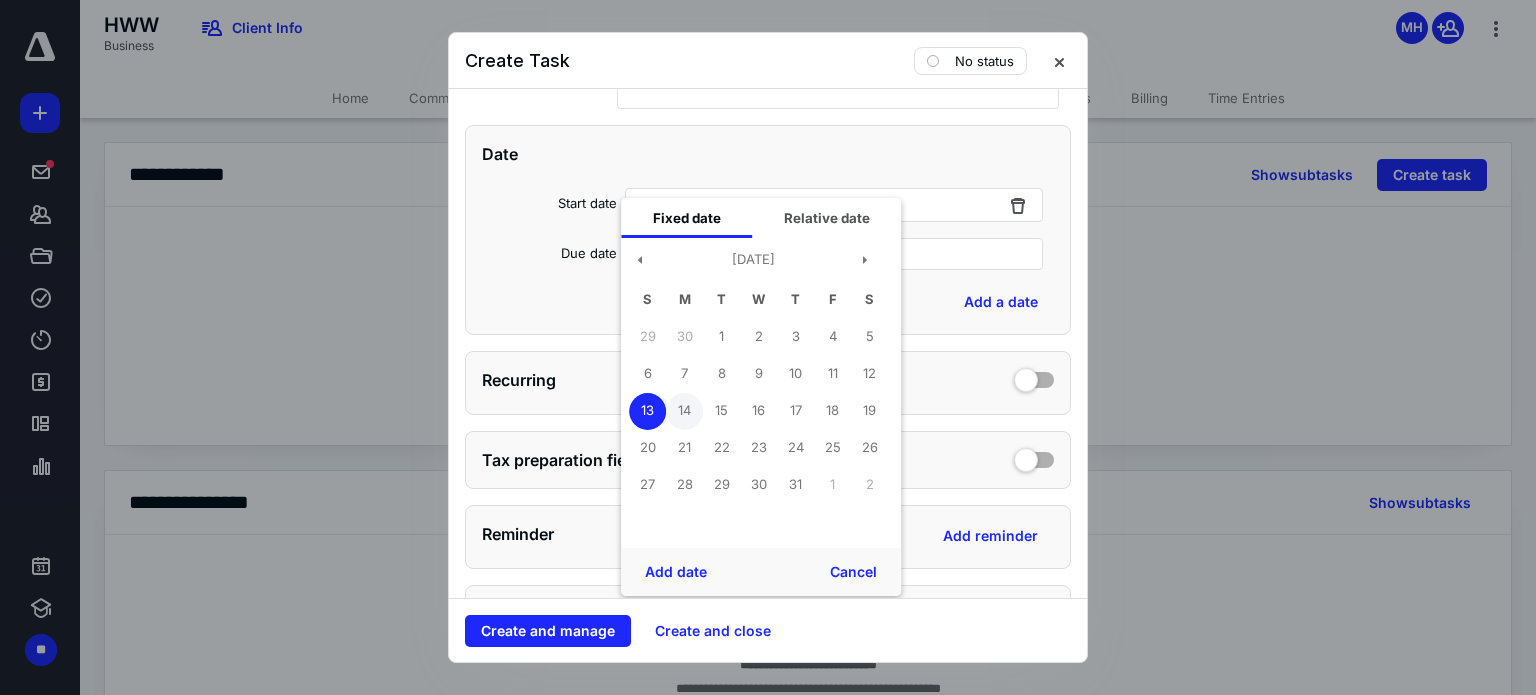 click on "14" at bounding box center [684, 411] 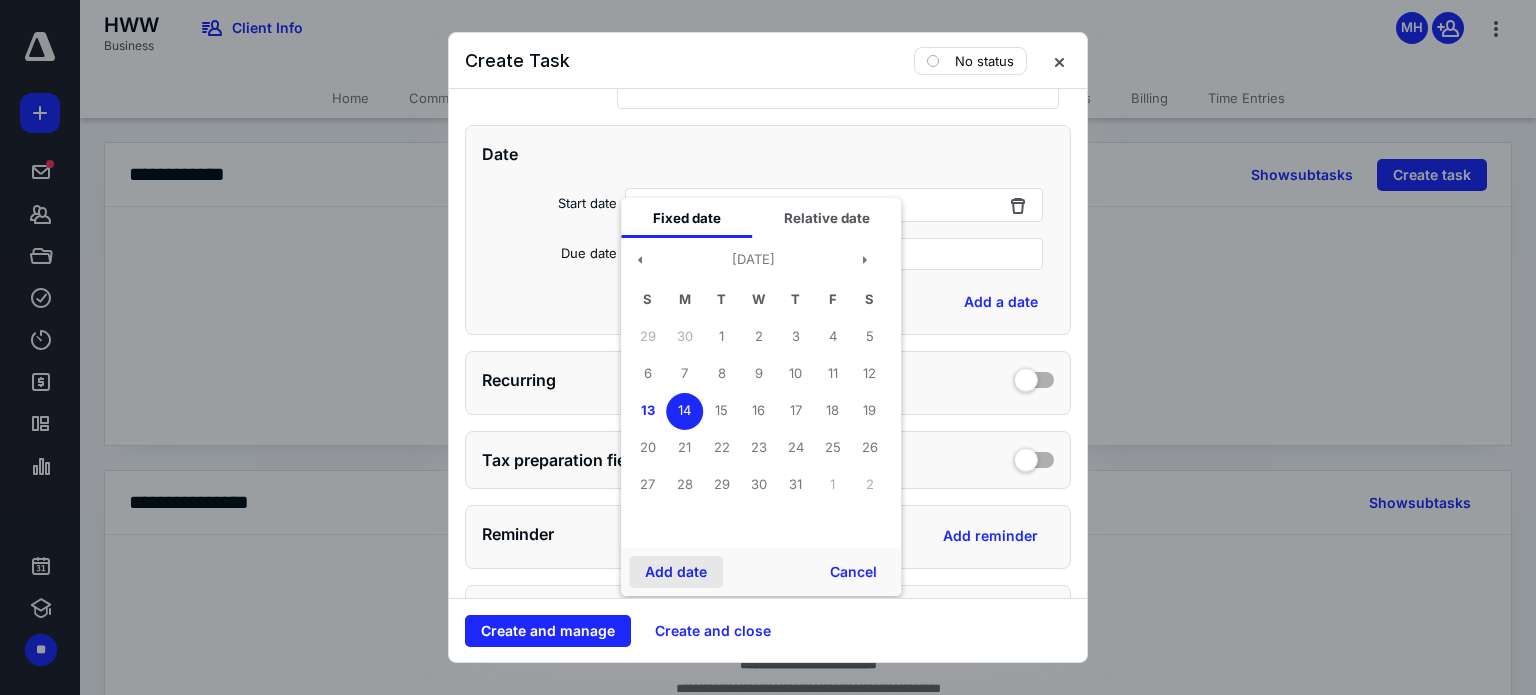 click on "Add date" at bounding box center [676, 572] 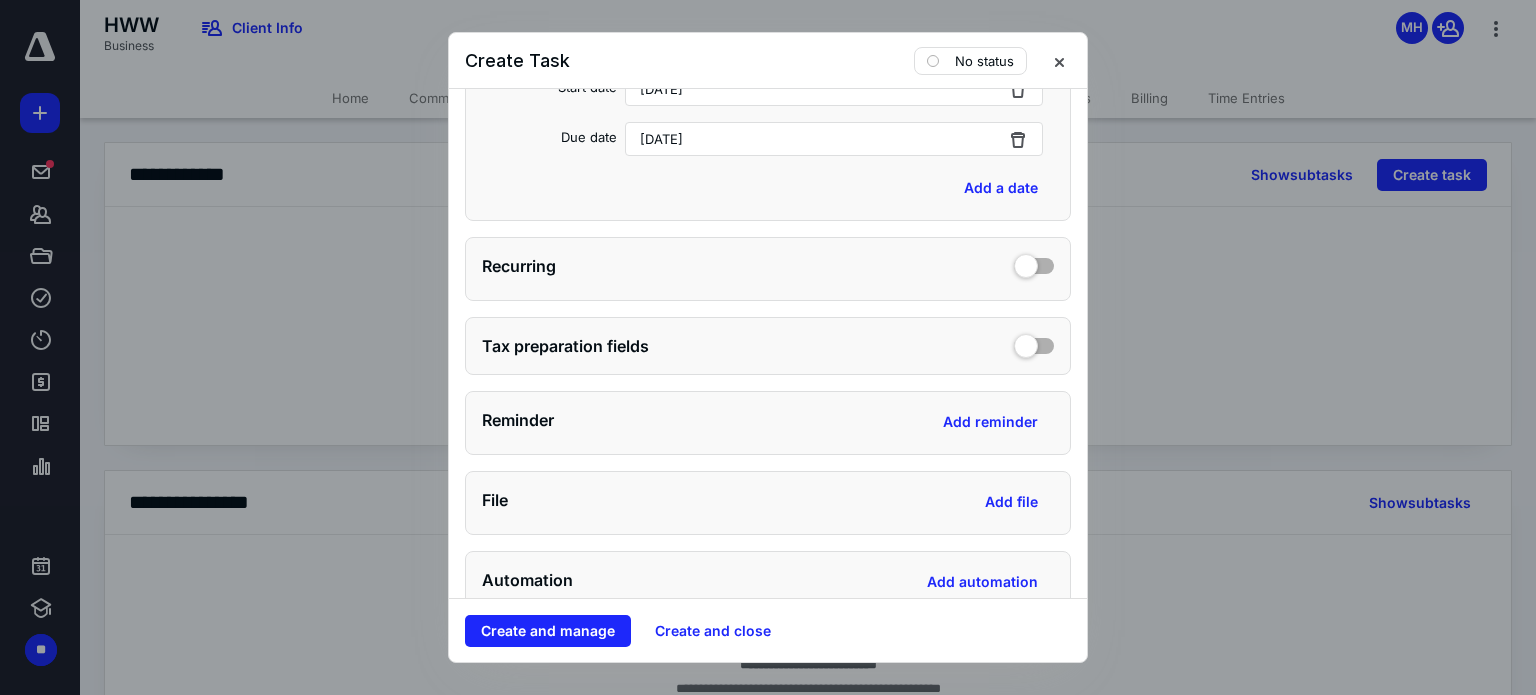 scroll, scrollTop: 730, scrollLeft: 0, axis: vertical 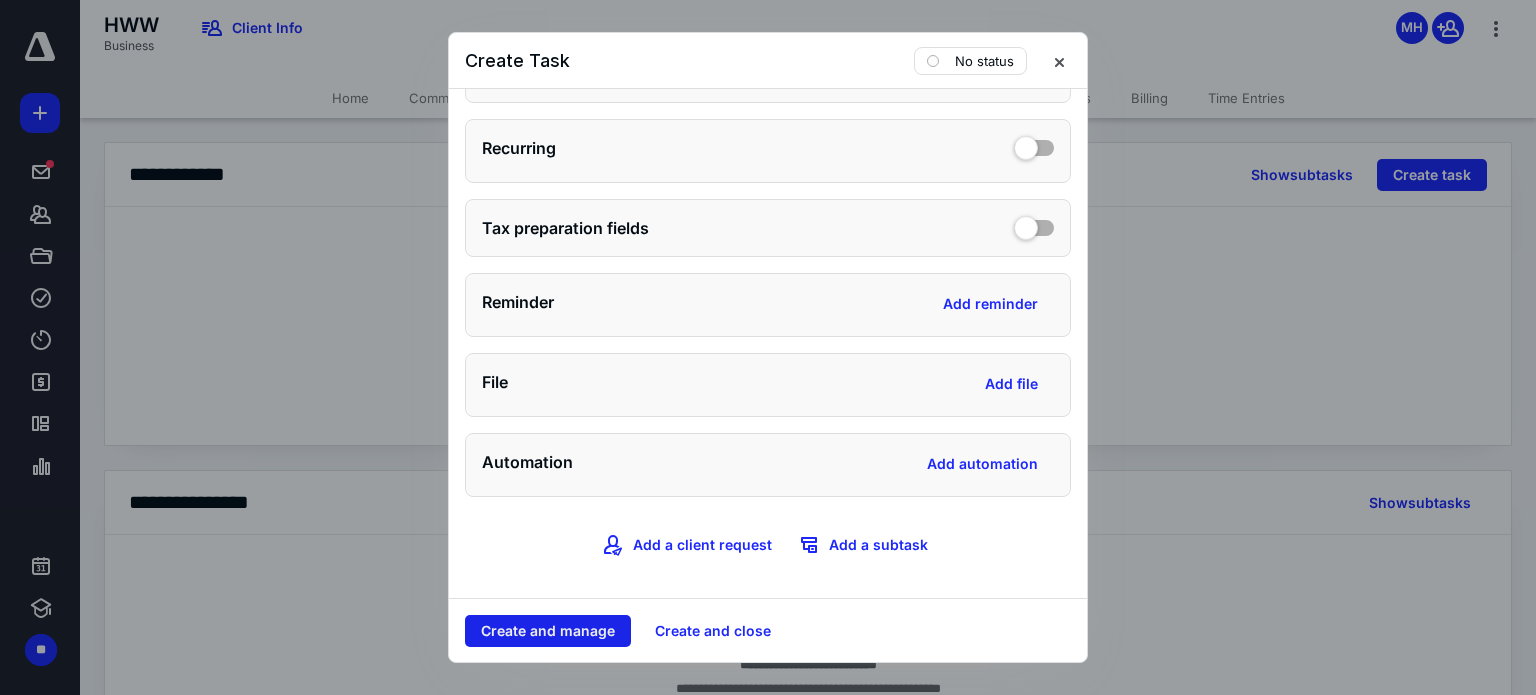 click on "Create and manage" at bounding box center (548, 631) 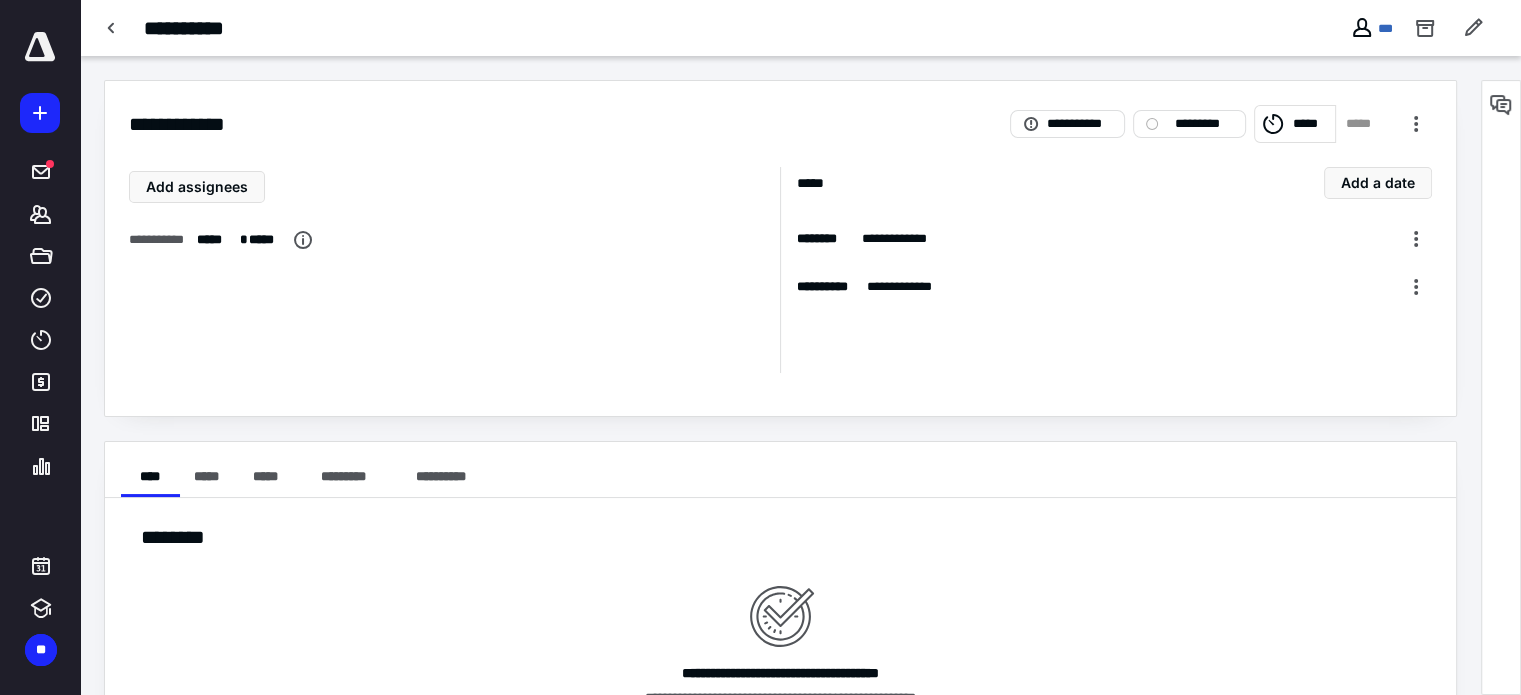 click at bounding box center (40, 113) 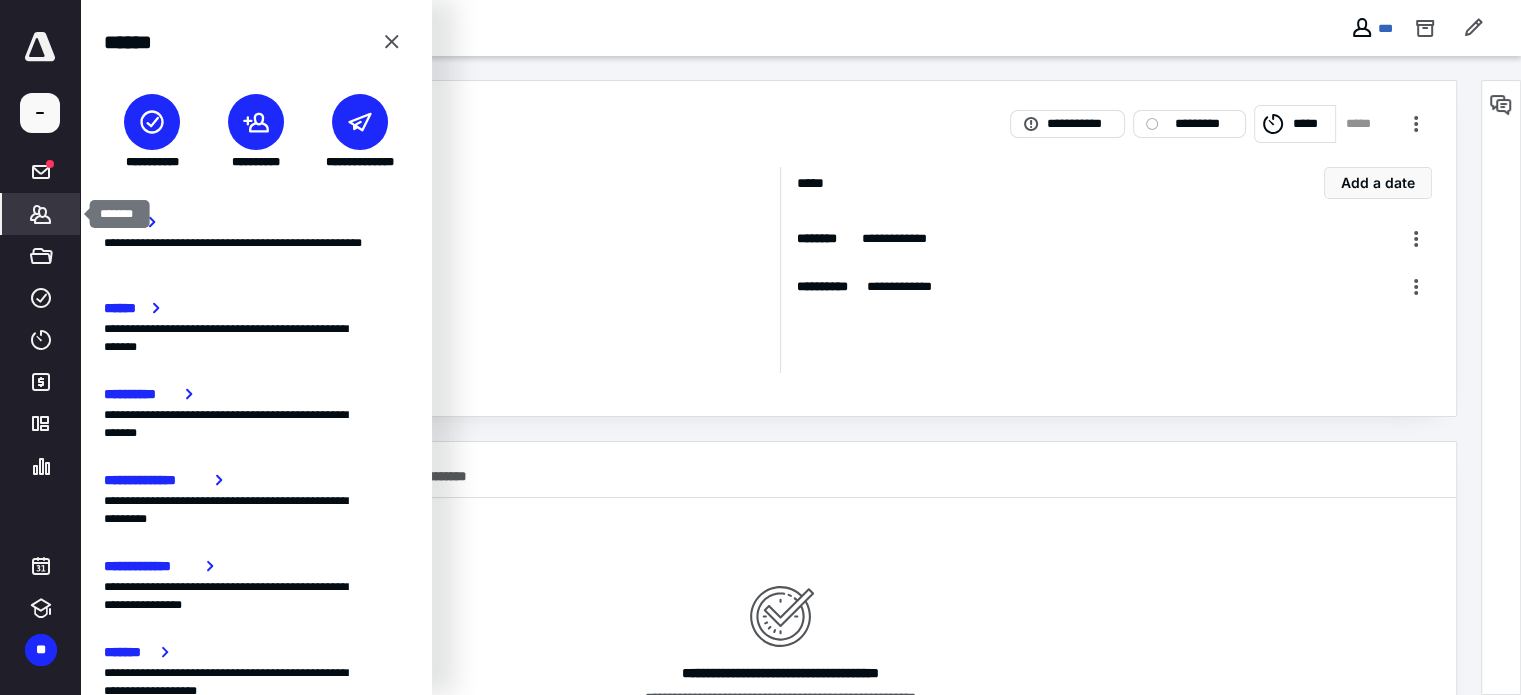 click 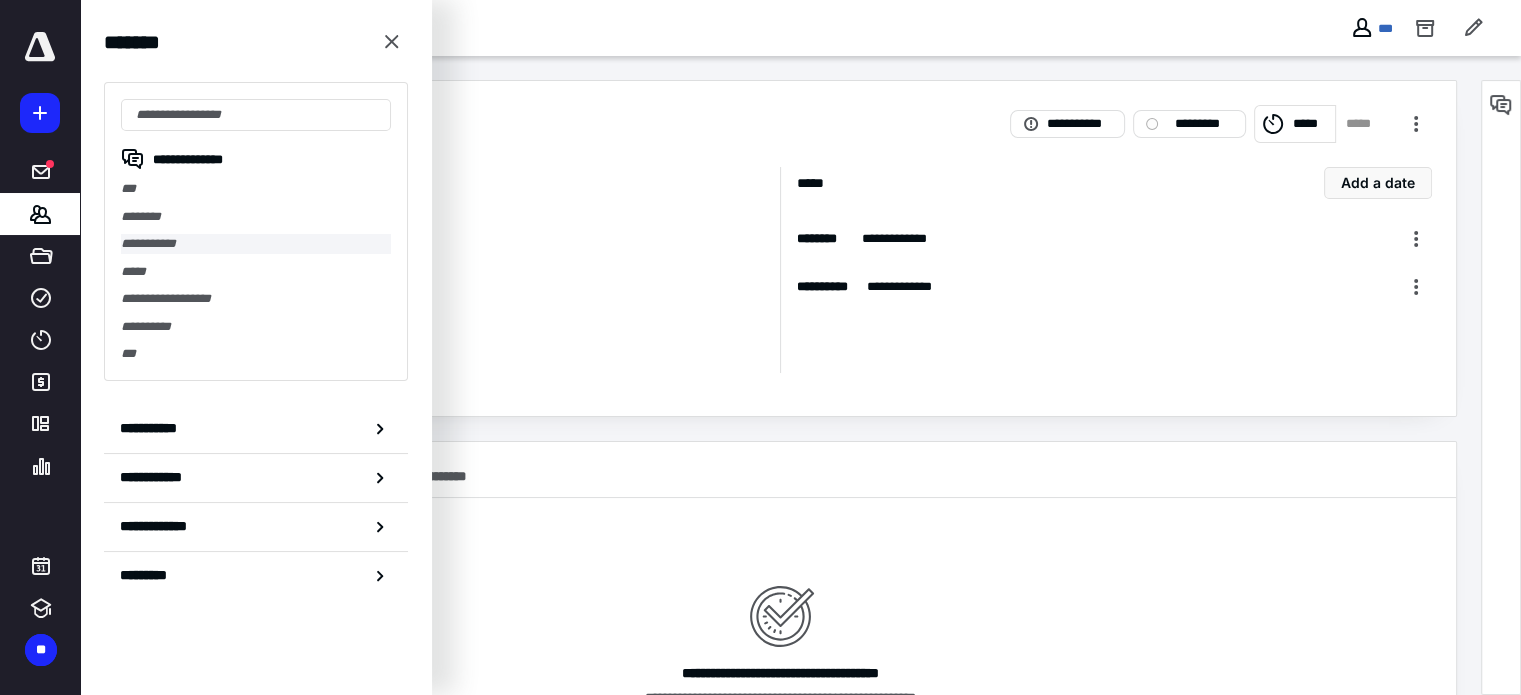 click on "**********" at bounding box center (256, 244) 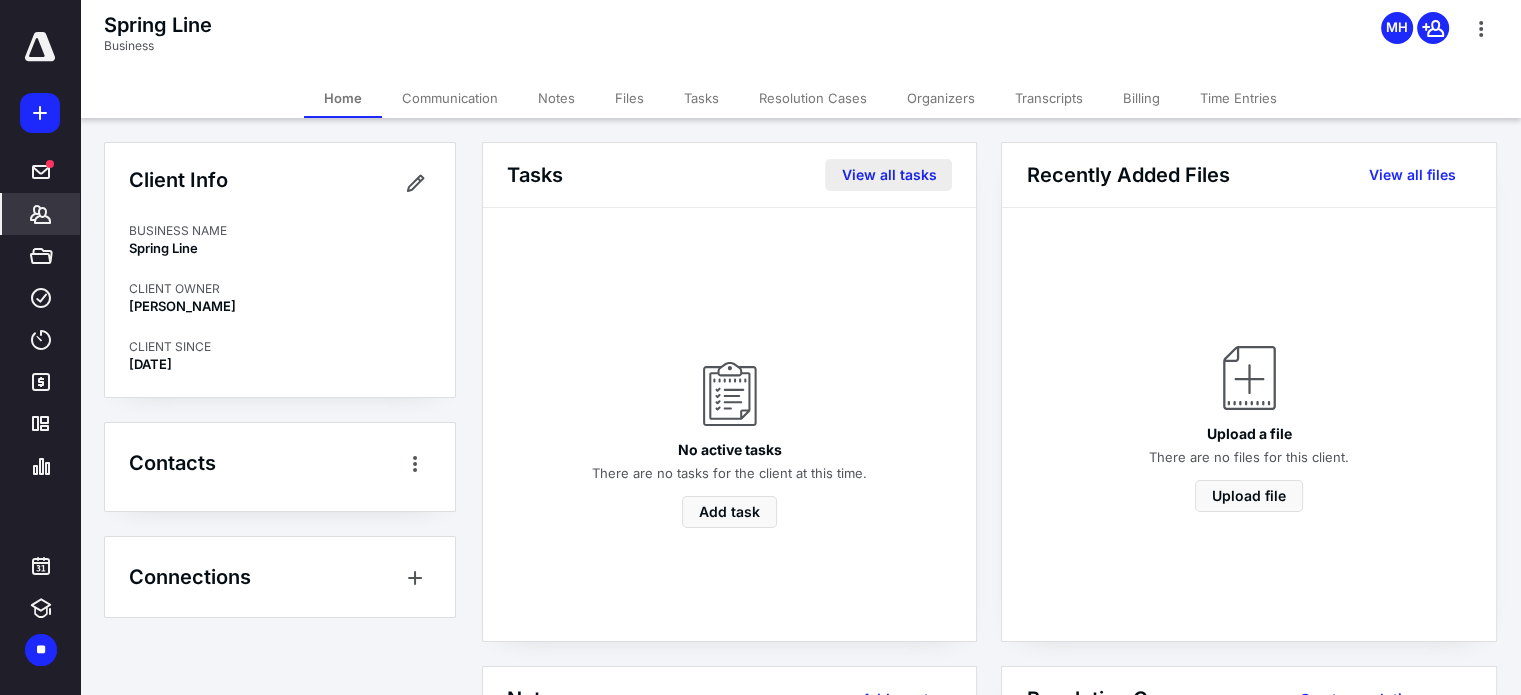 click on "View all tasks" at bounding box center [888, 175] 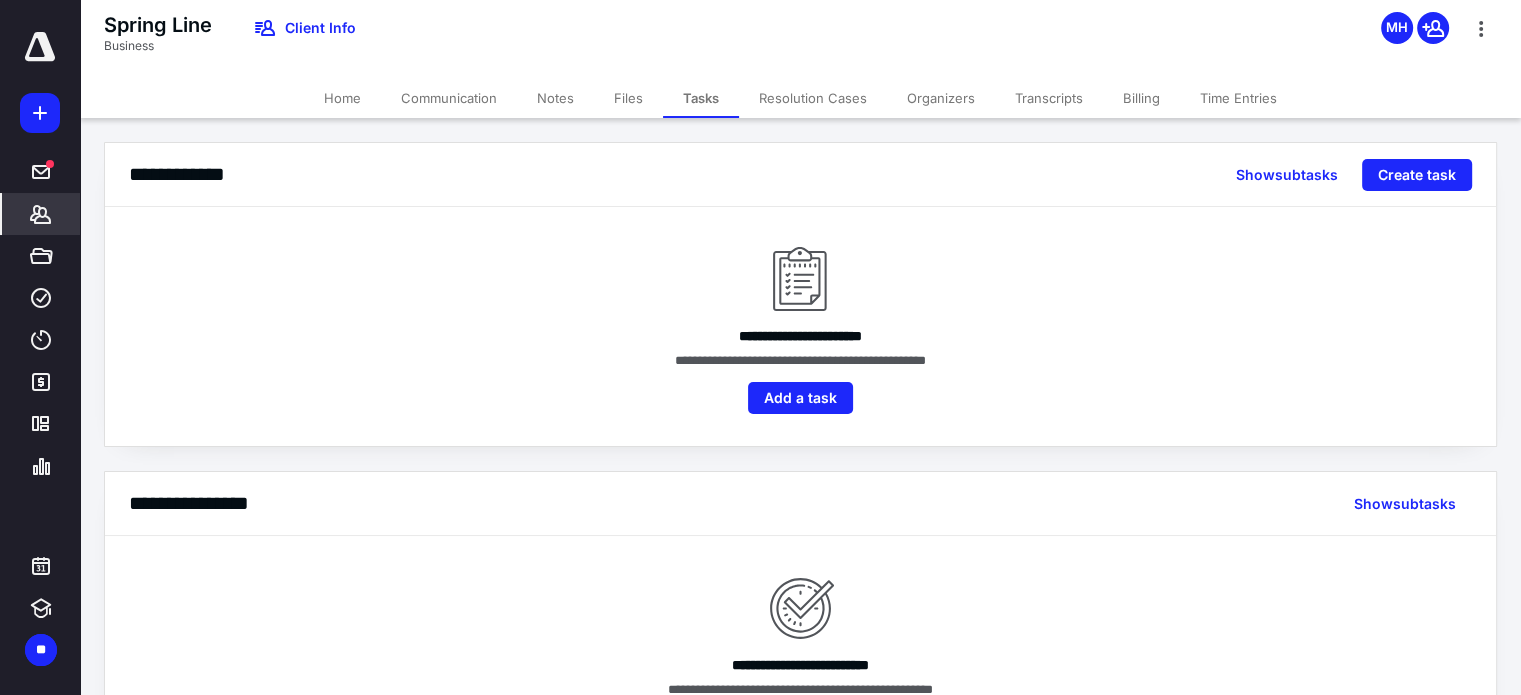 click 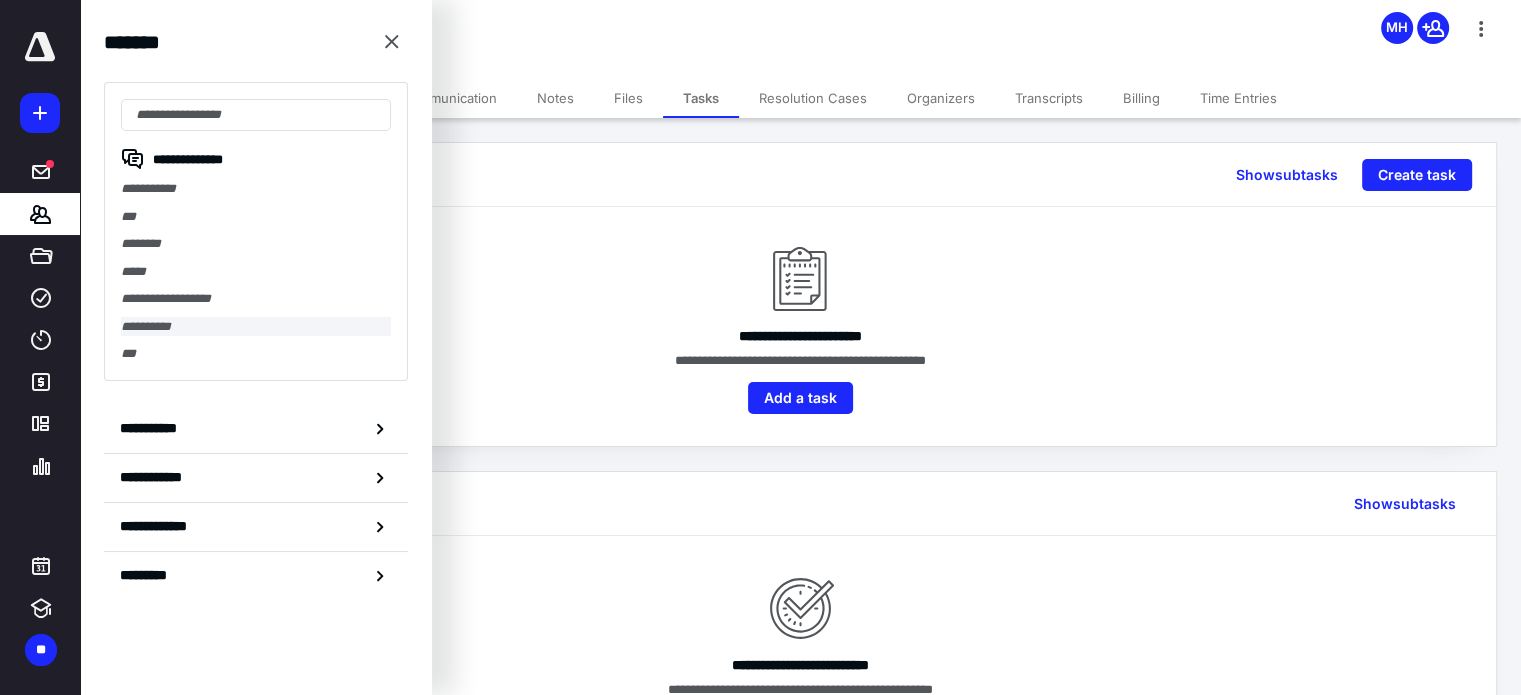 click on "**********" at bounding box center [256, 327] 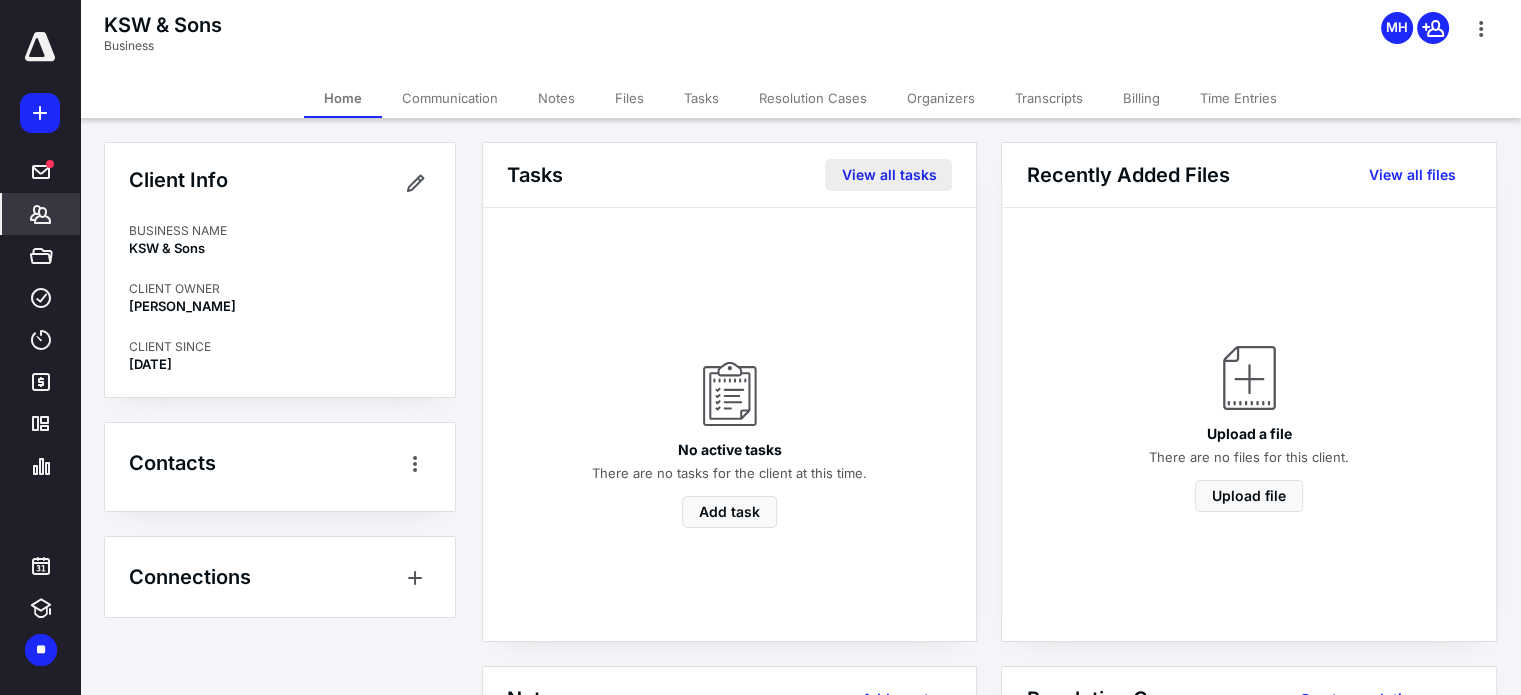 click on "View all tasks" at bounding box center [888, 175] 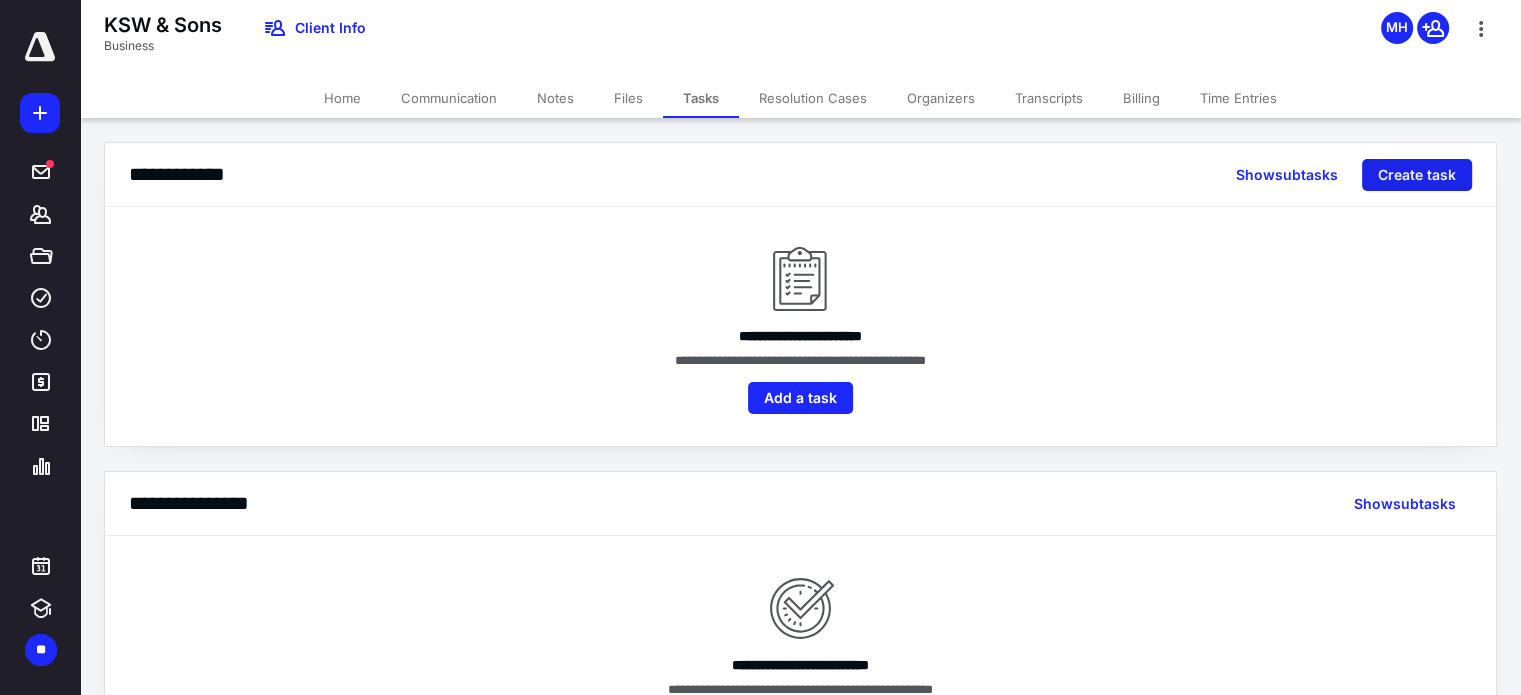 click on "Create task" at bounding box center (1417, 175) 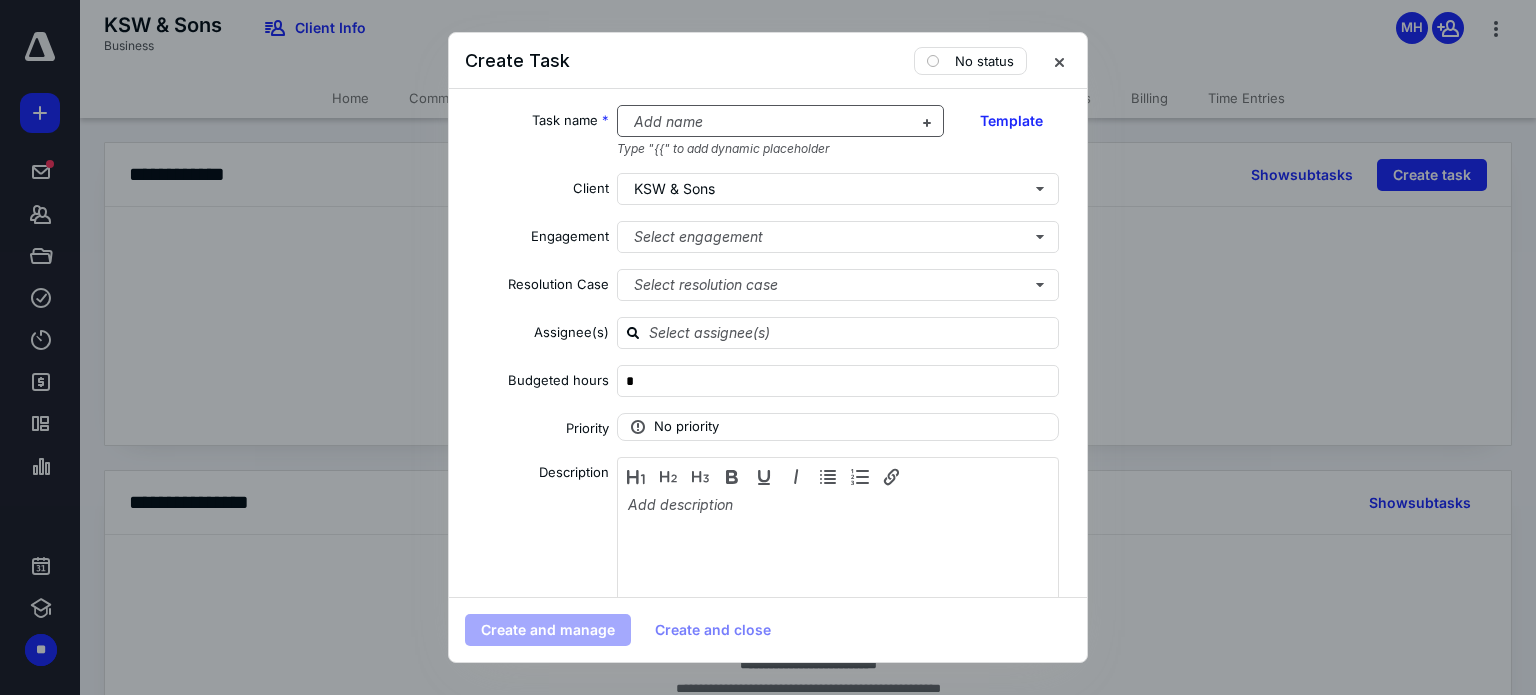 click at bounding box center [769, 122] 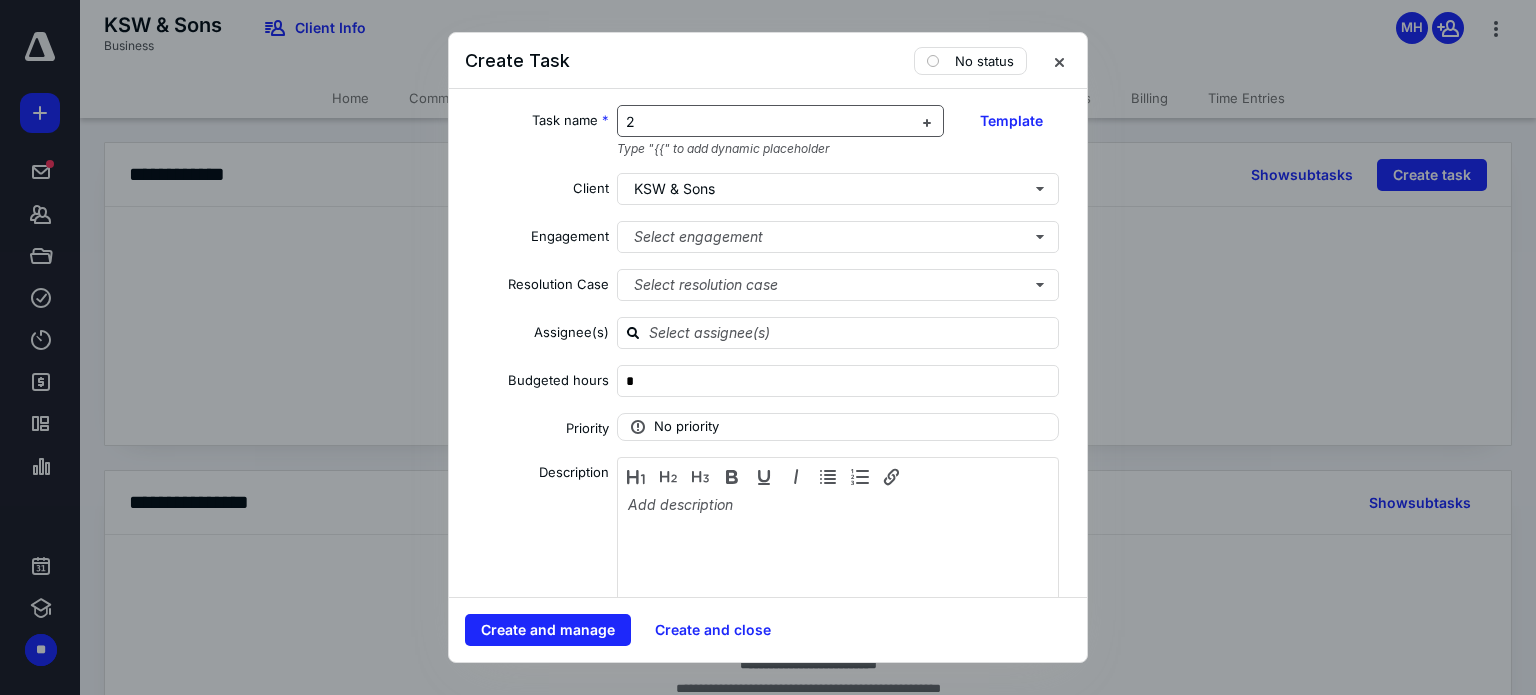 type 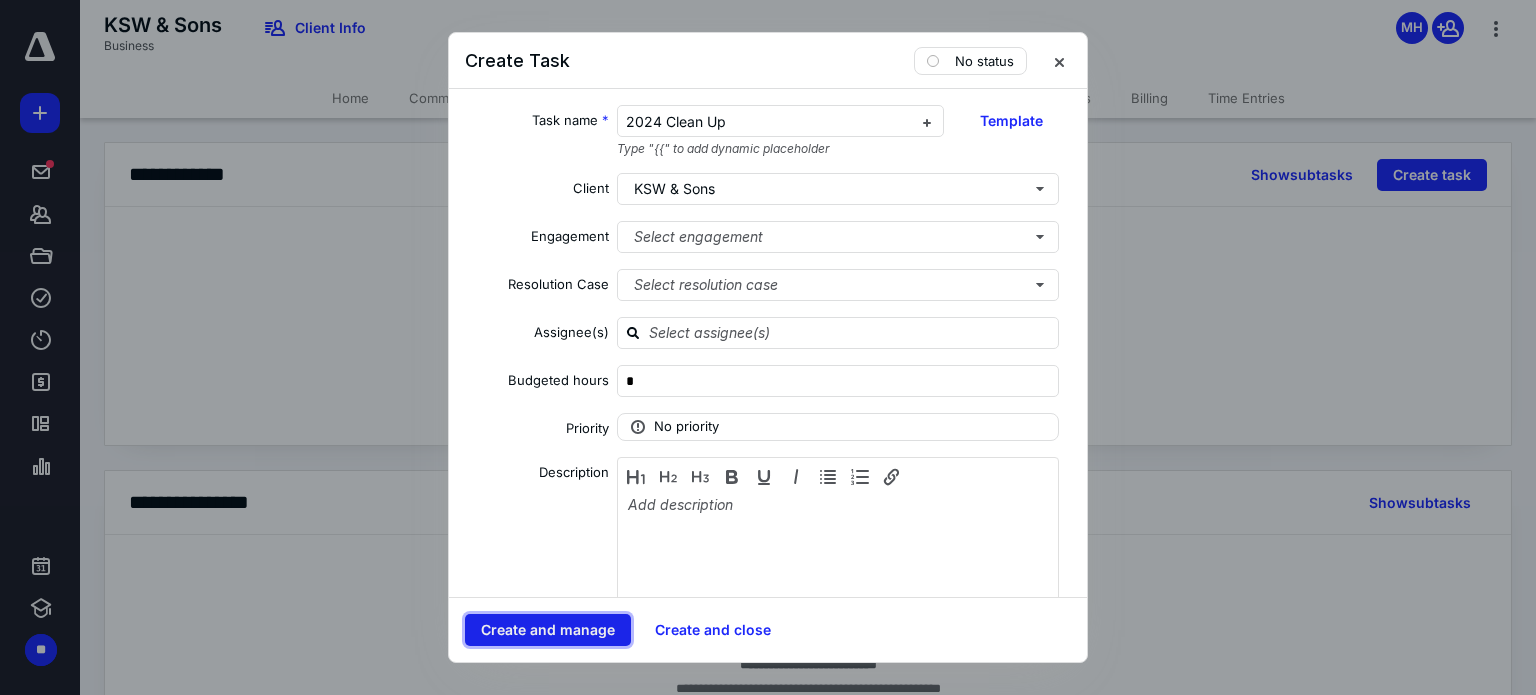 click on "Create and manage" at bounding box center [548, 630] 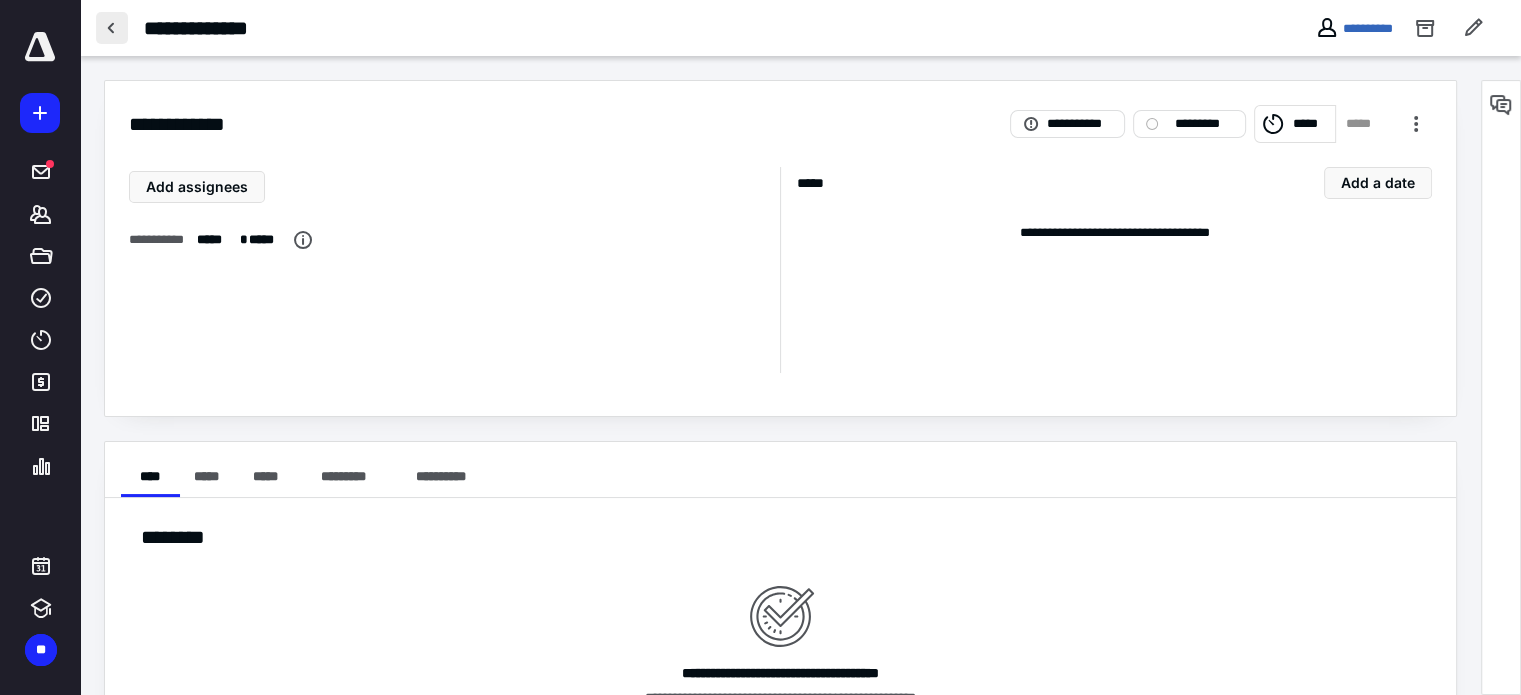 click at bounding box center (112, 28) 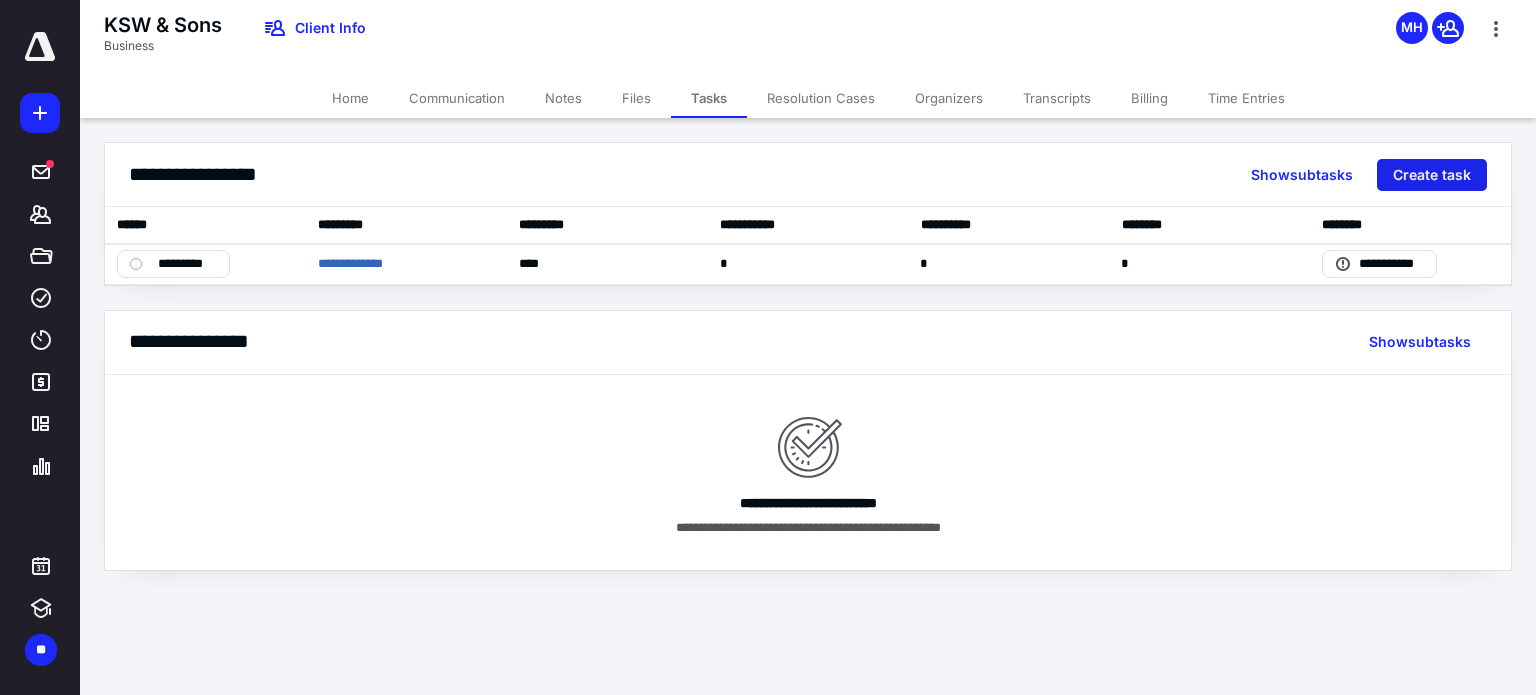 click on "Create task" at bounding box center [1432, 175] 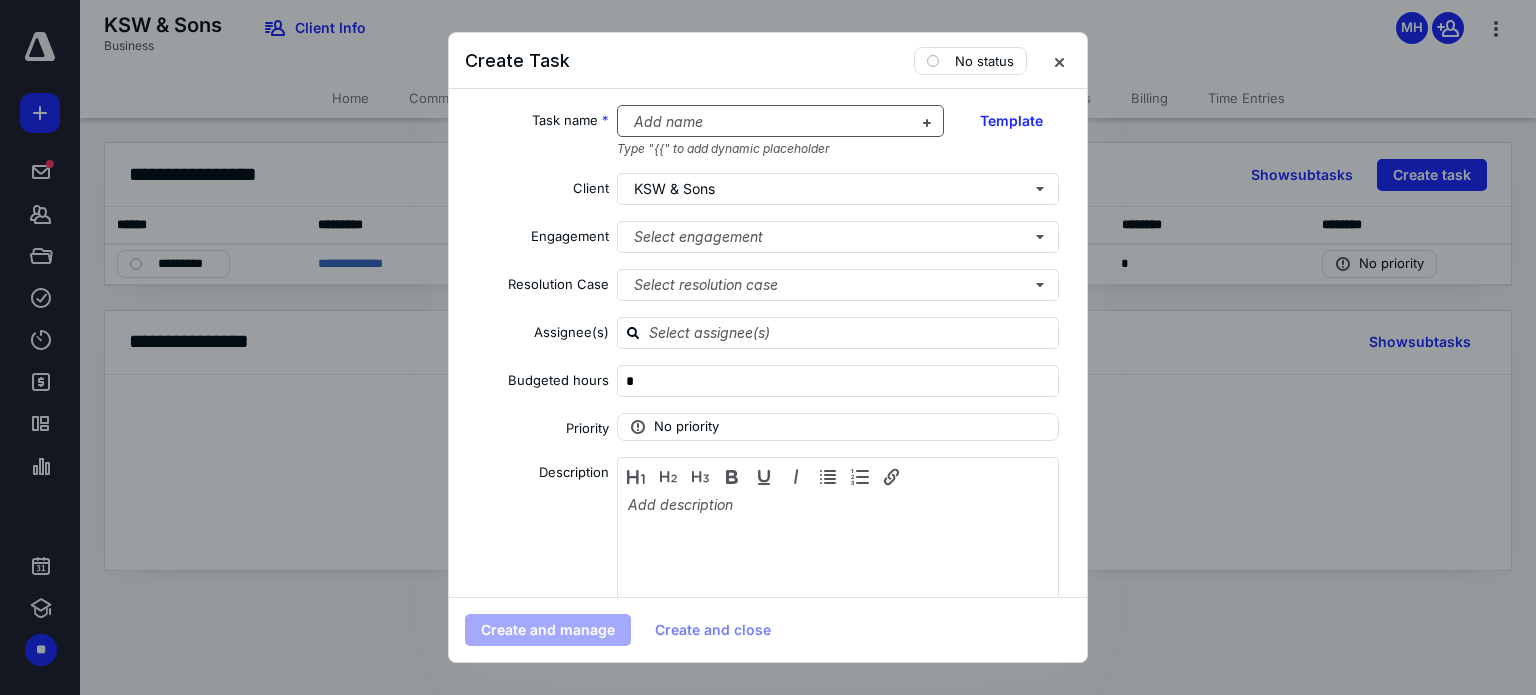 click at bounding box center [769, 122] 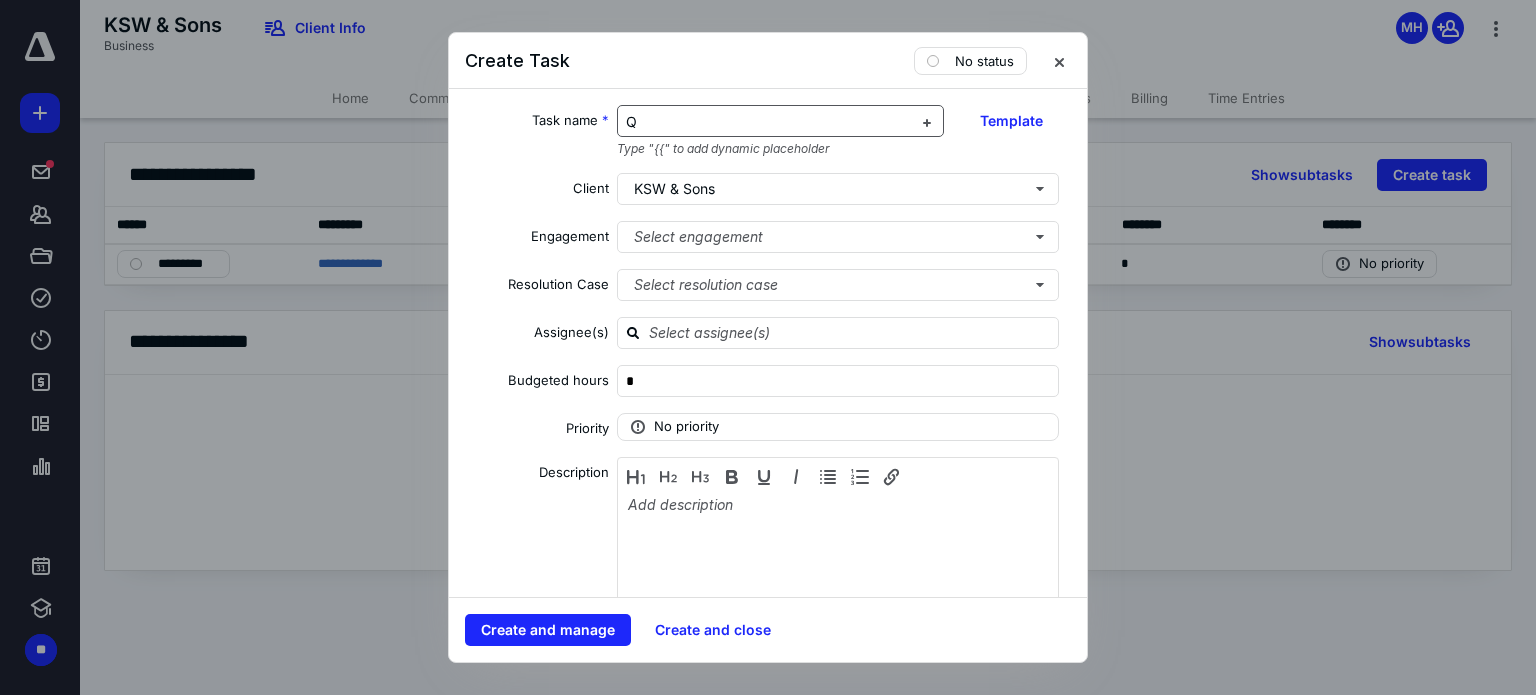 type 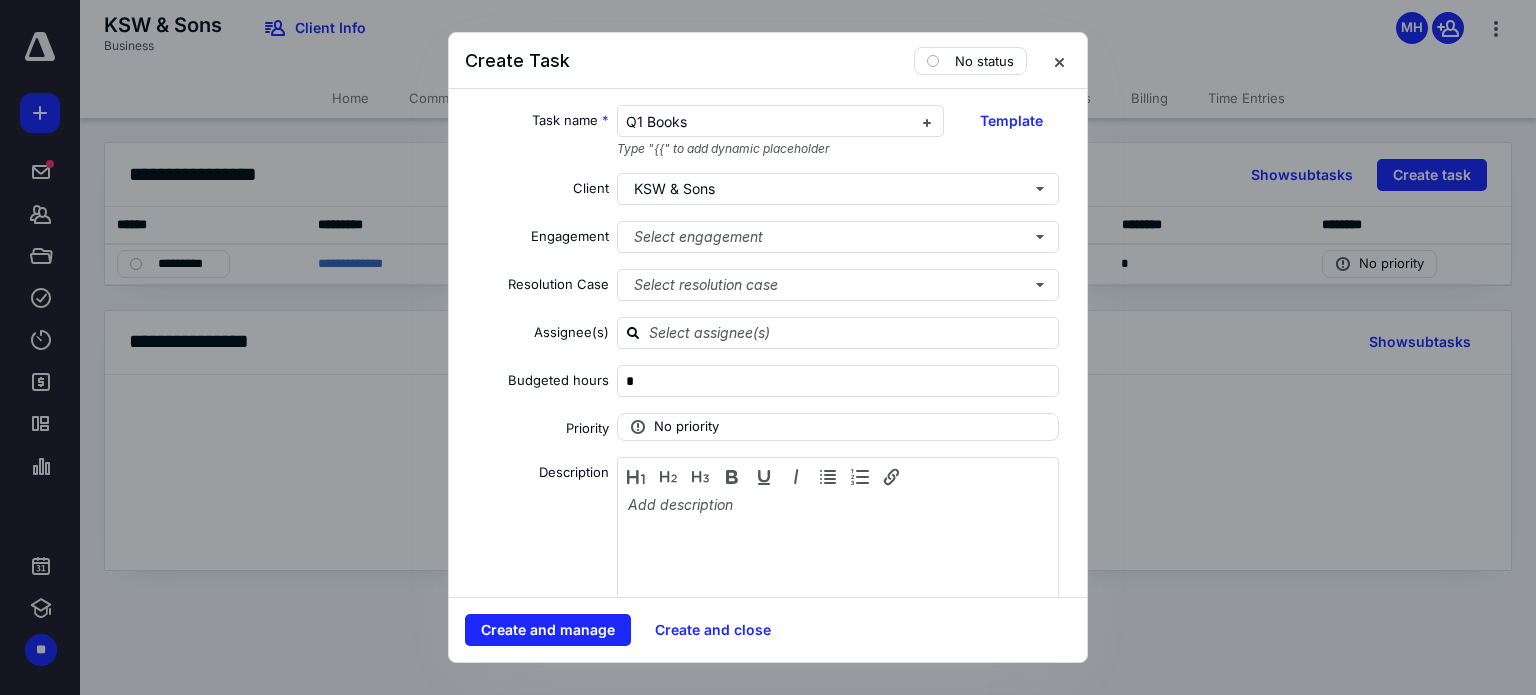 click at bounding box center (768, 347) 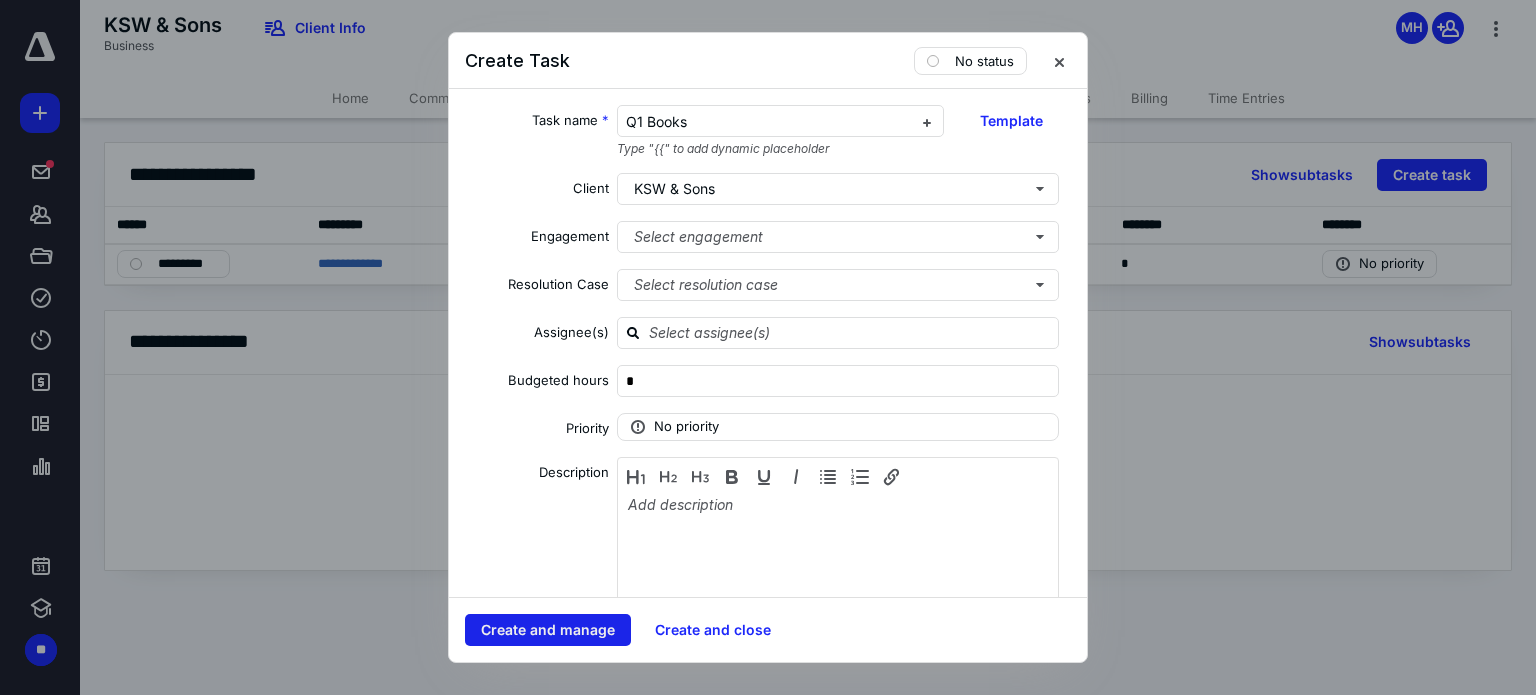 click on "Create and manage" at bounding box center [548, 630] 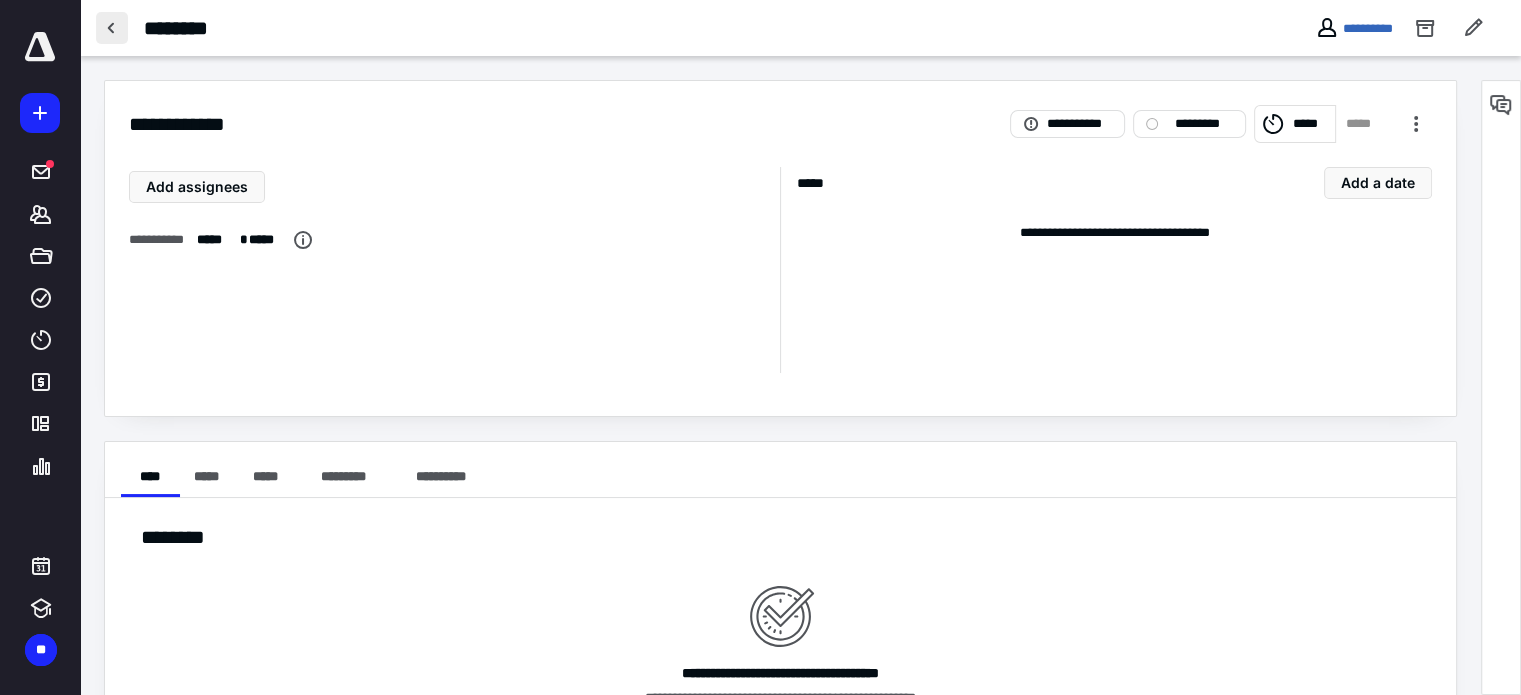 click at bounding box center [112, 28] 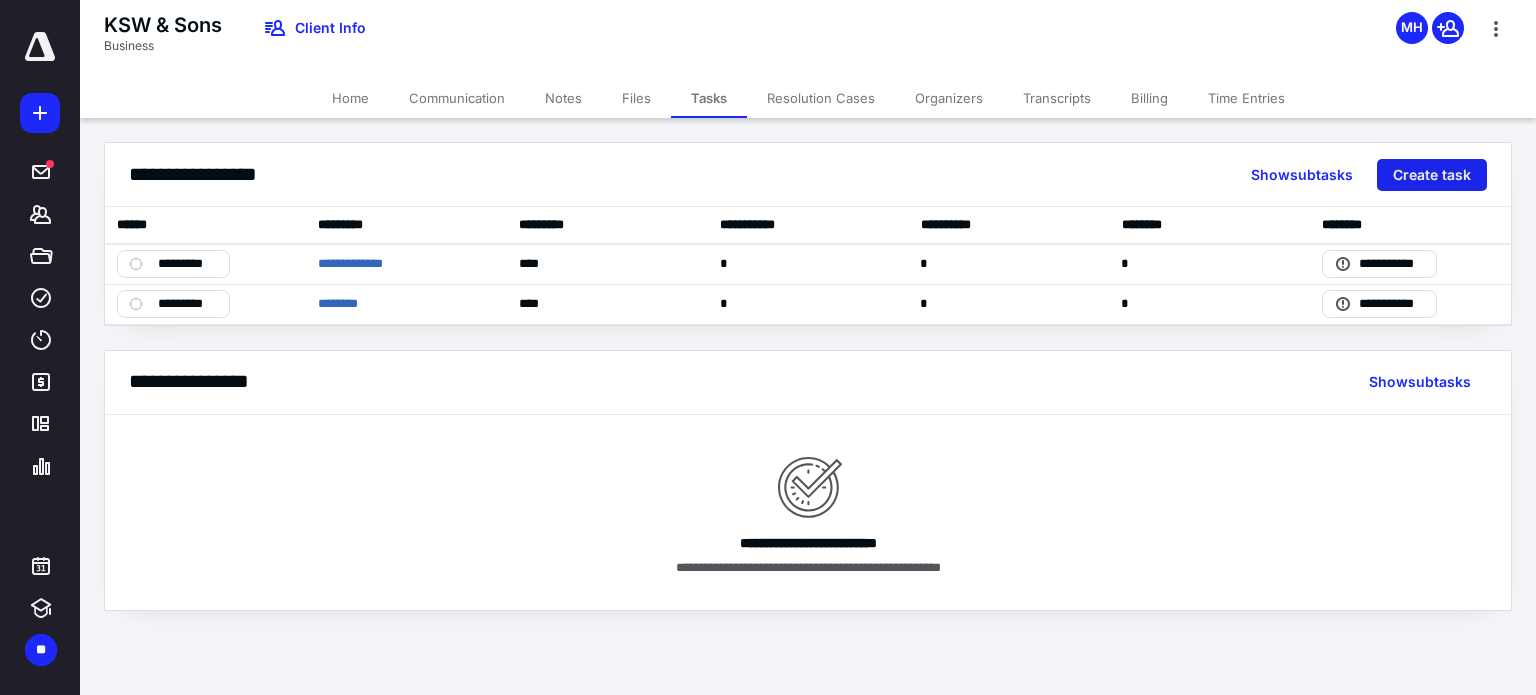 click on "Create task" at bounding box center (1432, 175) 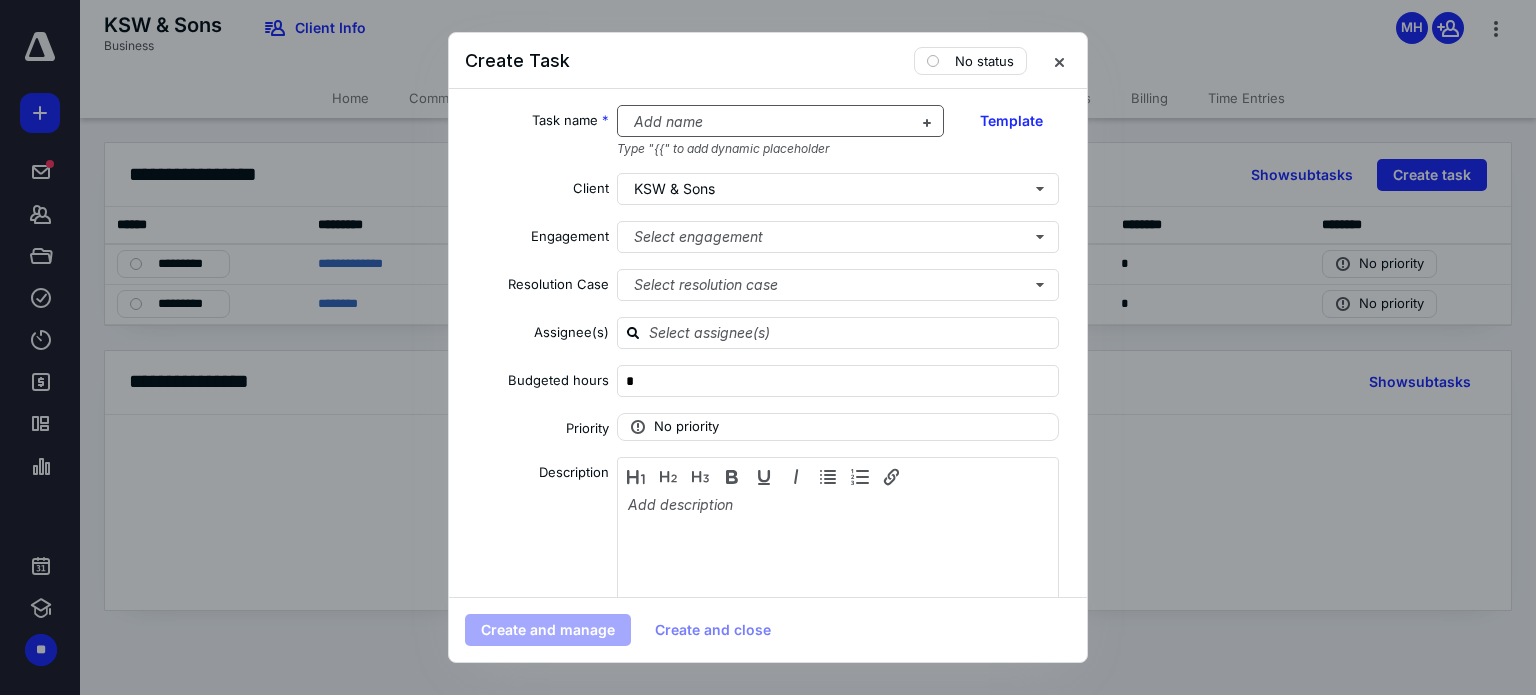 click at bounding box center [769, 122] 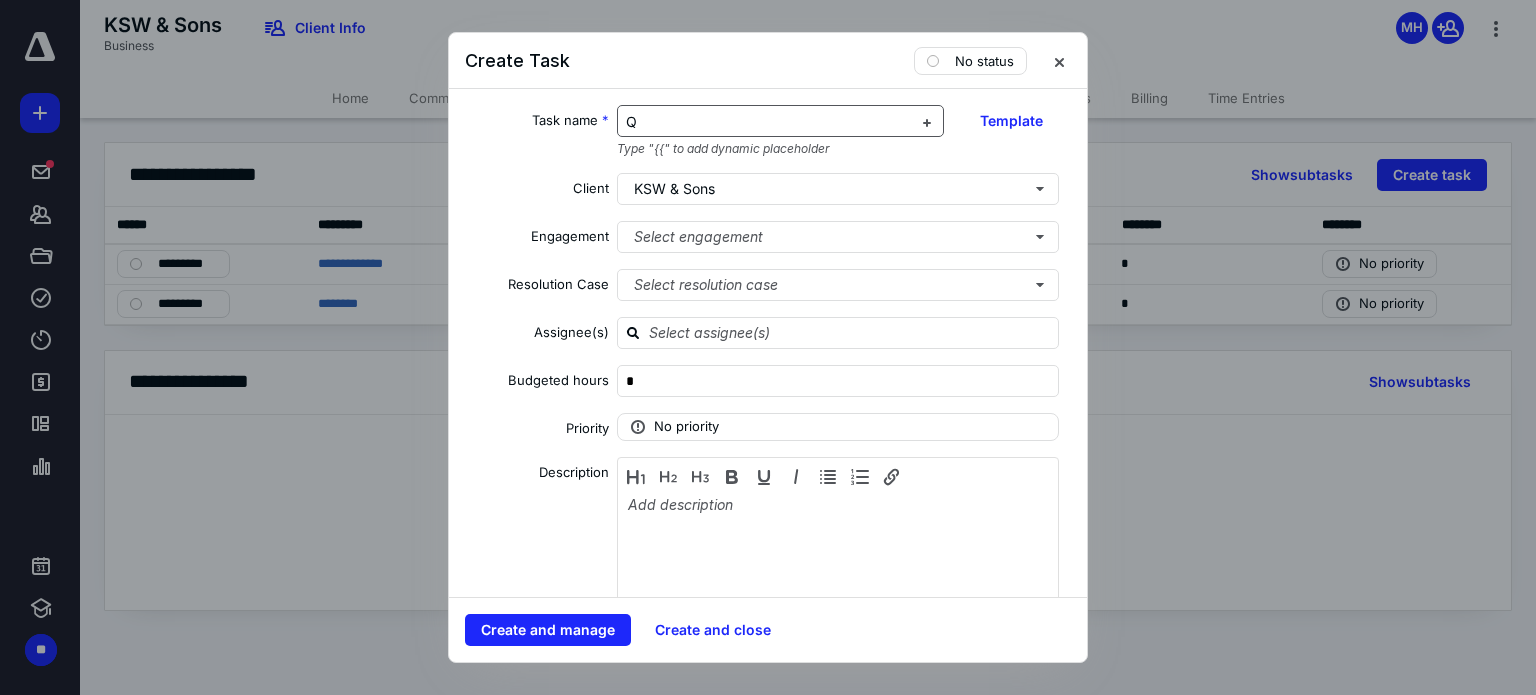type 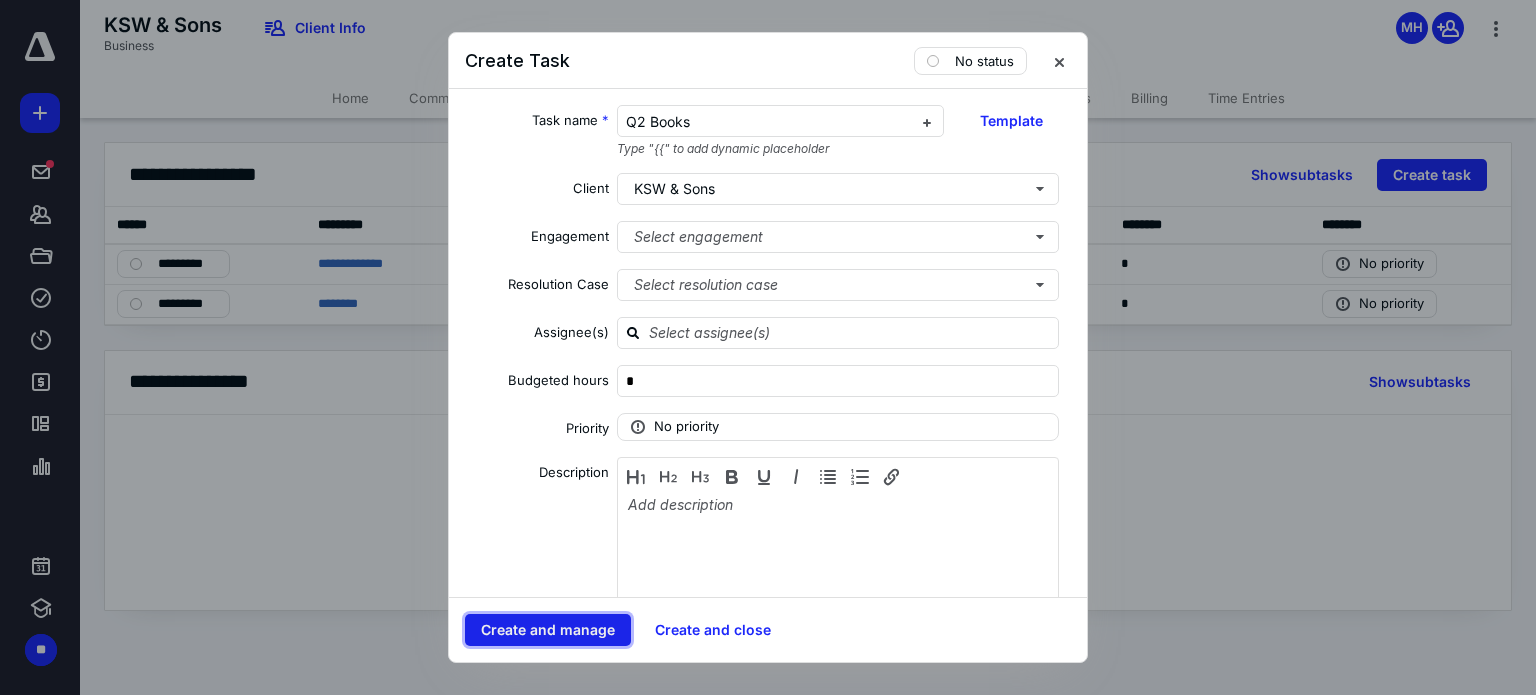 click on "Create and manage" at bounding box center (548, 630) 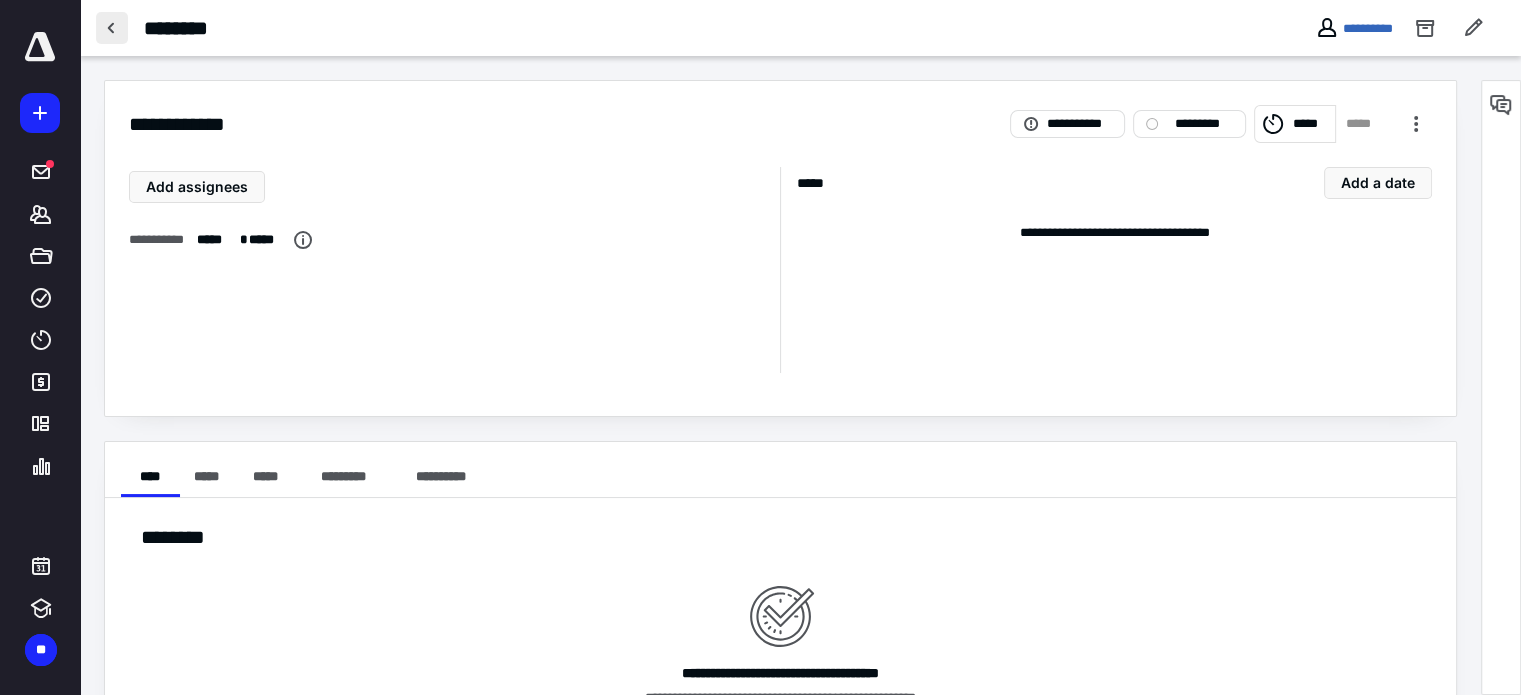 click at bounding box center [112, 28] 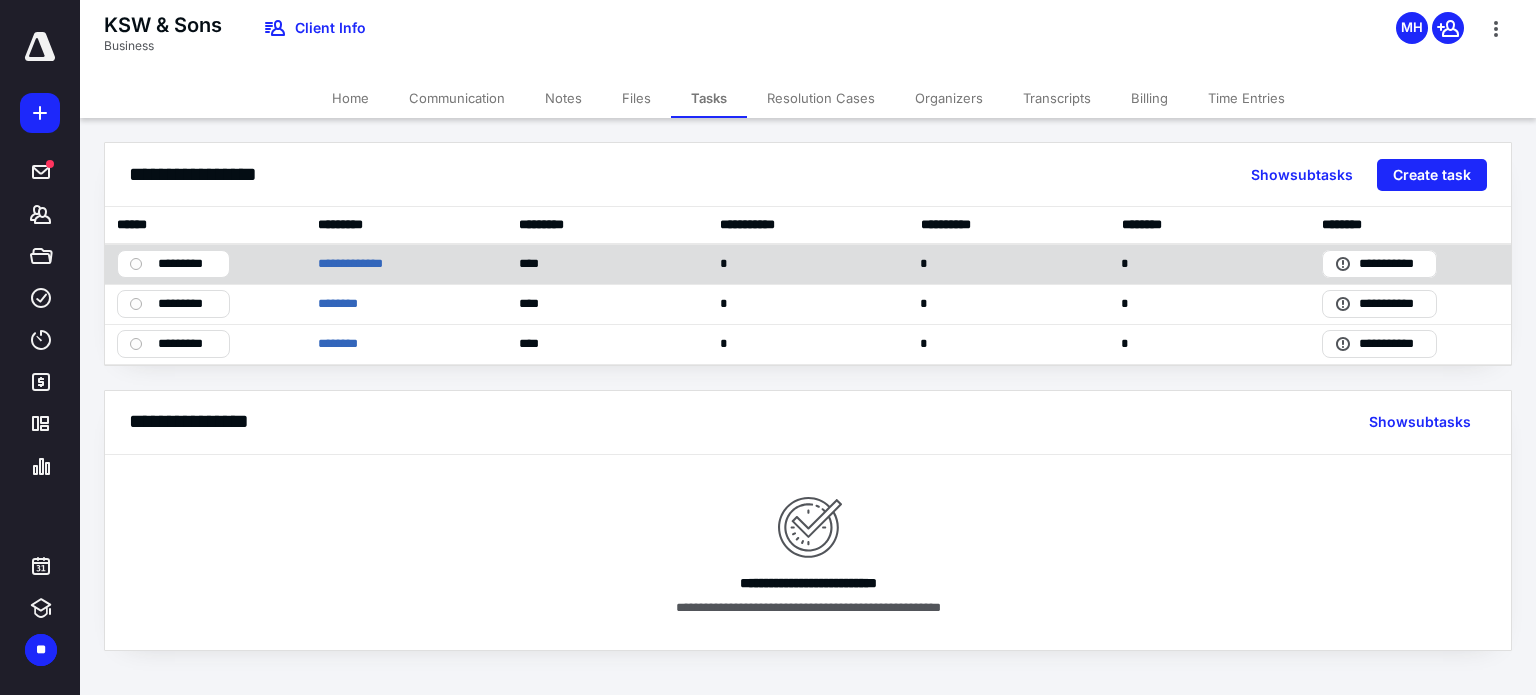 click on "*********" at bounding box center (187, 264) 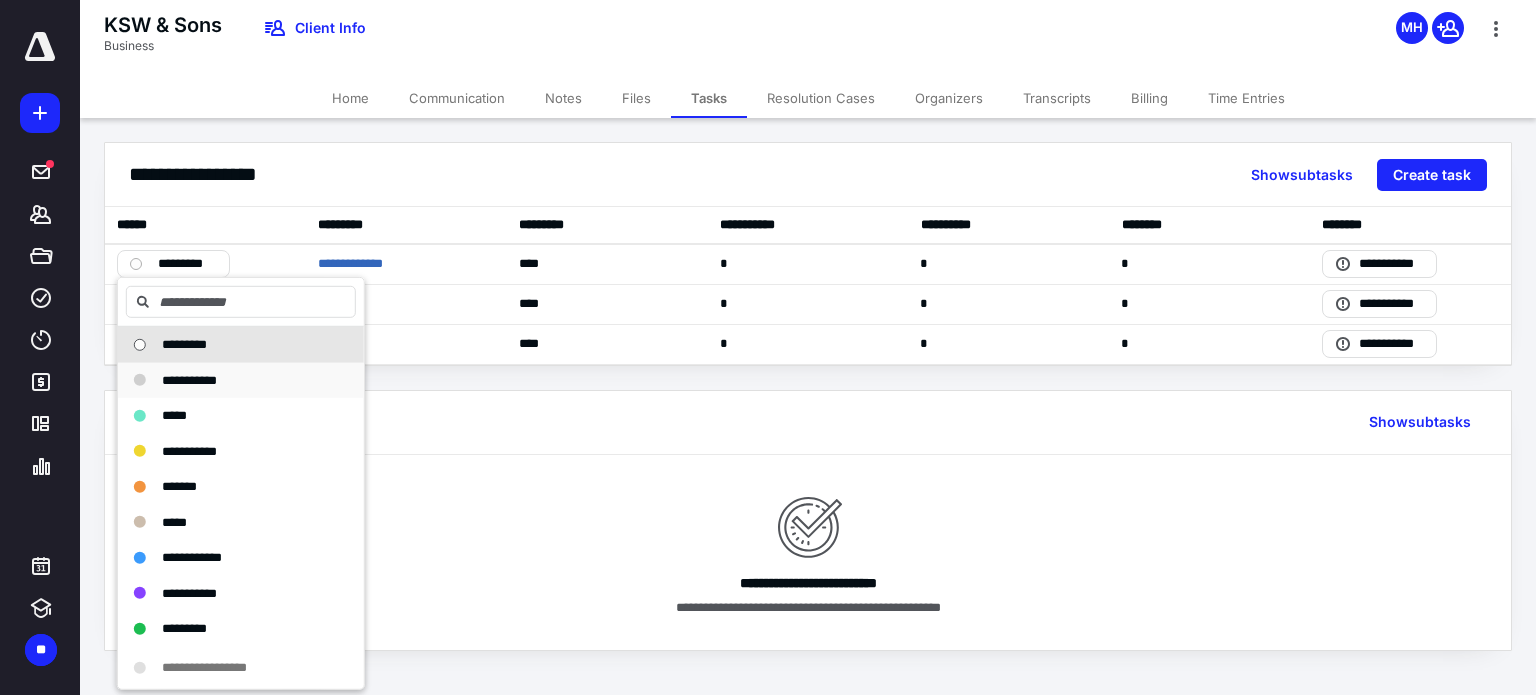 click on "**********" at bounding box center (189, 379) 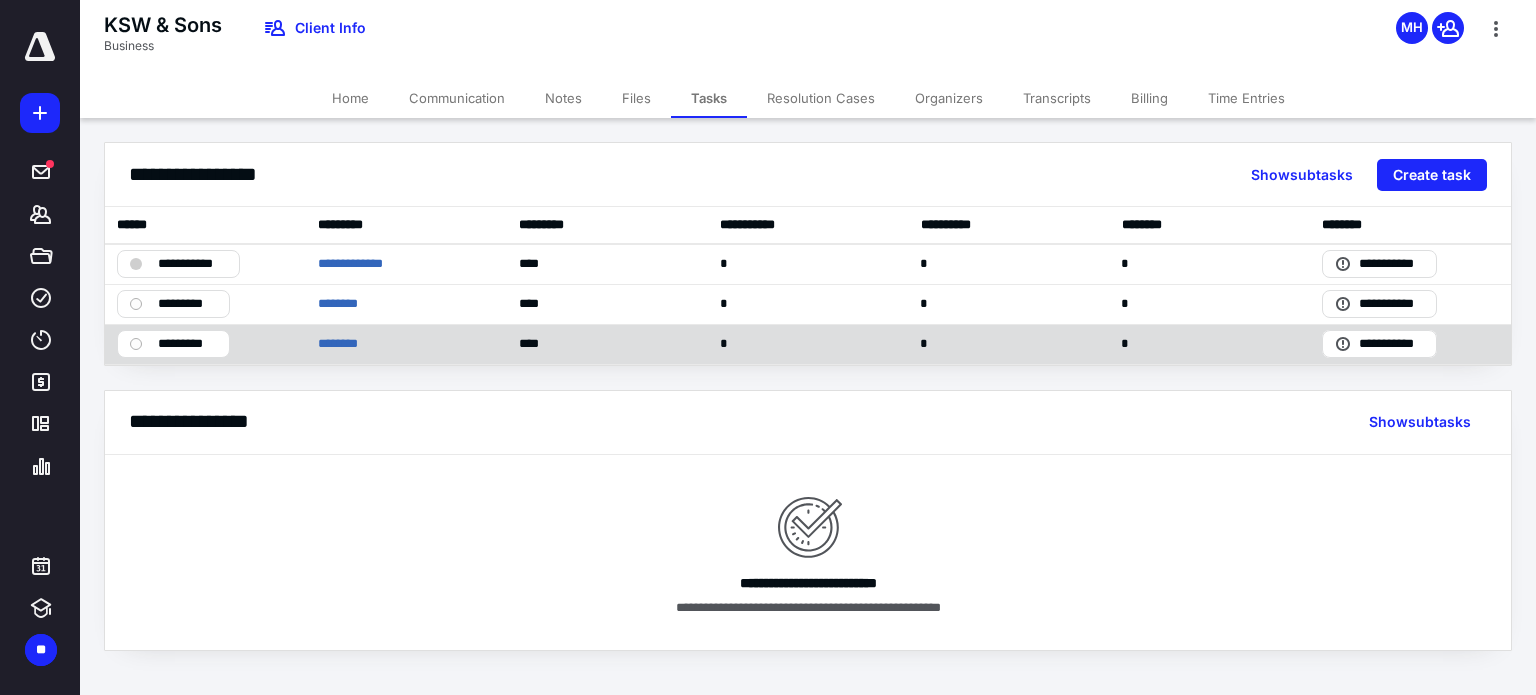 click on "*********" at bounding box center [173, 344] 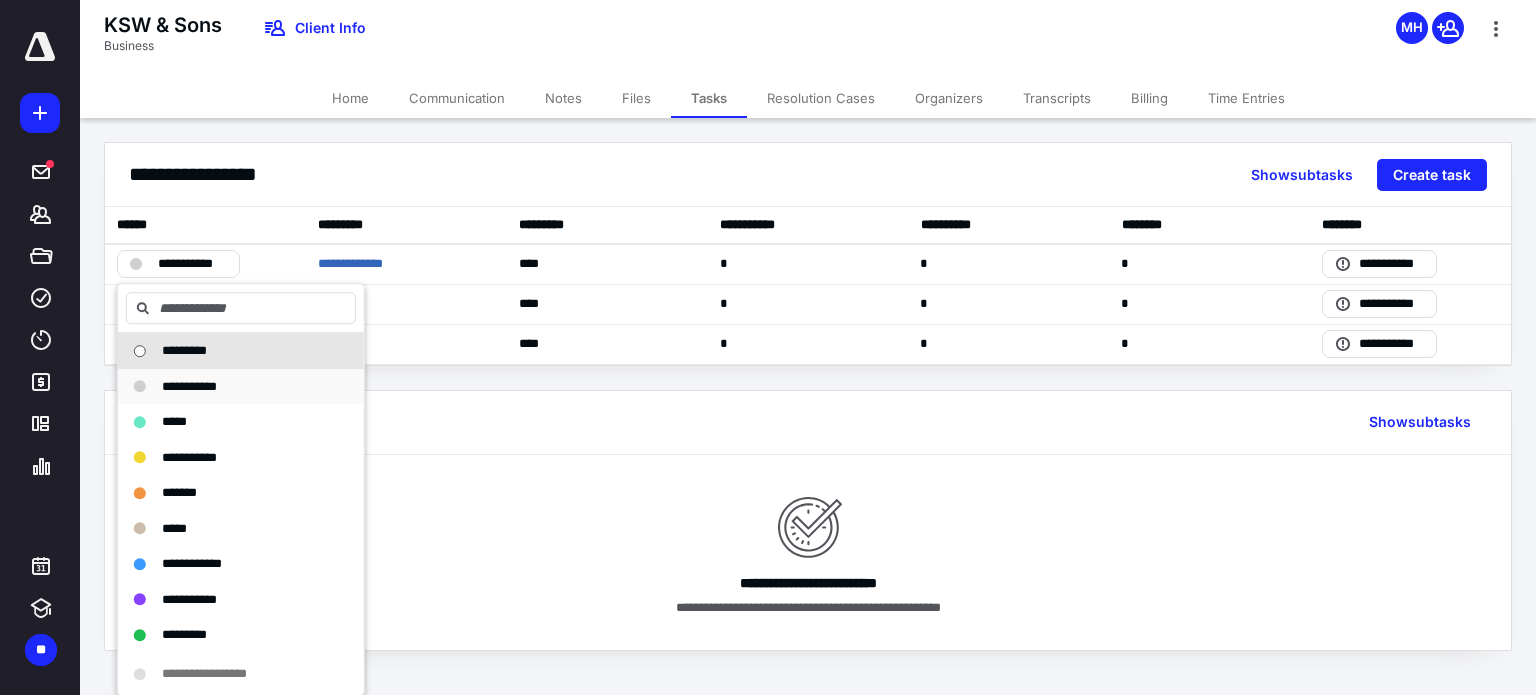 click on "**********" at bounding box center (189, 386) 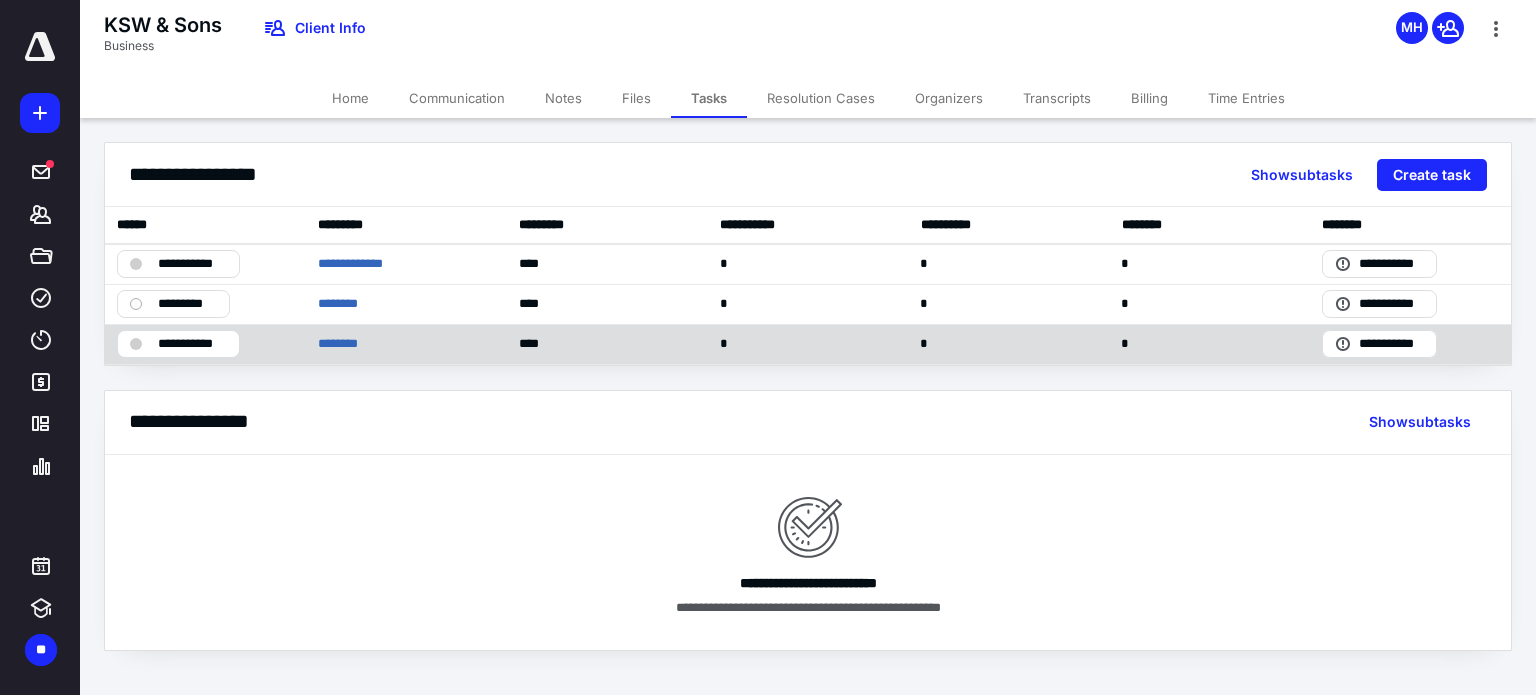 click on "**********" at bounding box center [192, 344] 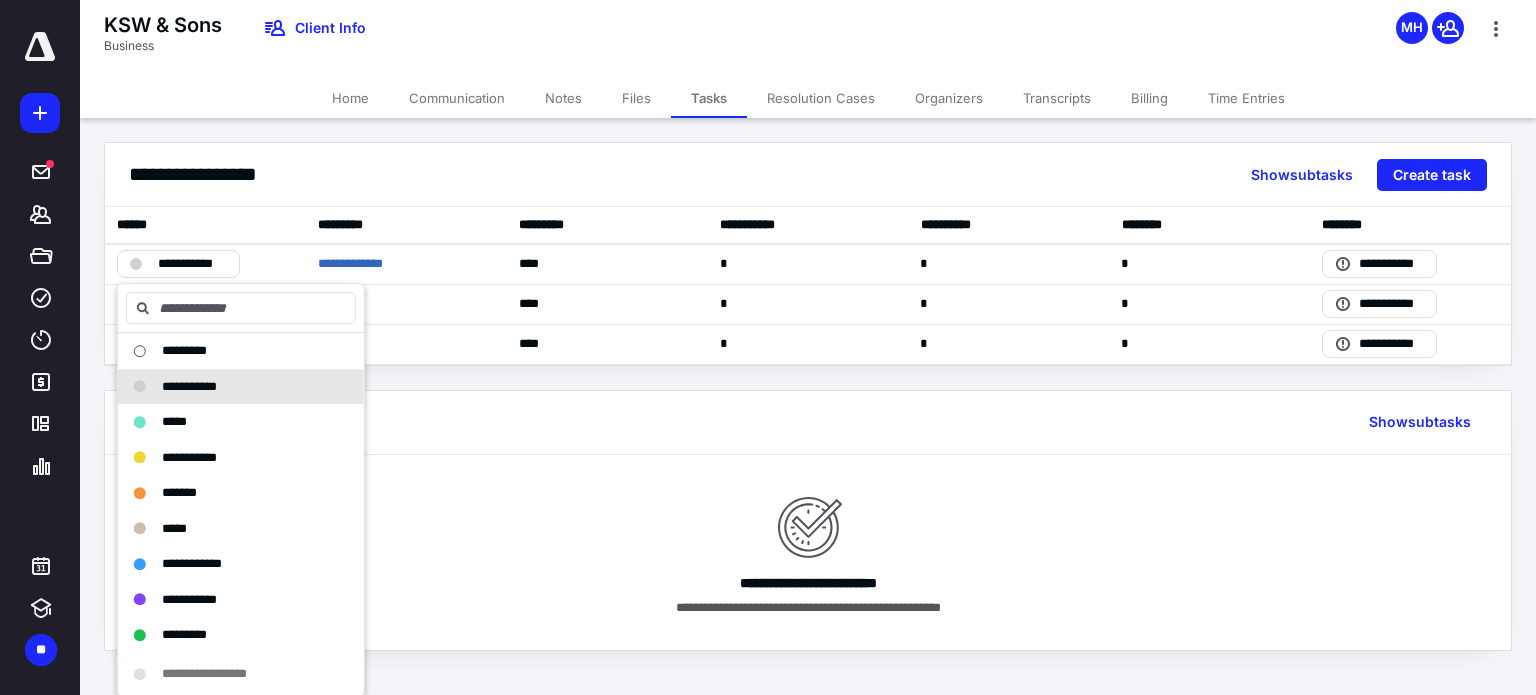 click on "**********" at bounding box center (189, 386) 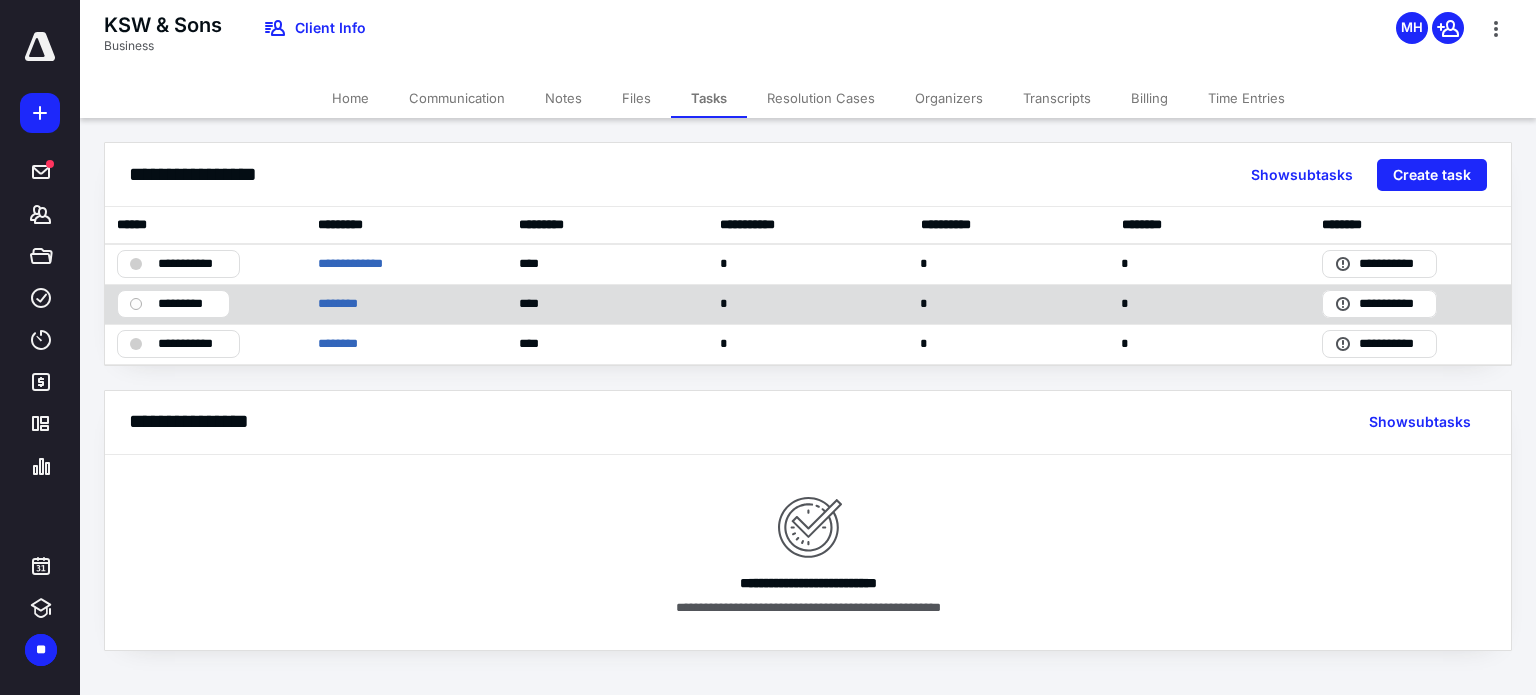 click on "*********" at bounding box center (173, 304) 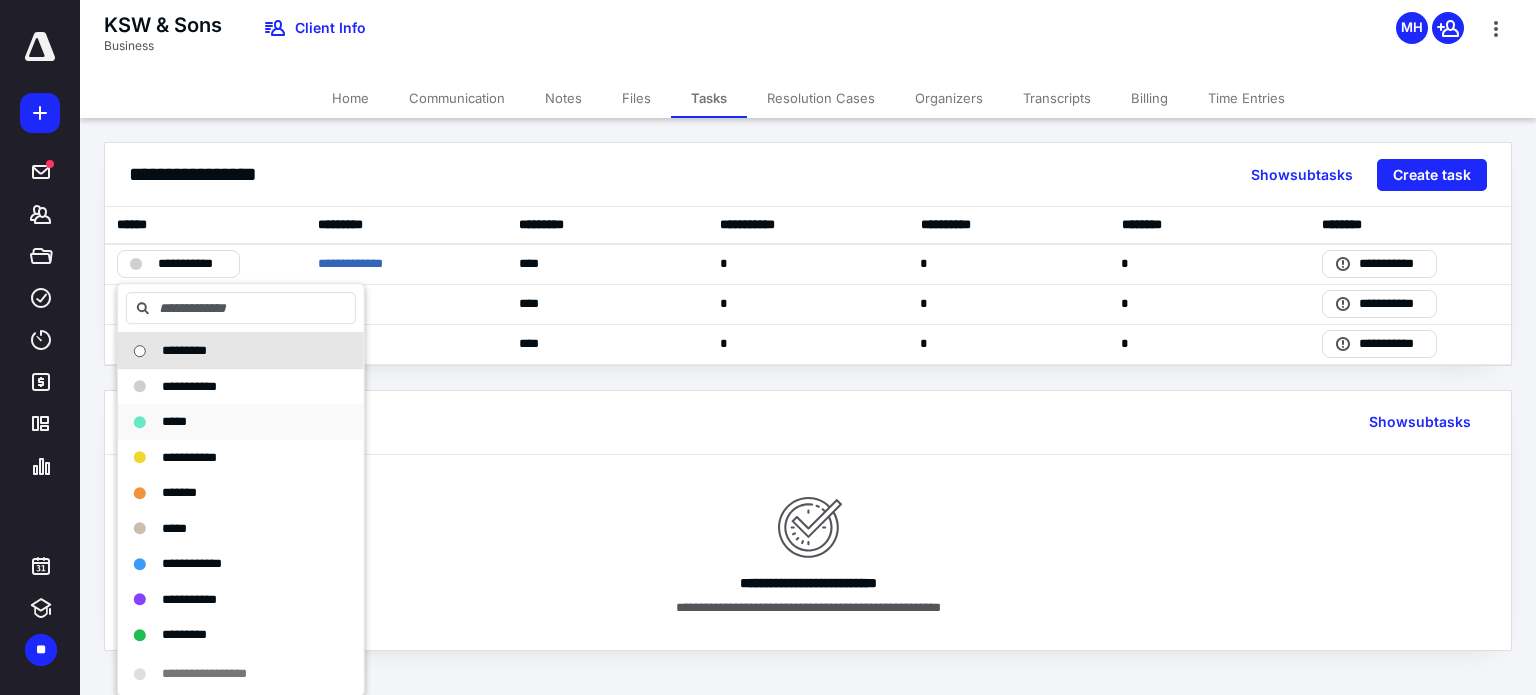 click on "*****" at bounding box center (174, 421) 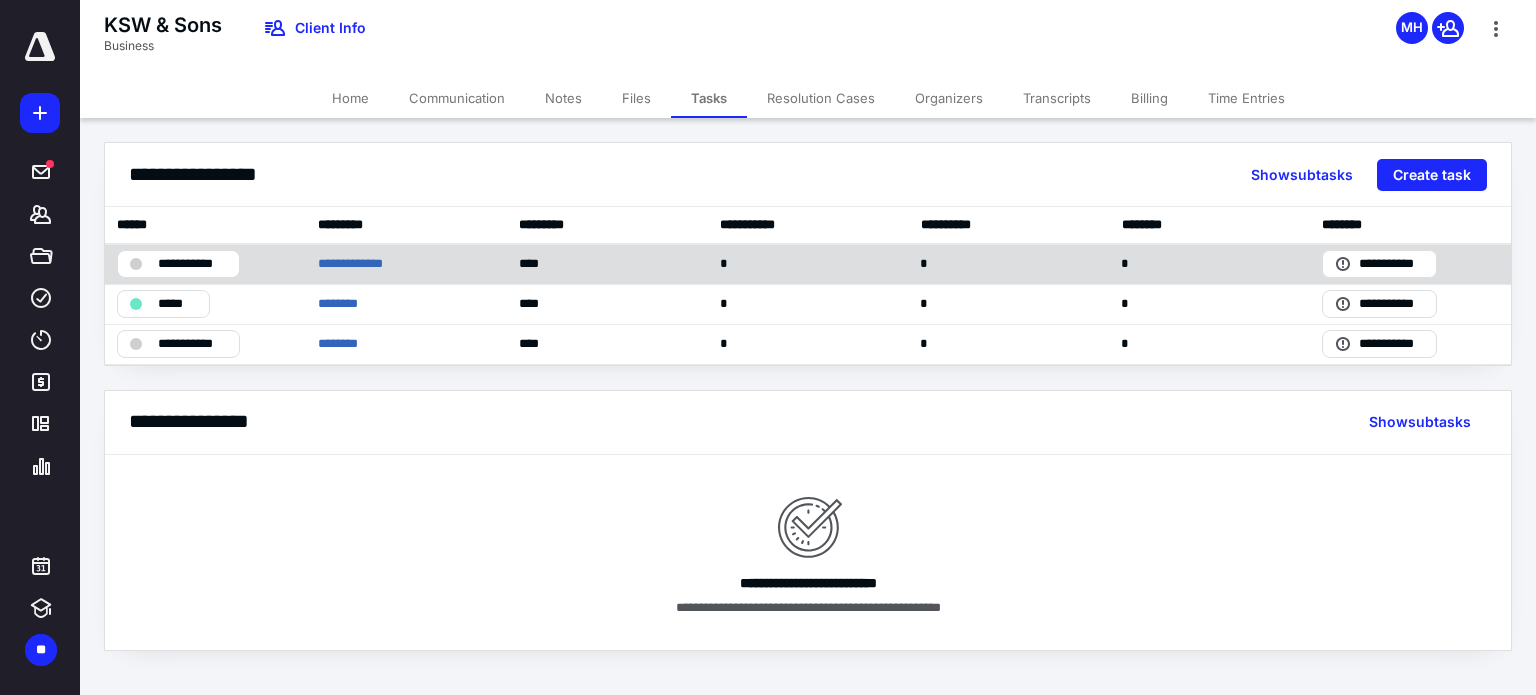 click on "**********" at bounding box center (205, 264) 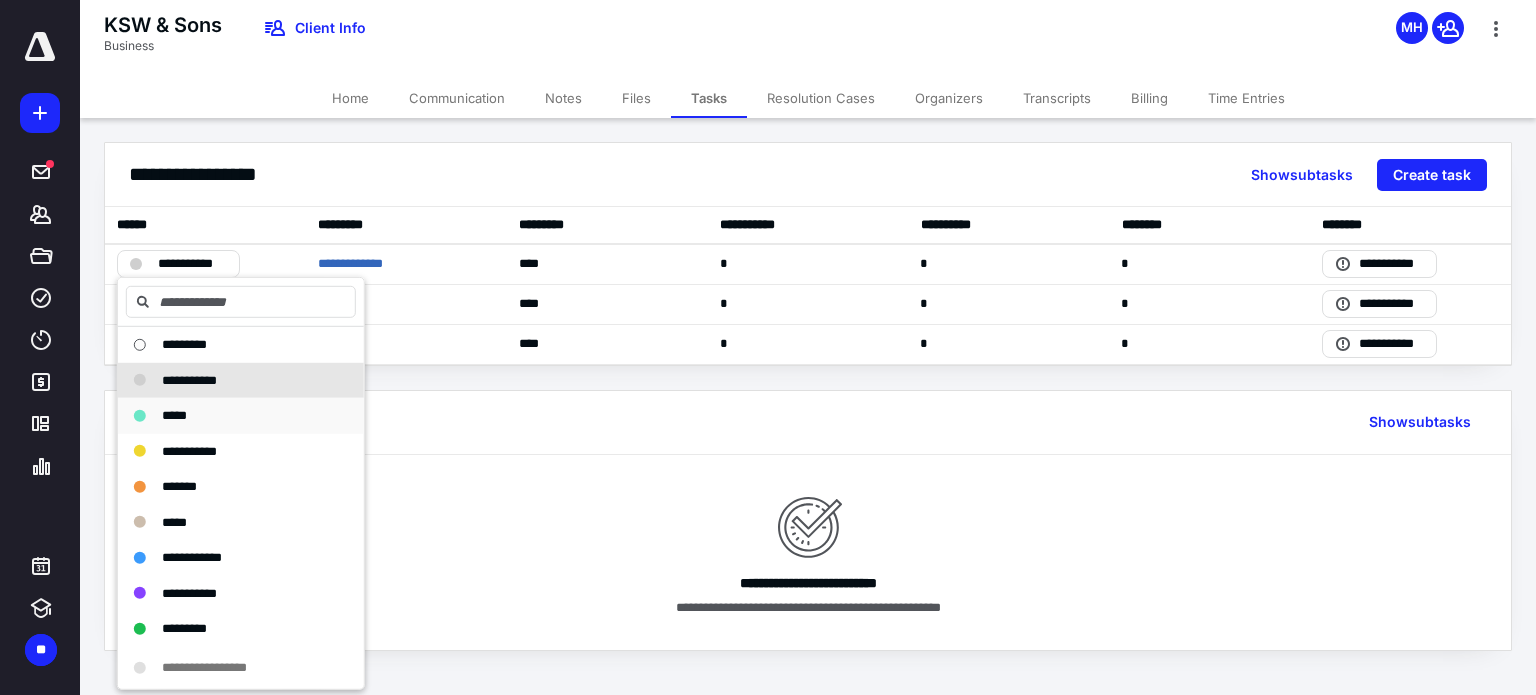 click on "*****" at bounding box center [241, 416] 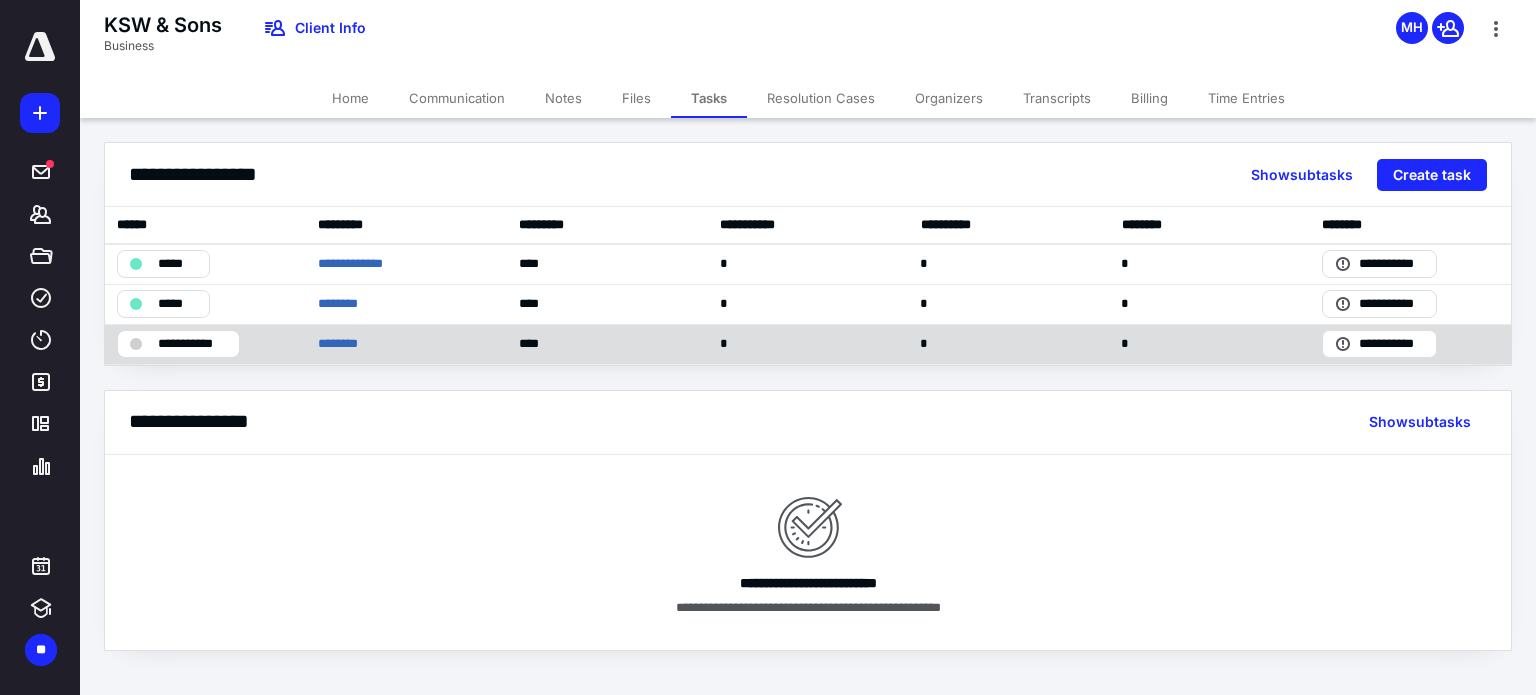 click on "**********" at bounding box center (205, 344) 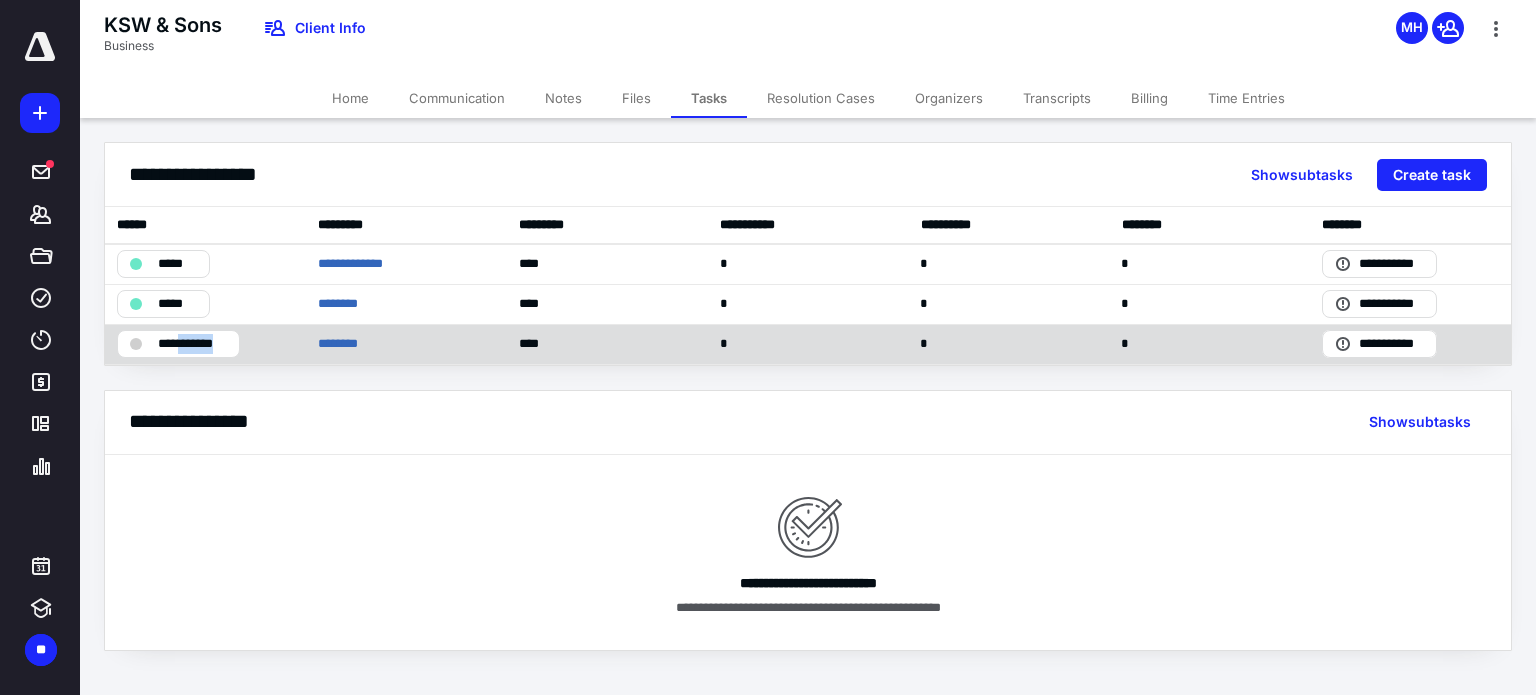 click on "**********" at bounding box center (178, 344) 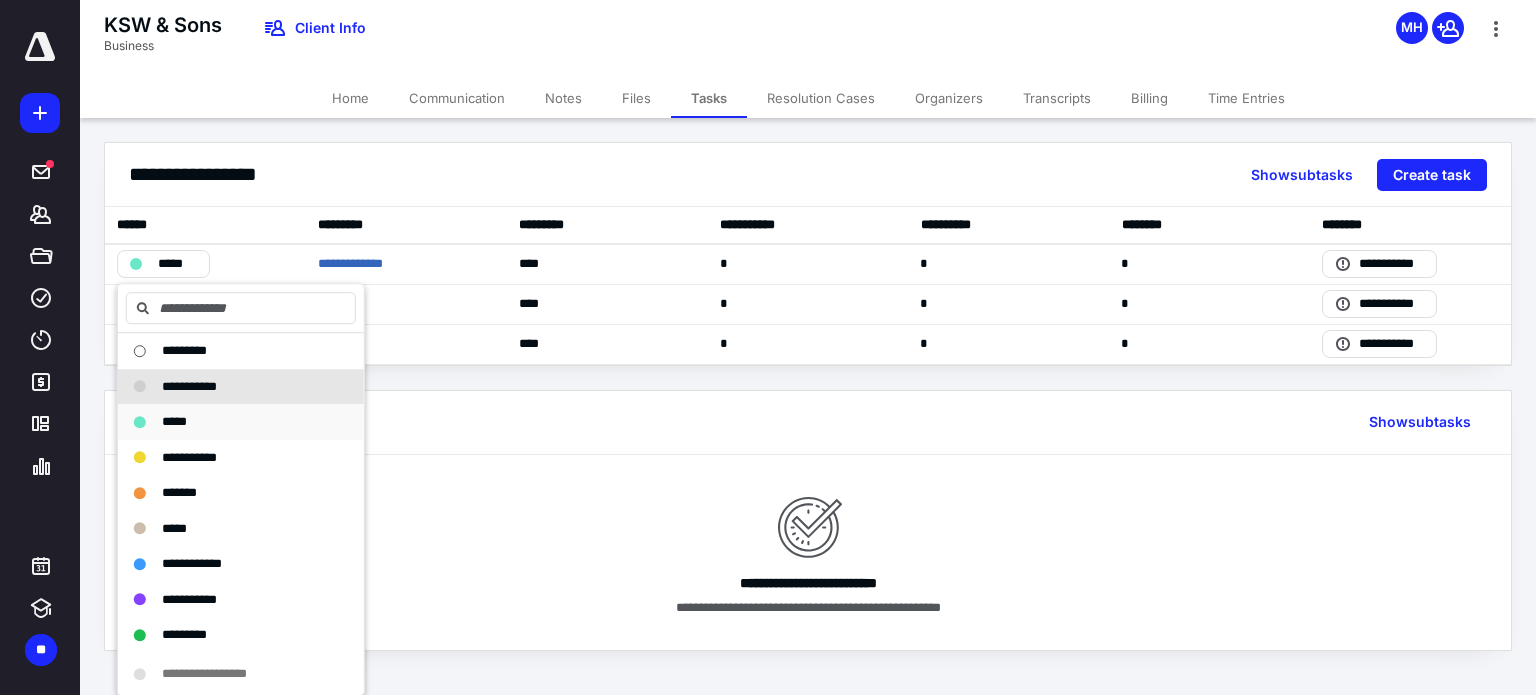 click on "*****" at bounding box center (241, 422) 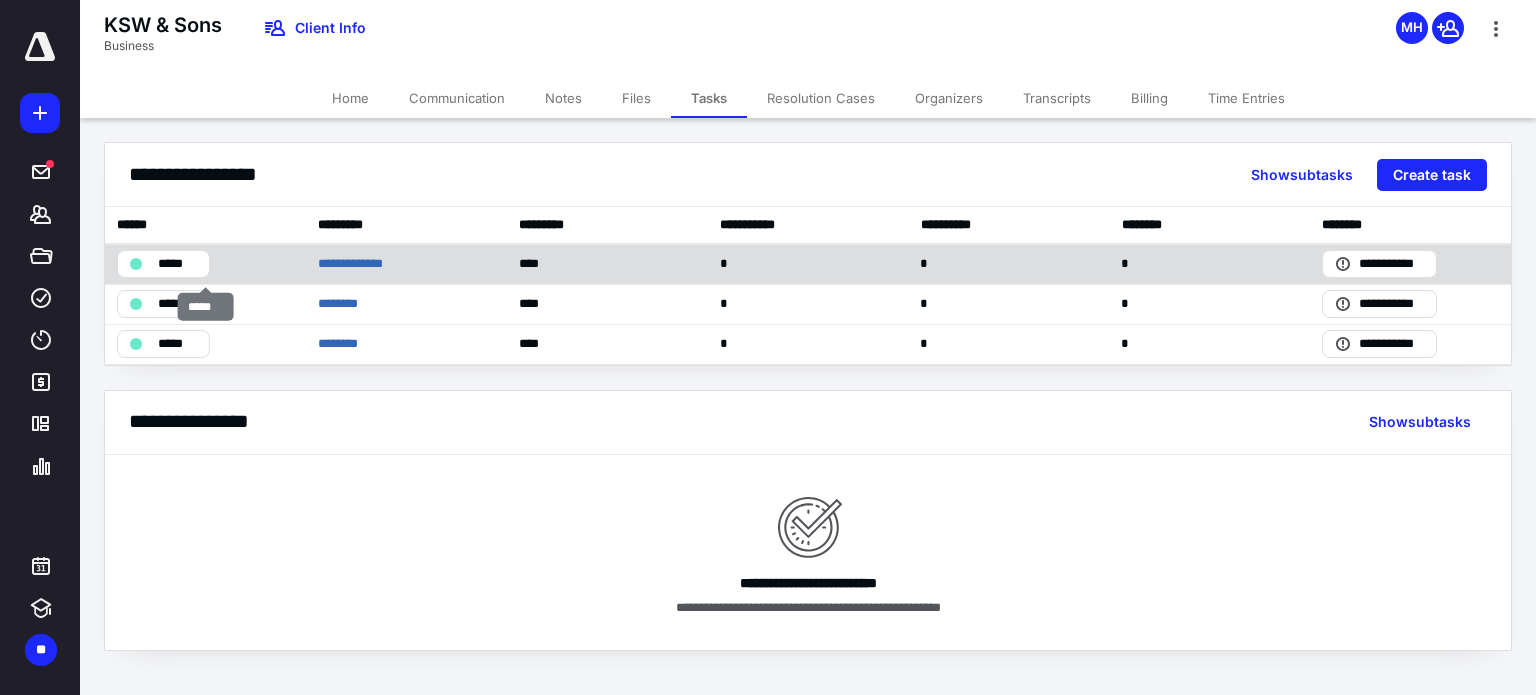 click on "*****" at bounding box center (177, 264) 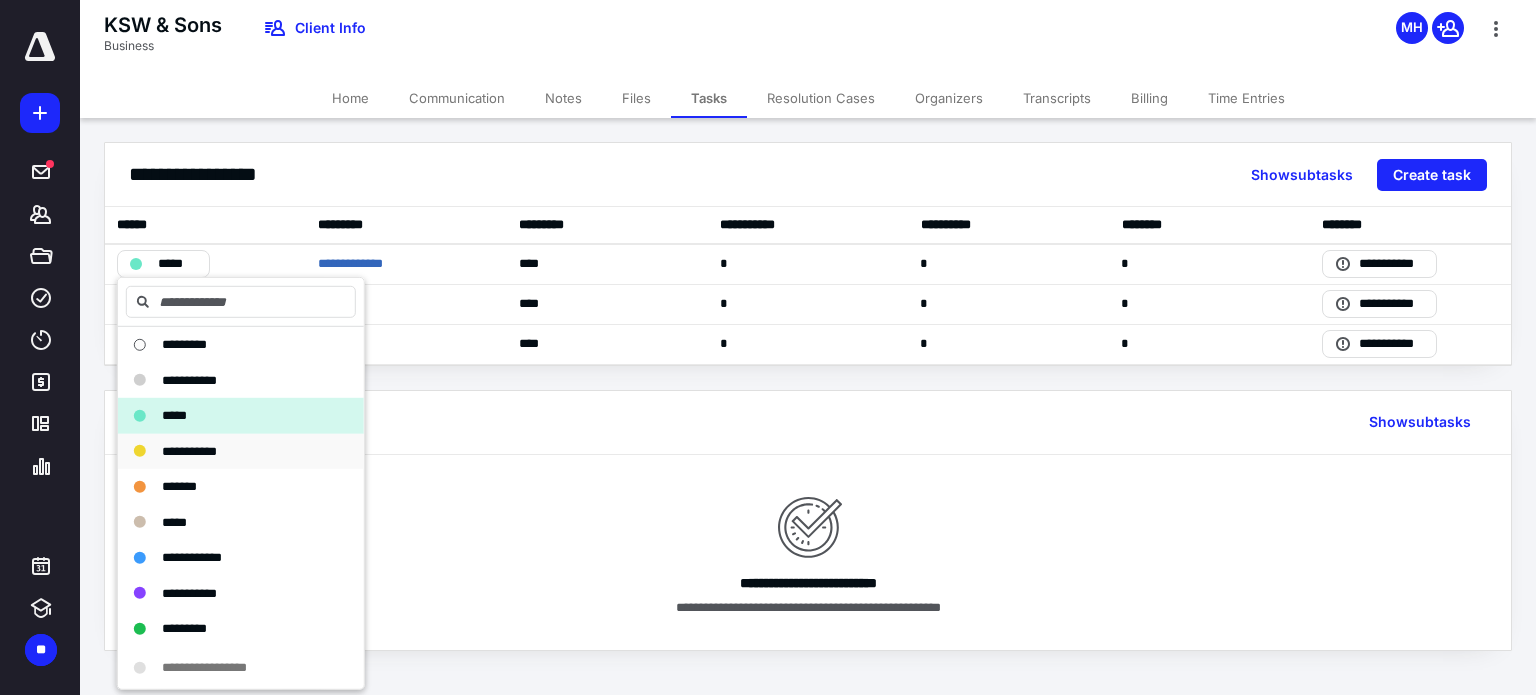 click on "**********" at bounding box center [189, 450] 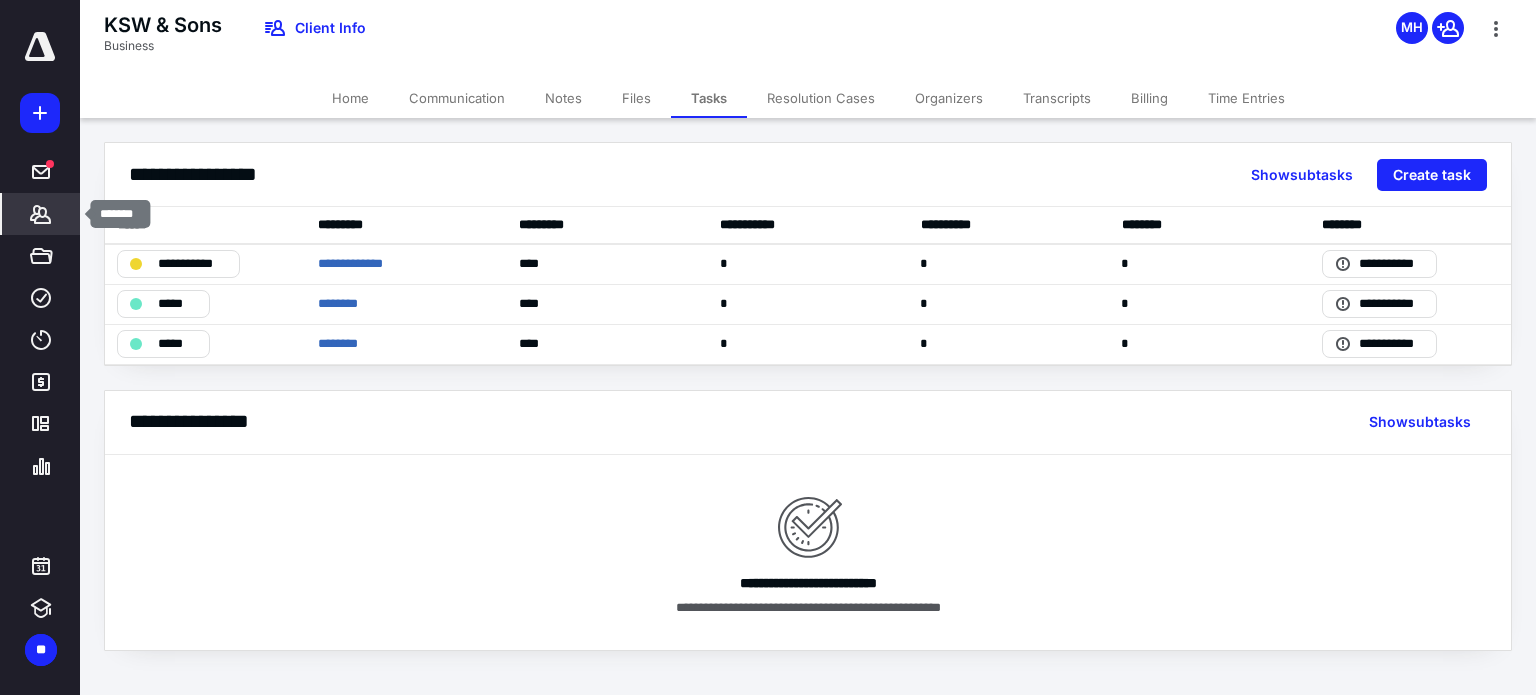 click 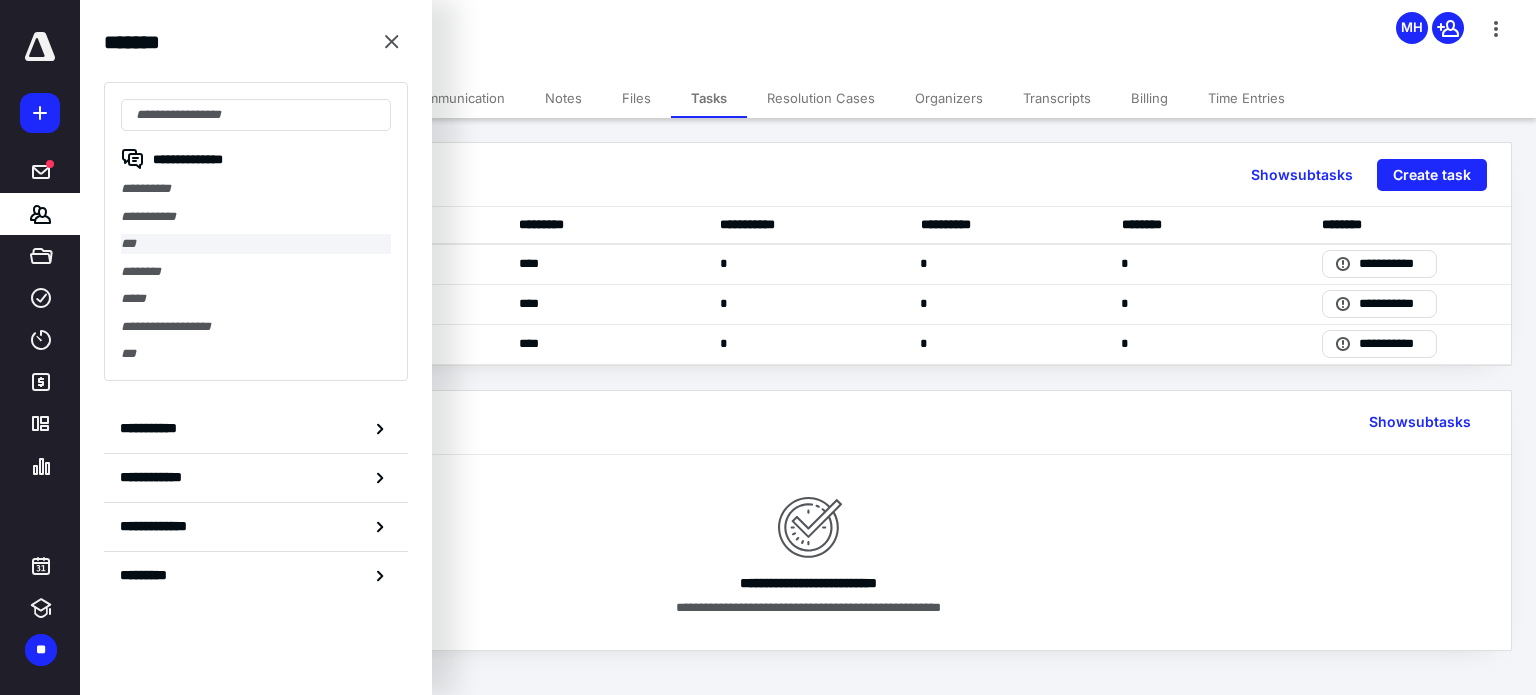 click on "***" at bounding box center (256, 244) 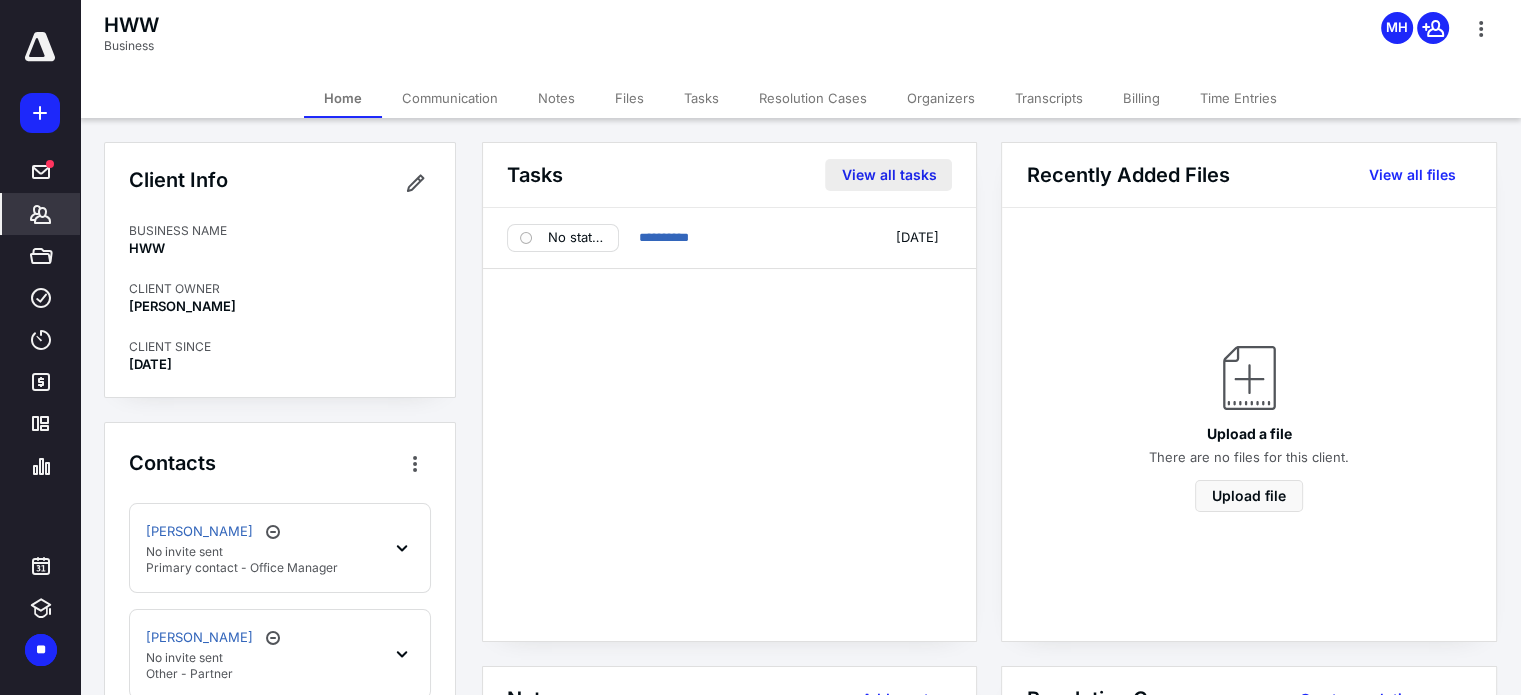 click on "View all tasks" at bounding box center (888, 175) 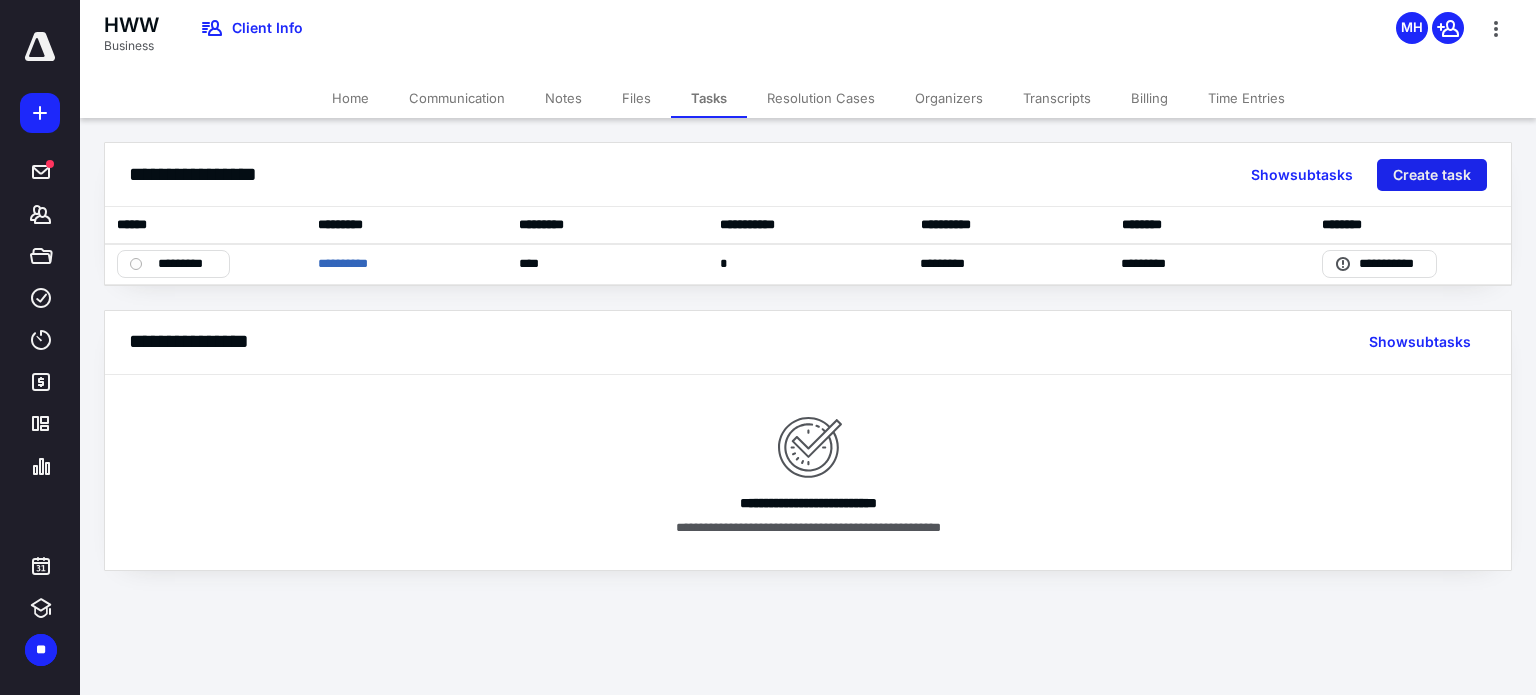 click on "Create task" at bounding box center (1432, 175) 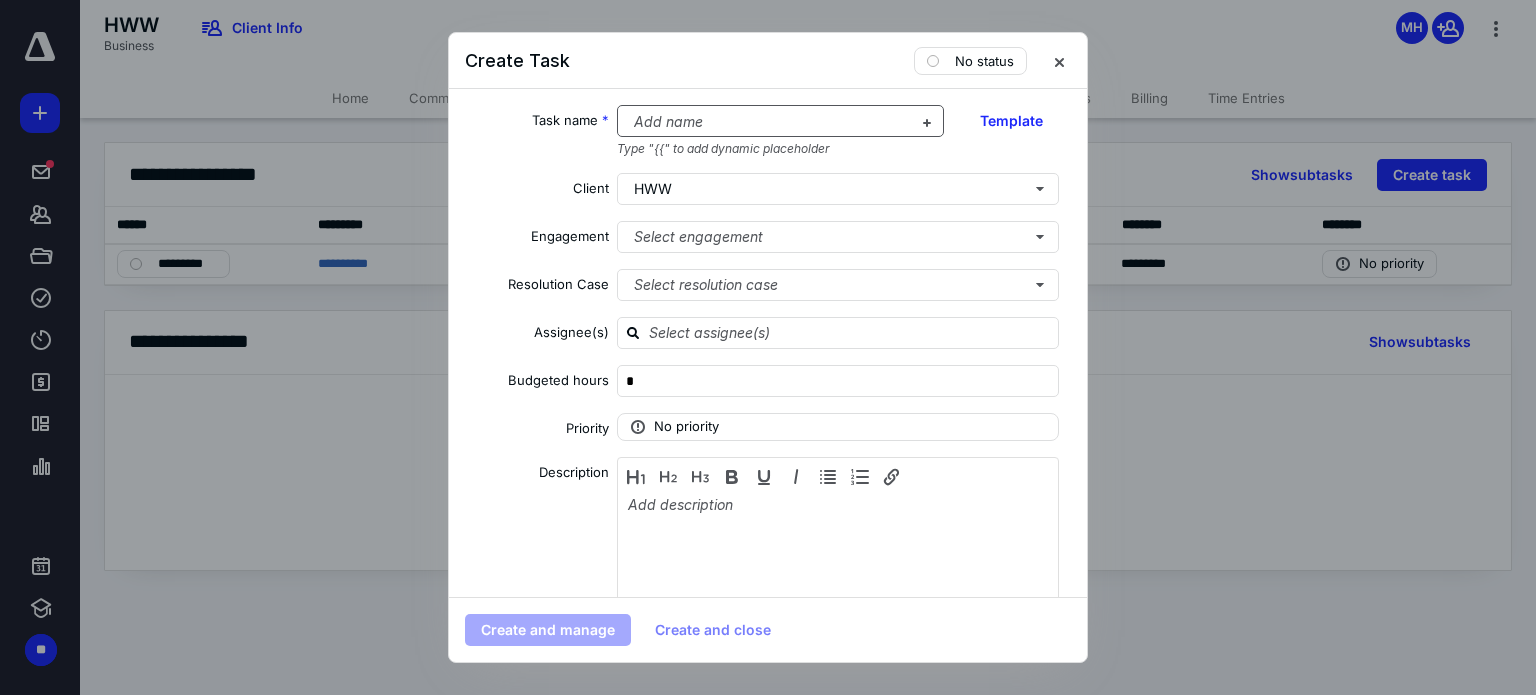 click at bounding box center (769, 122) 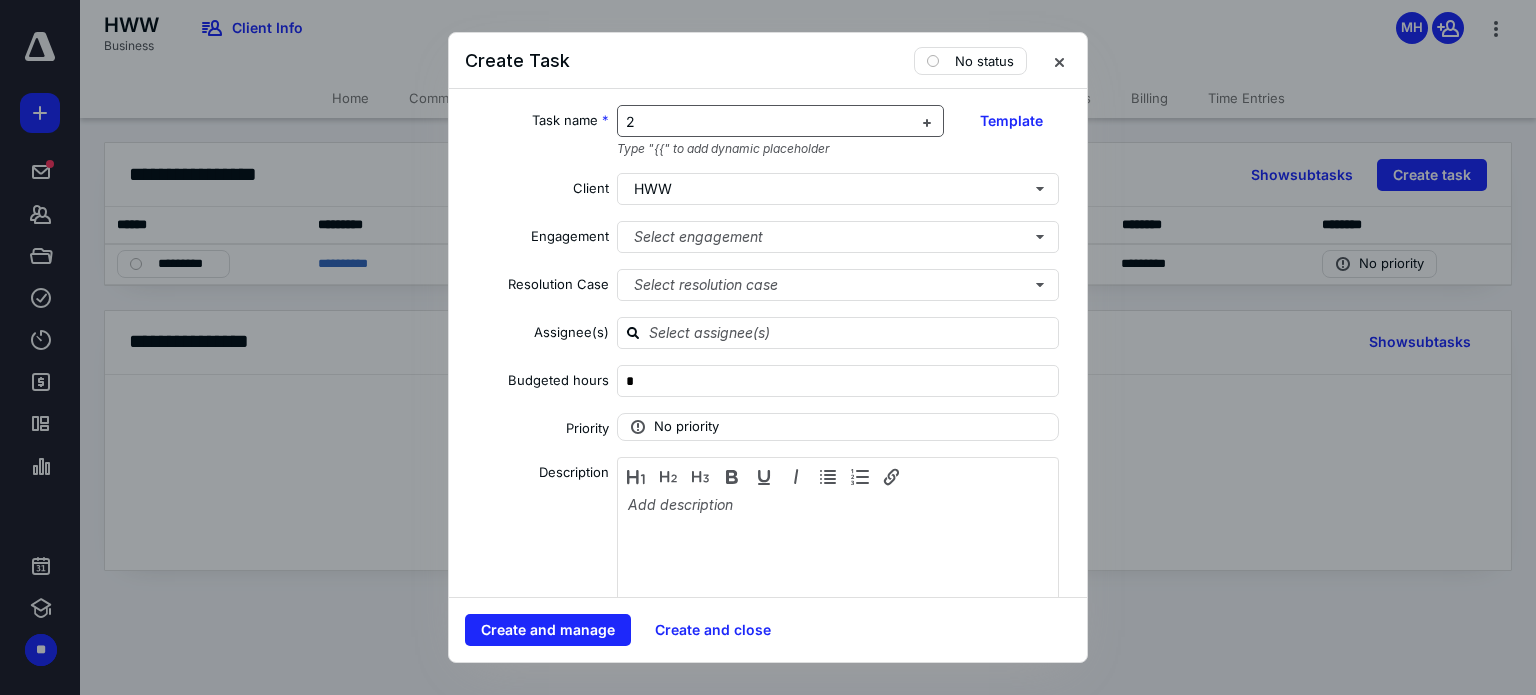 type 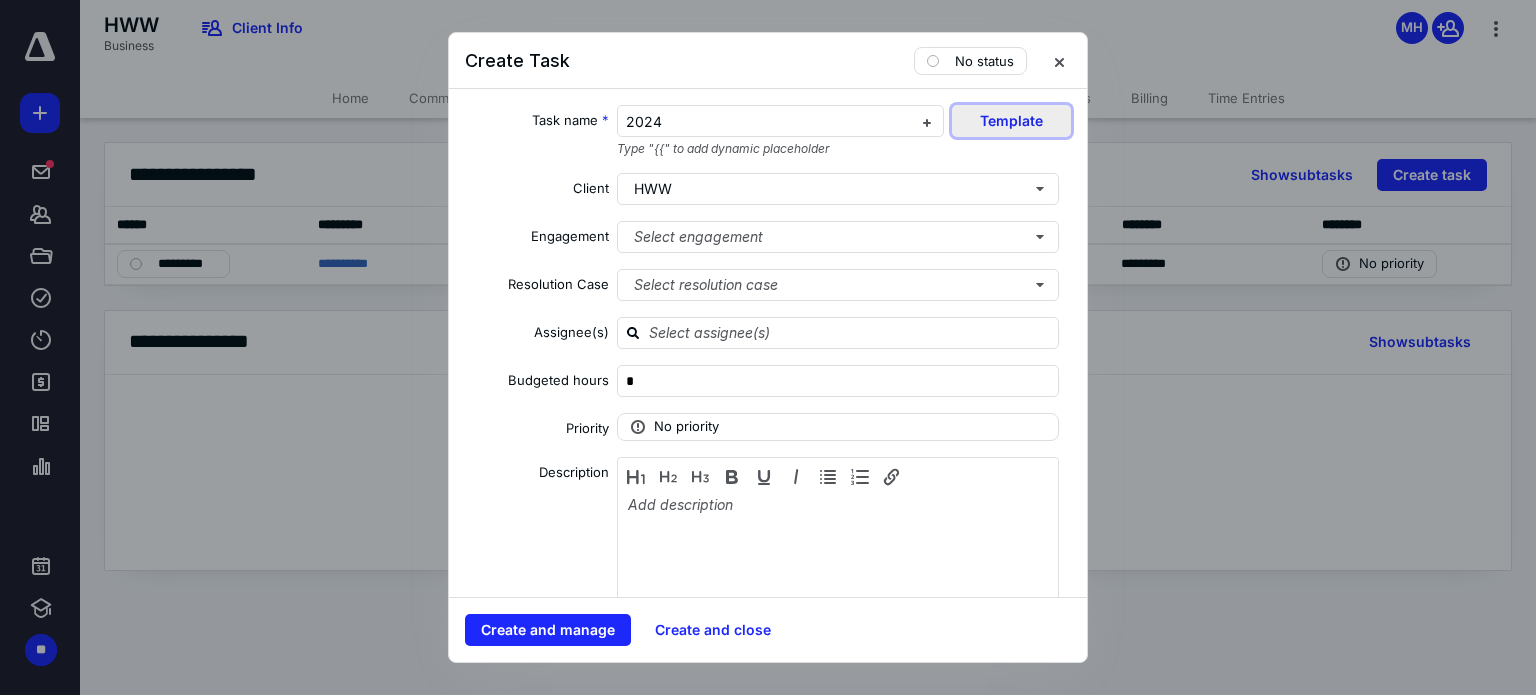 click on "Template" at bounding box center [1011, 121] 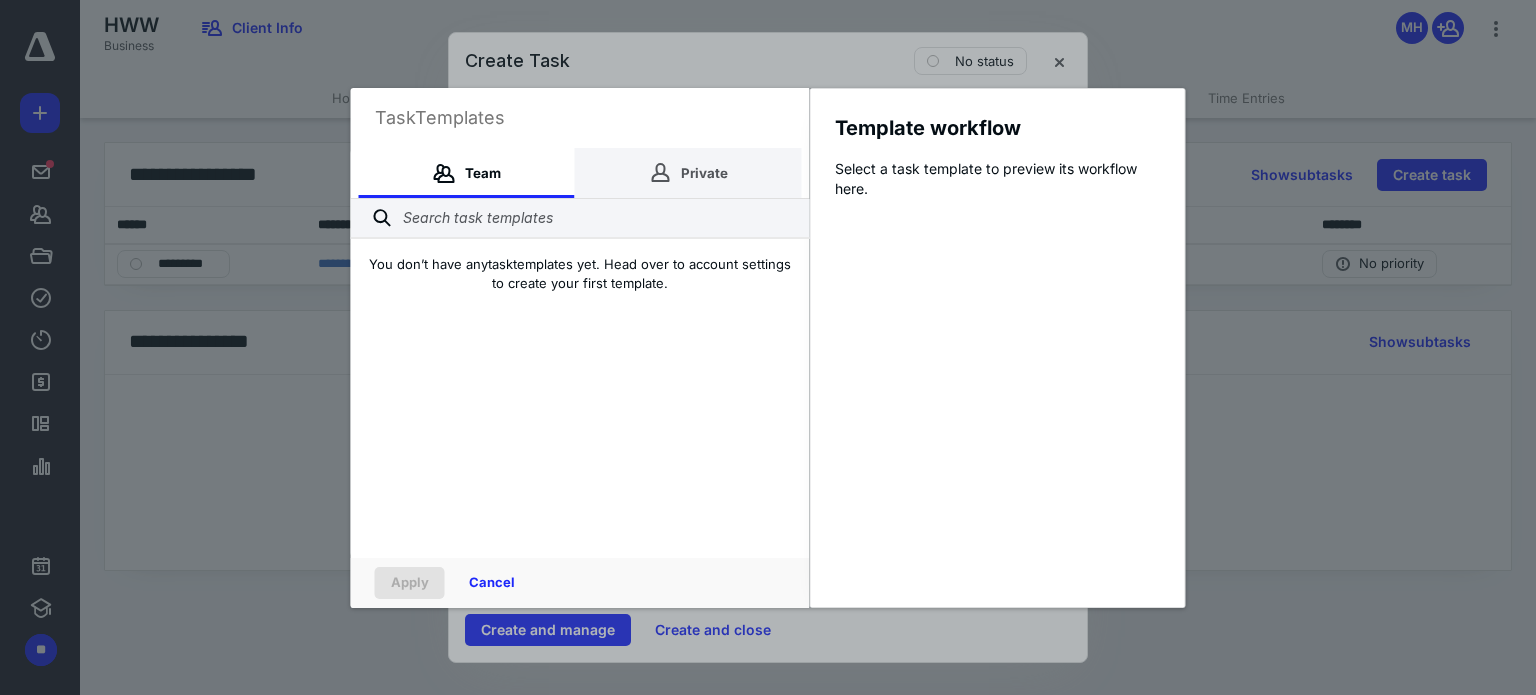 click on "Private" at bounding box center [688, 173] 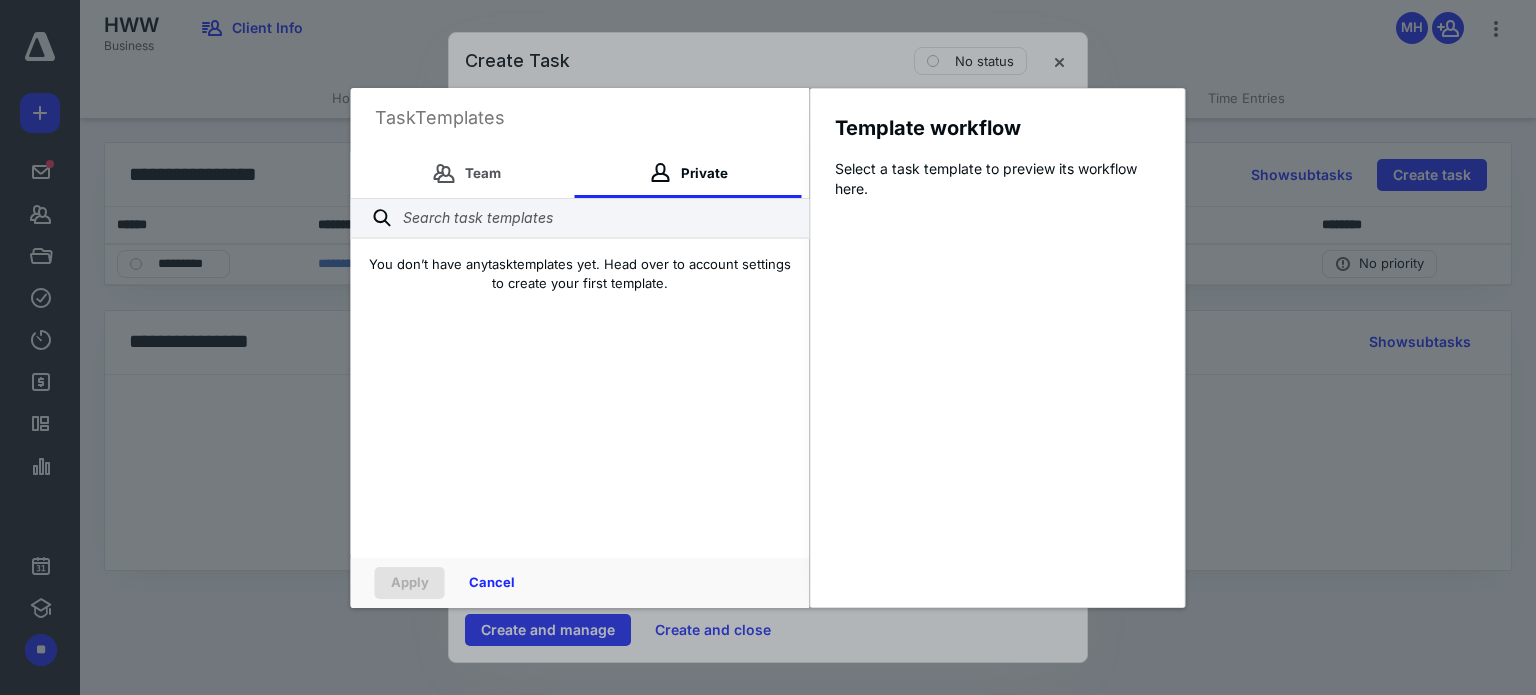 click on "Apply Cancel" at bounding box center (580, 583) 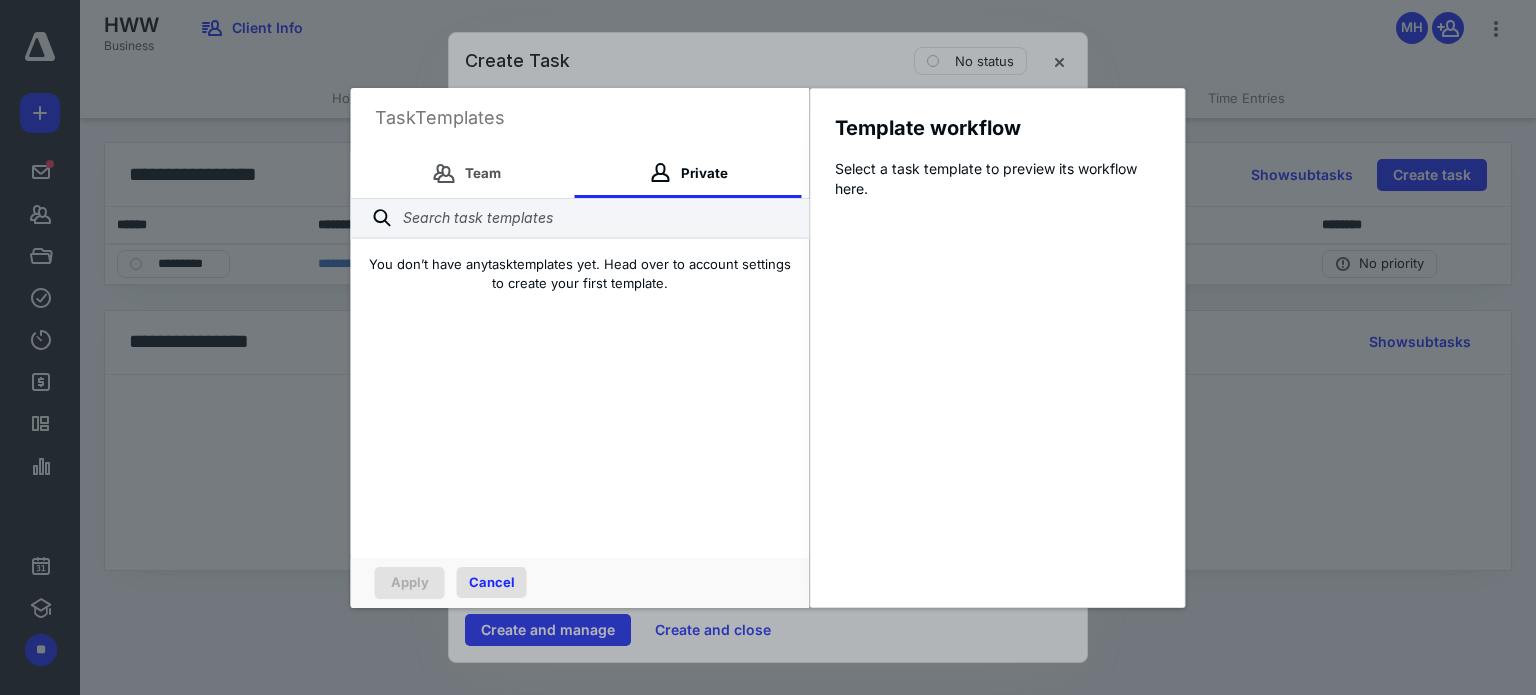 click on "Cancel" at bounding box center (492, 582) 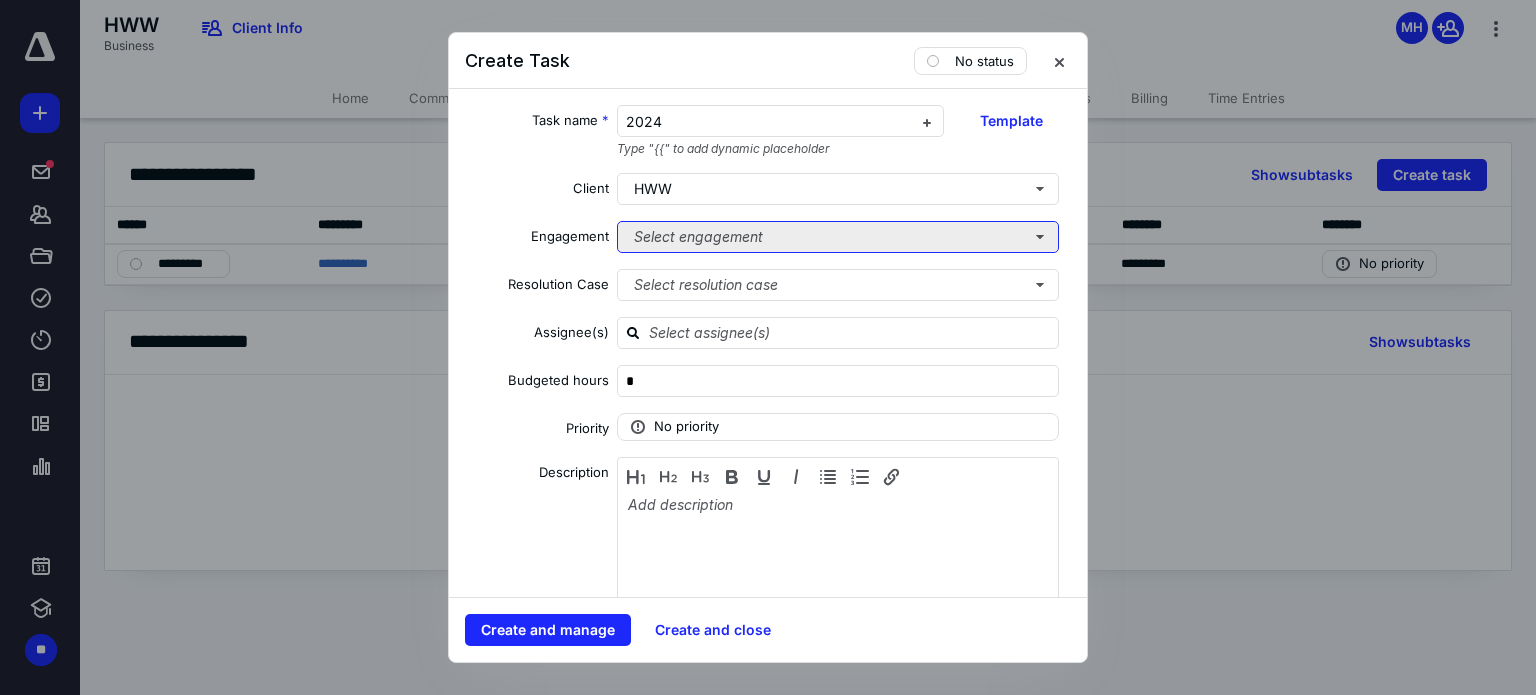 click on "Select engagement" at bounding box center [838, 237] 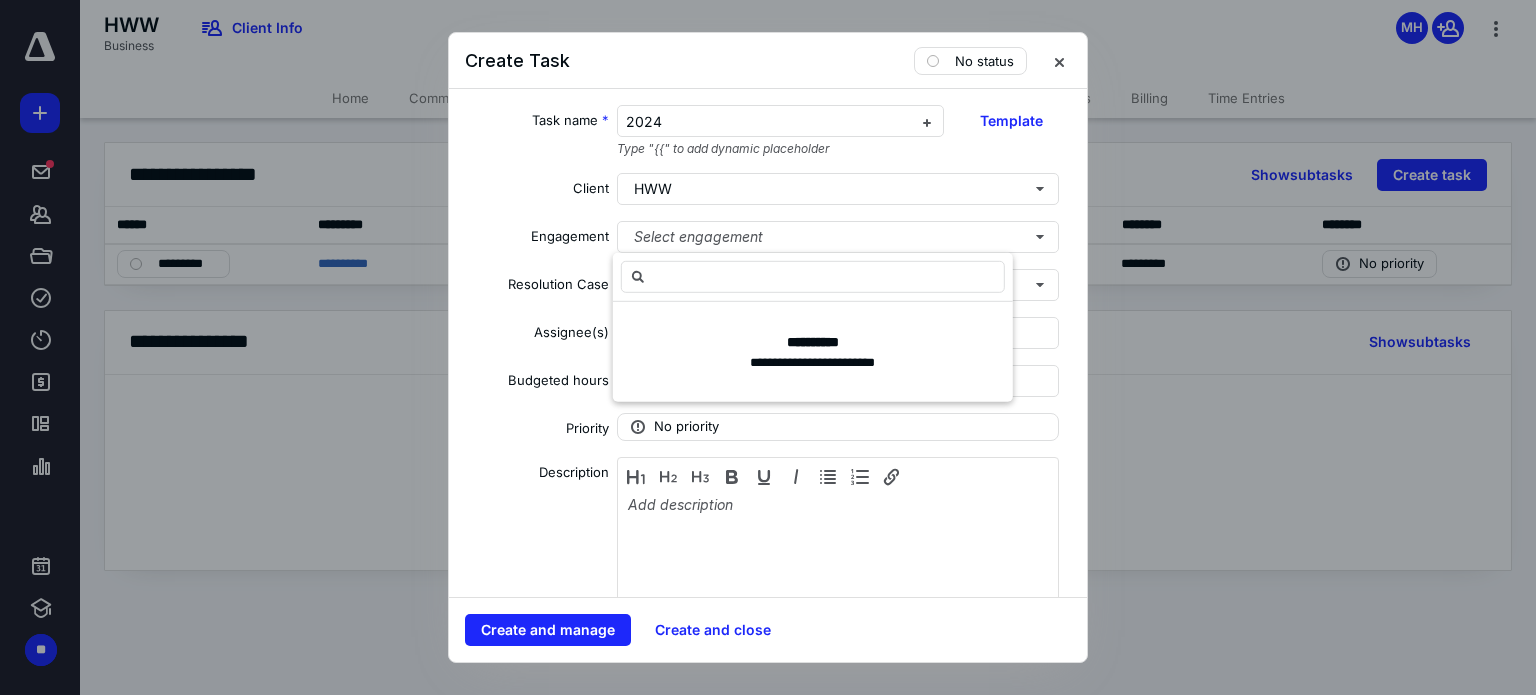 click at bounding box center [813, 277] 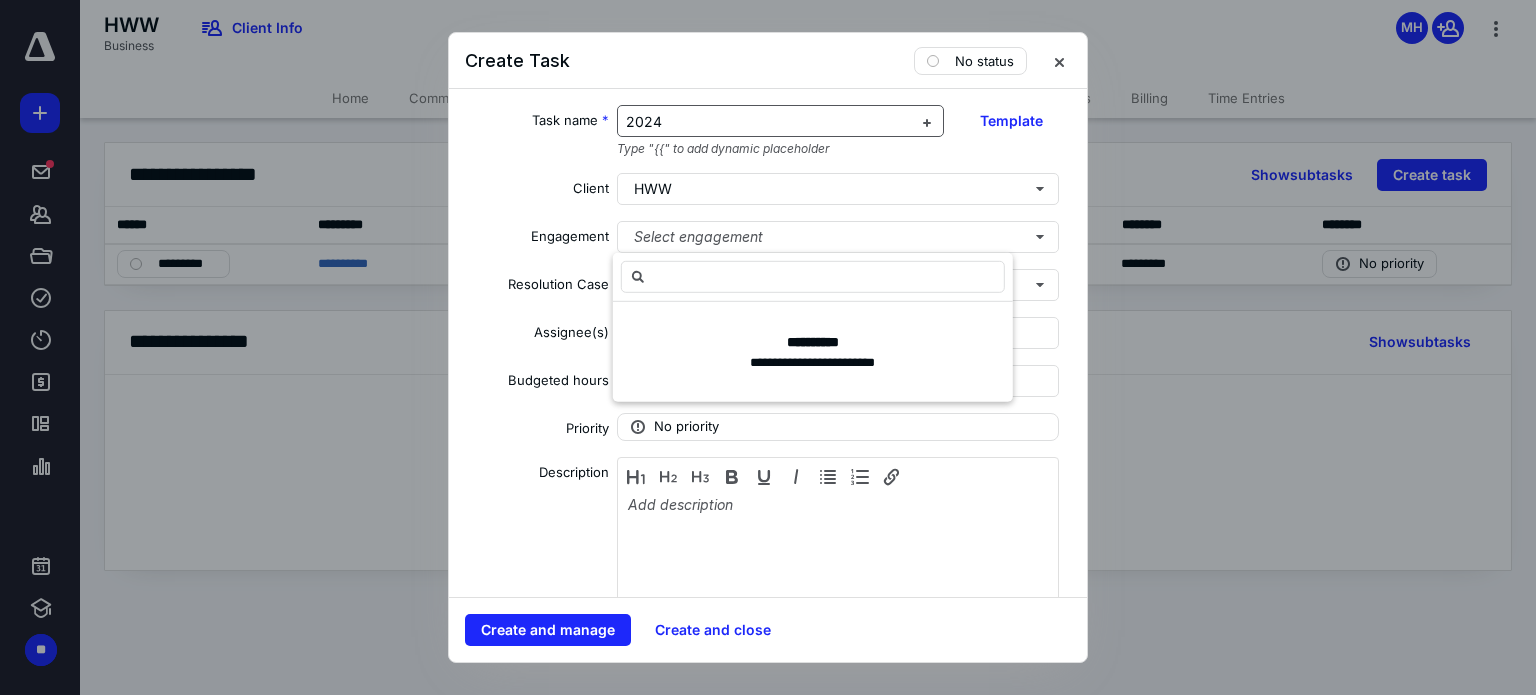 click on "2024" at bounding box center [769, 122] 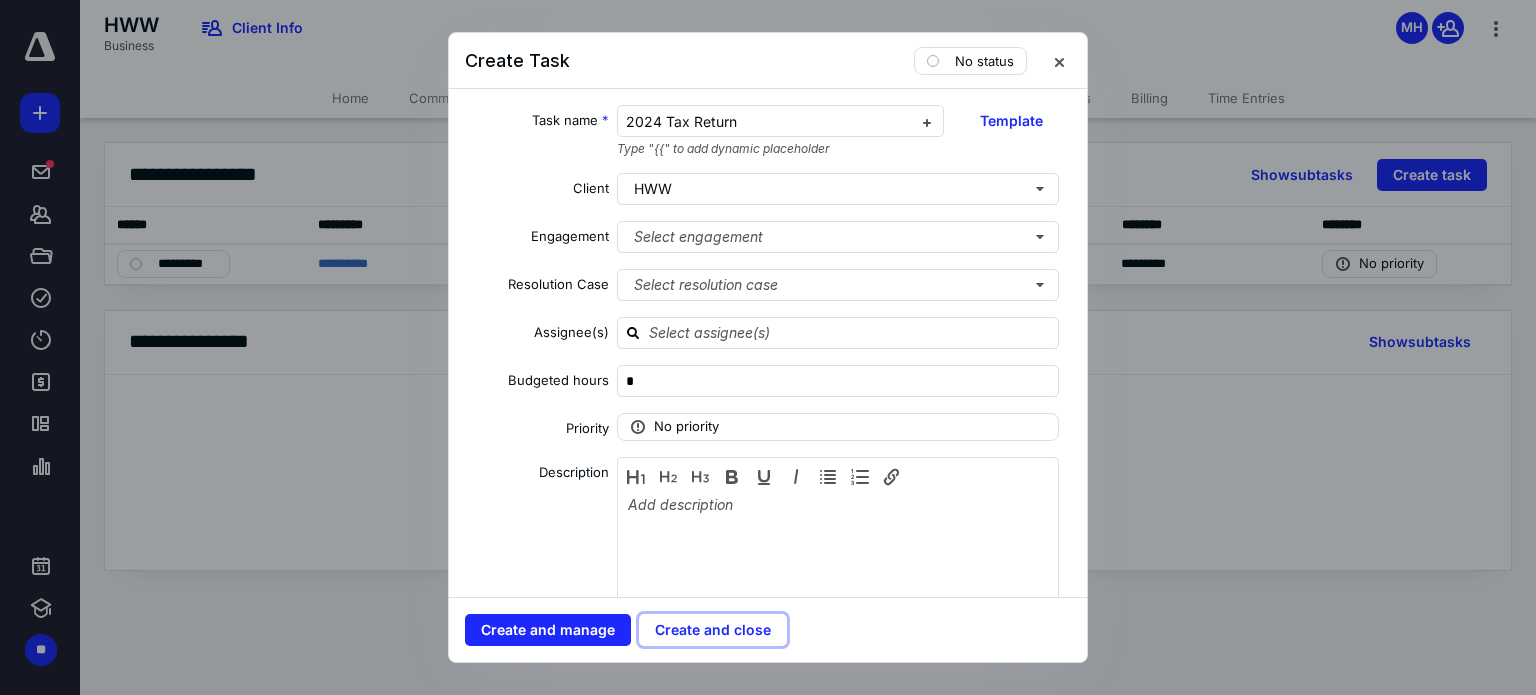 drag, startPoint x: 706, startPoint y: 640, endPoint x: 690, endPoint y: 540, distance: 101.27191 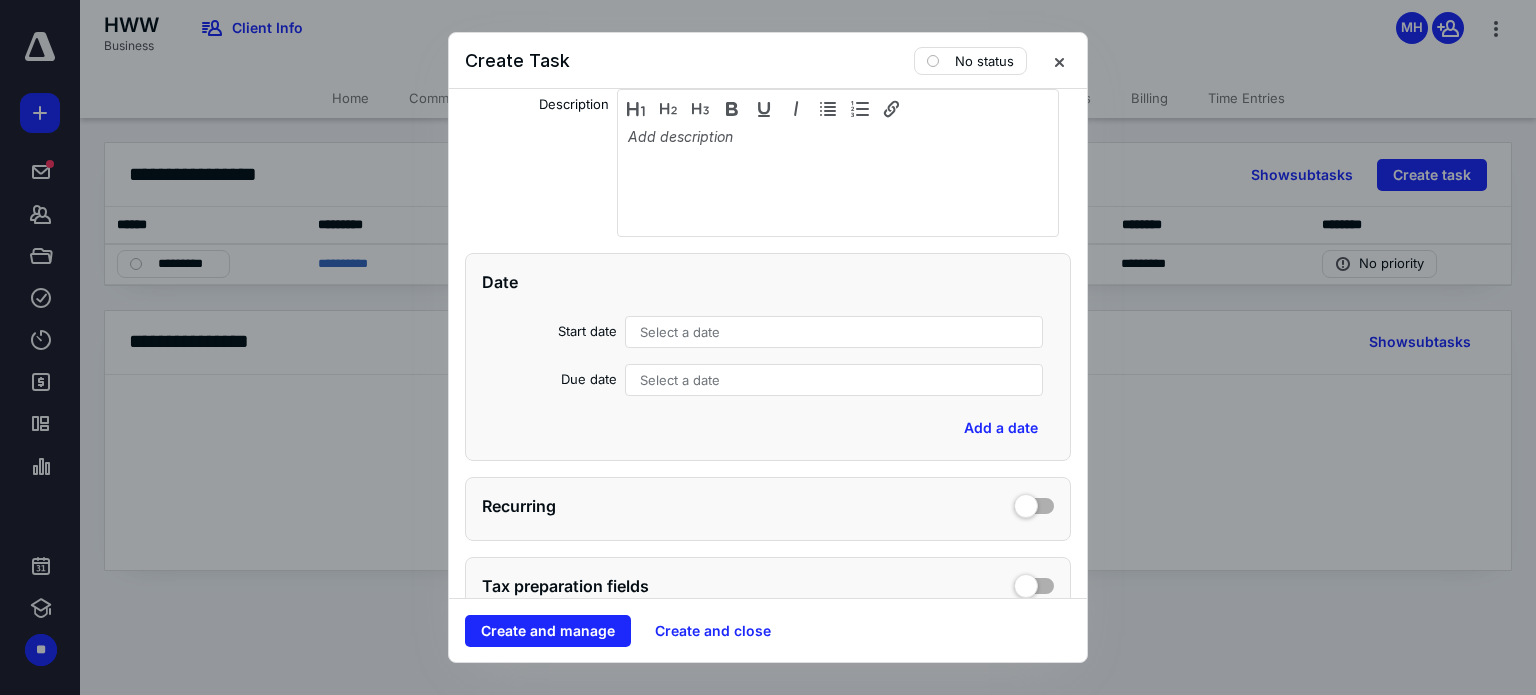 scroll, scrollTop: 374, scrollLeft: 0, axis: vertical 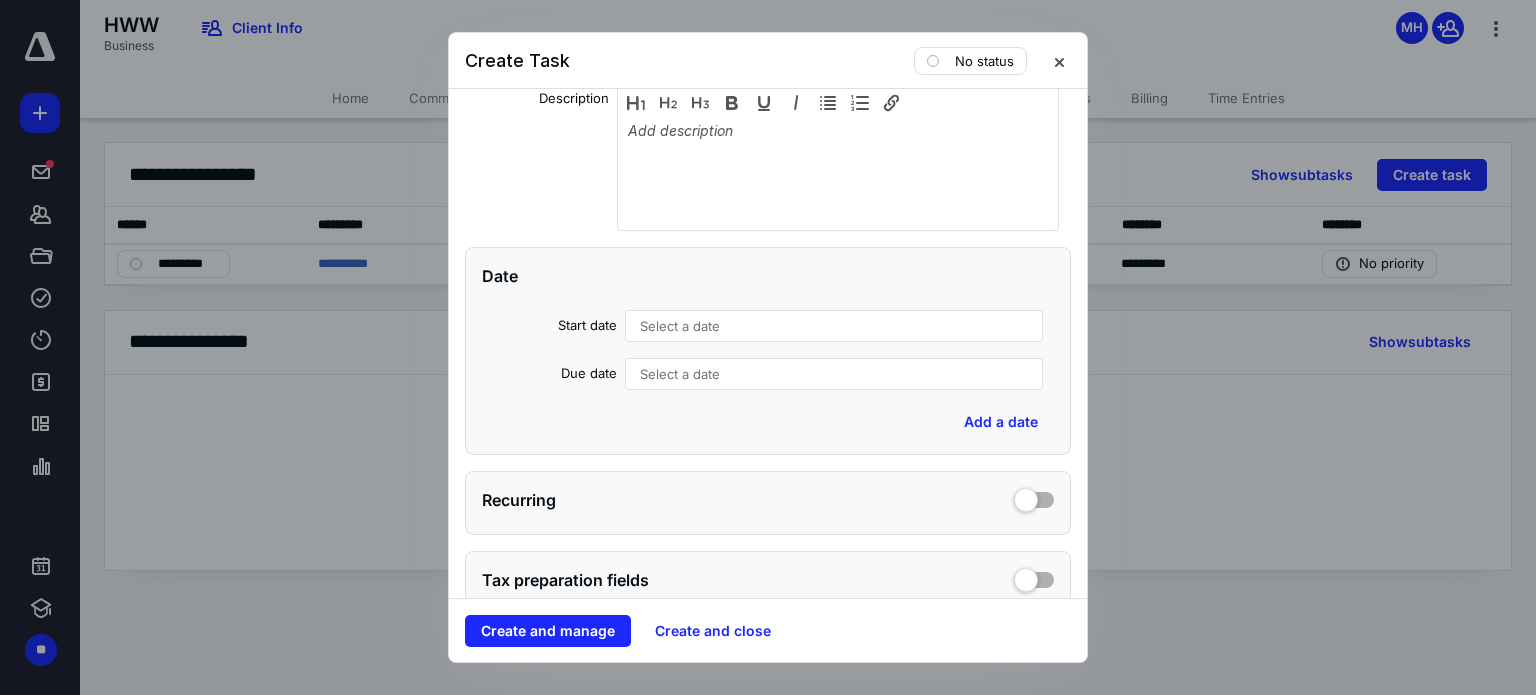 click on "Select a date" at bounding box center (680, 326) 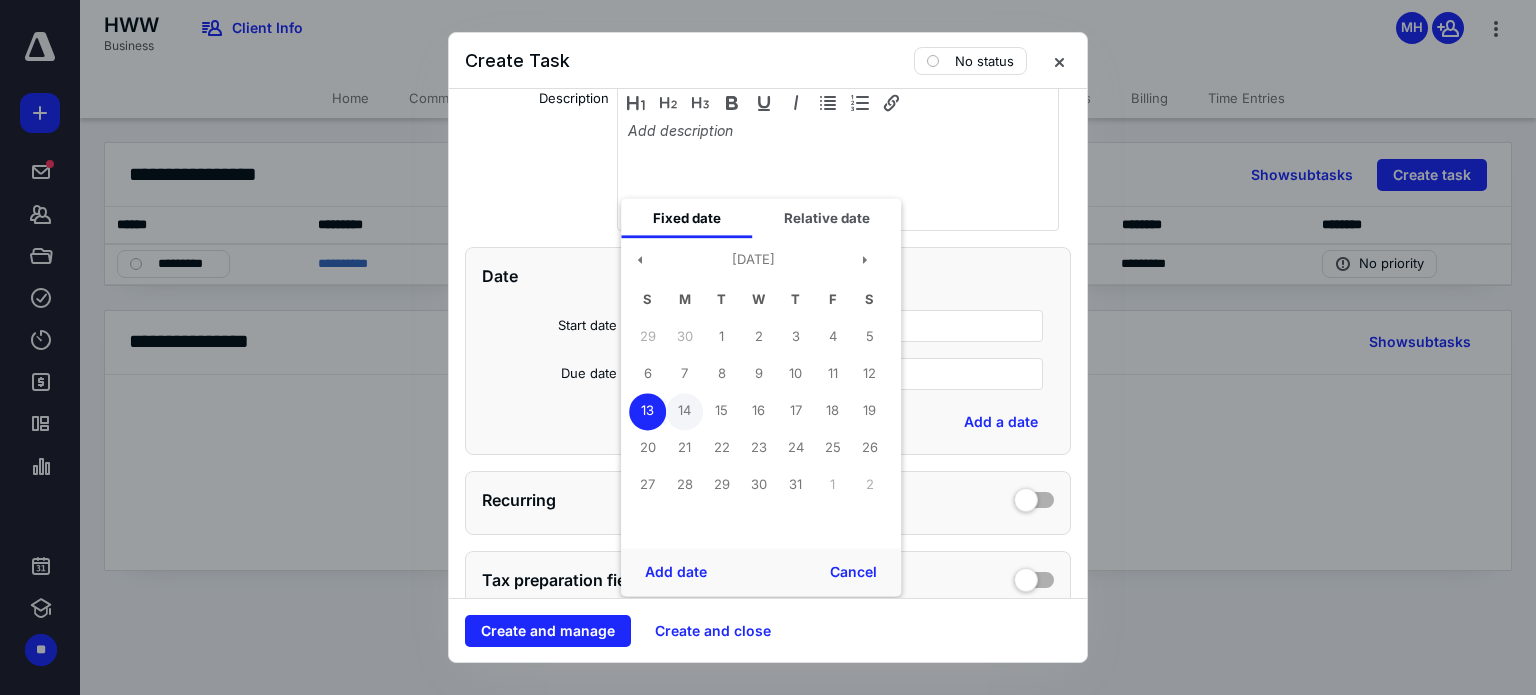 click on "14" at bounding box center [684, 411] 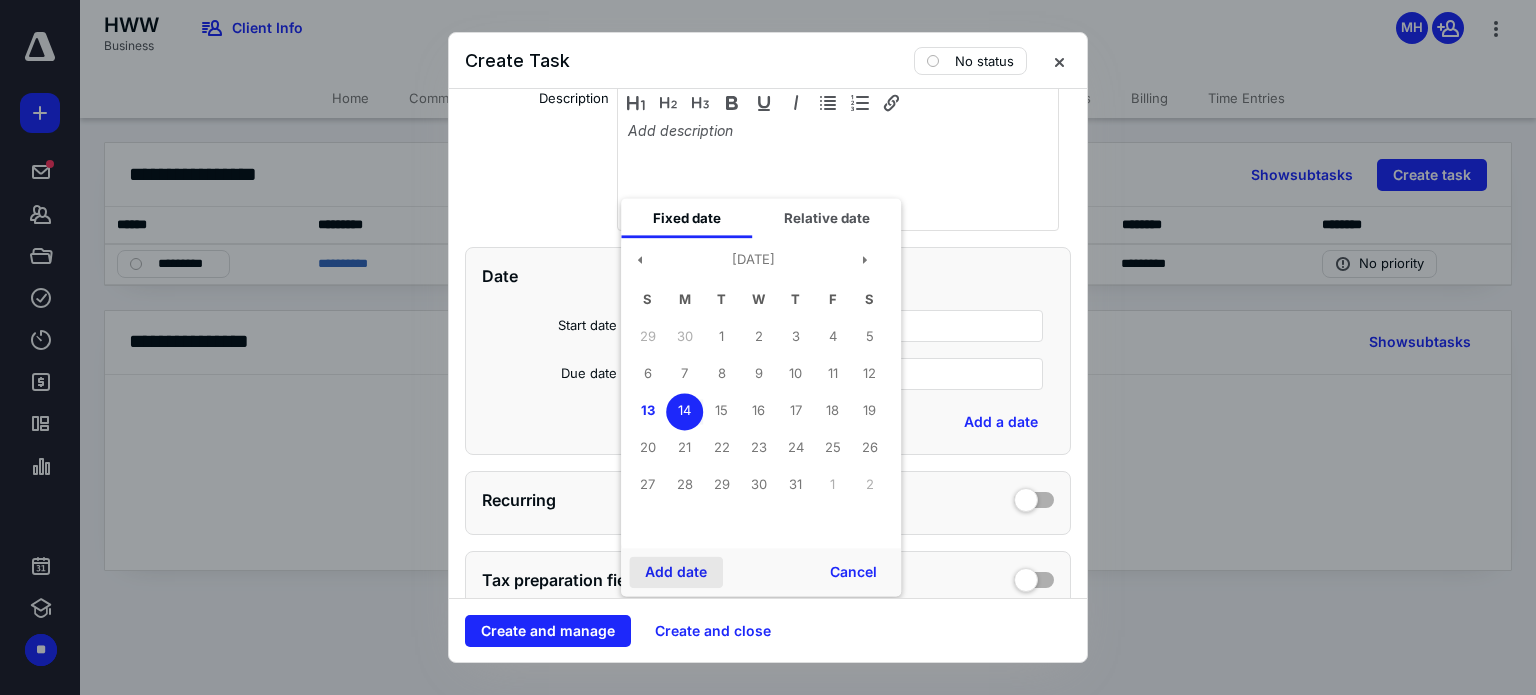 click on "Add date" at bounding box center (676, 572) 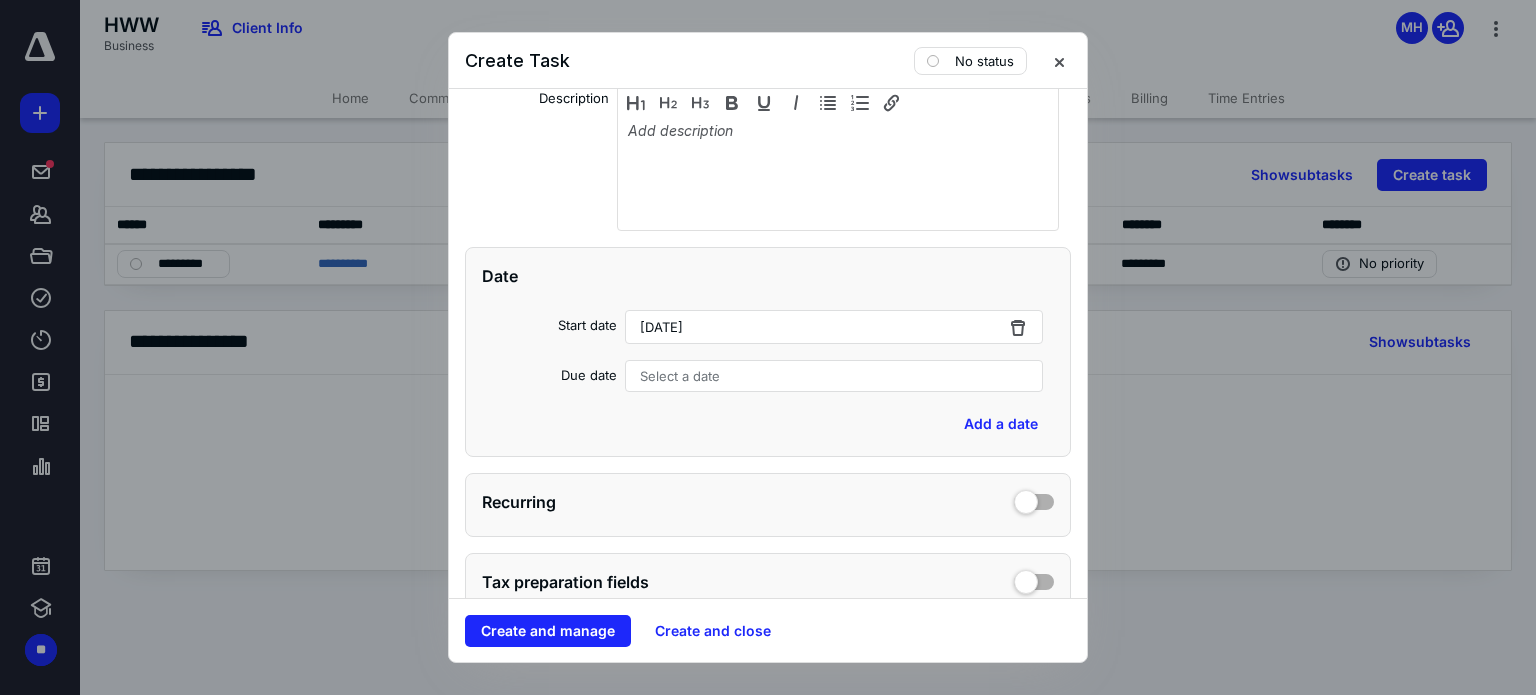 click on "Select a date" at bounding box center [834, 376] 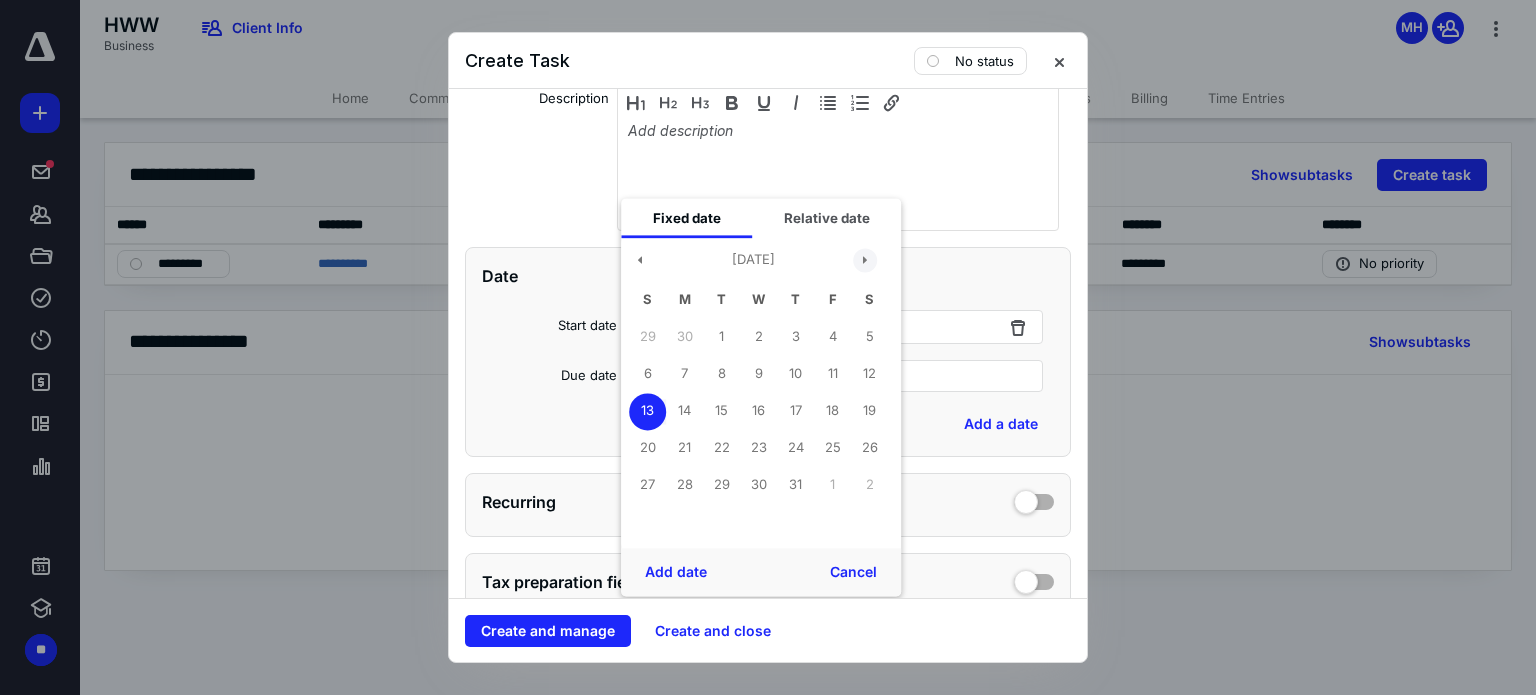 click at bounding box center (865, 260) 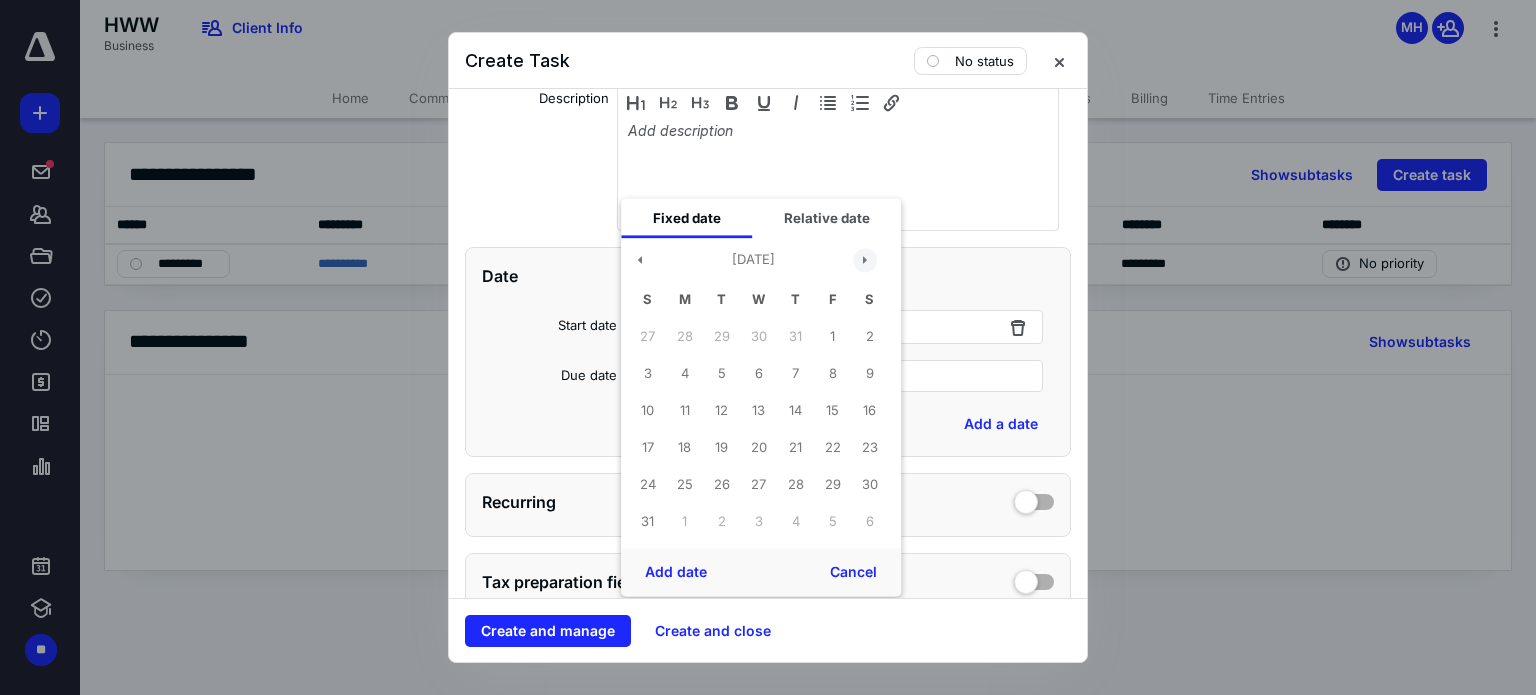 click at bounding box center (865, 260) 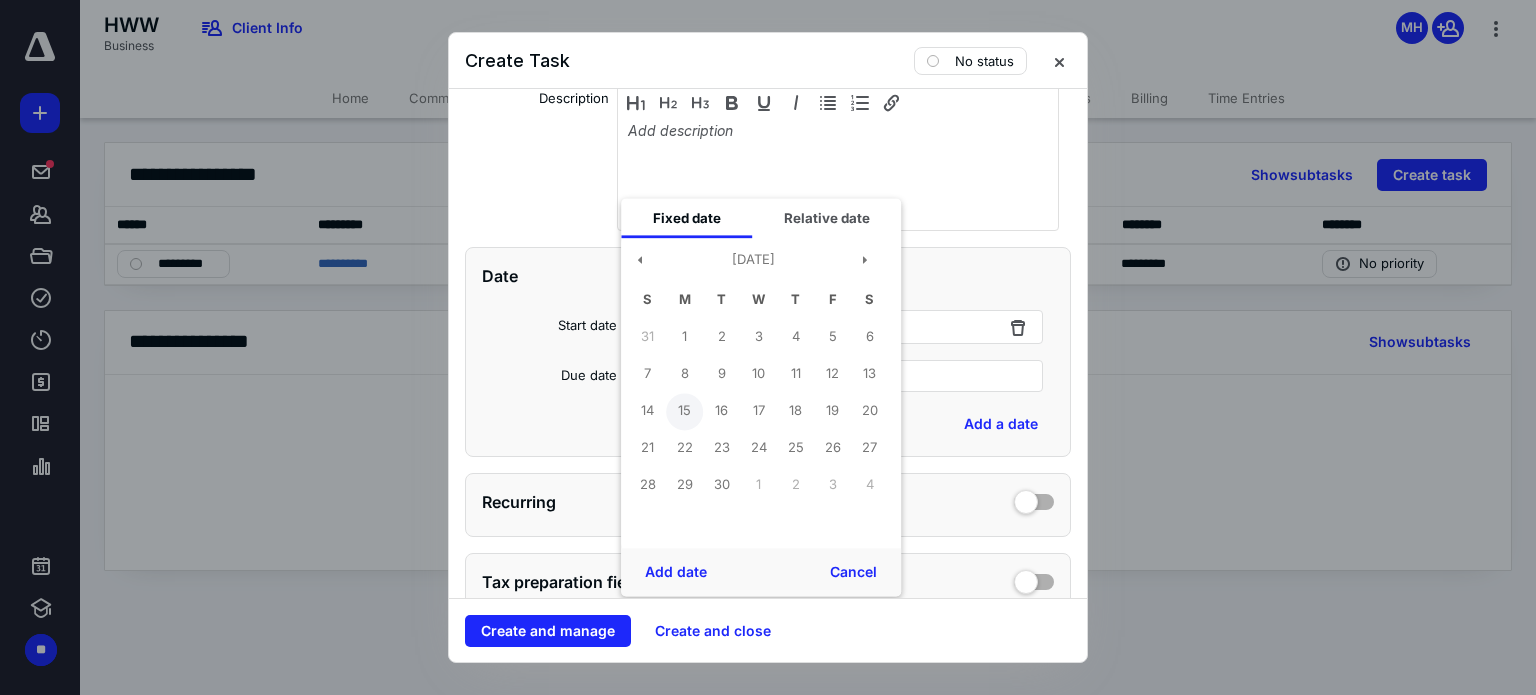 click on "15" at bounding box center (684, 411) 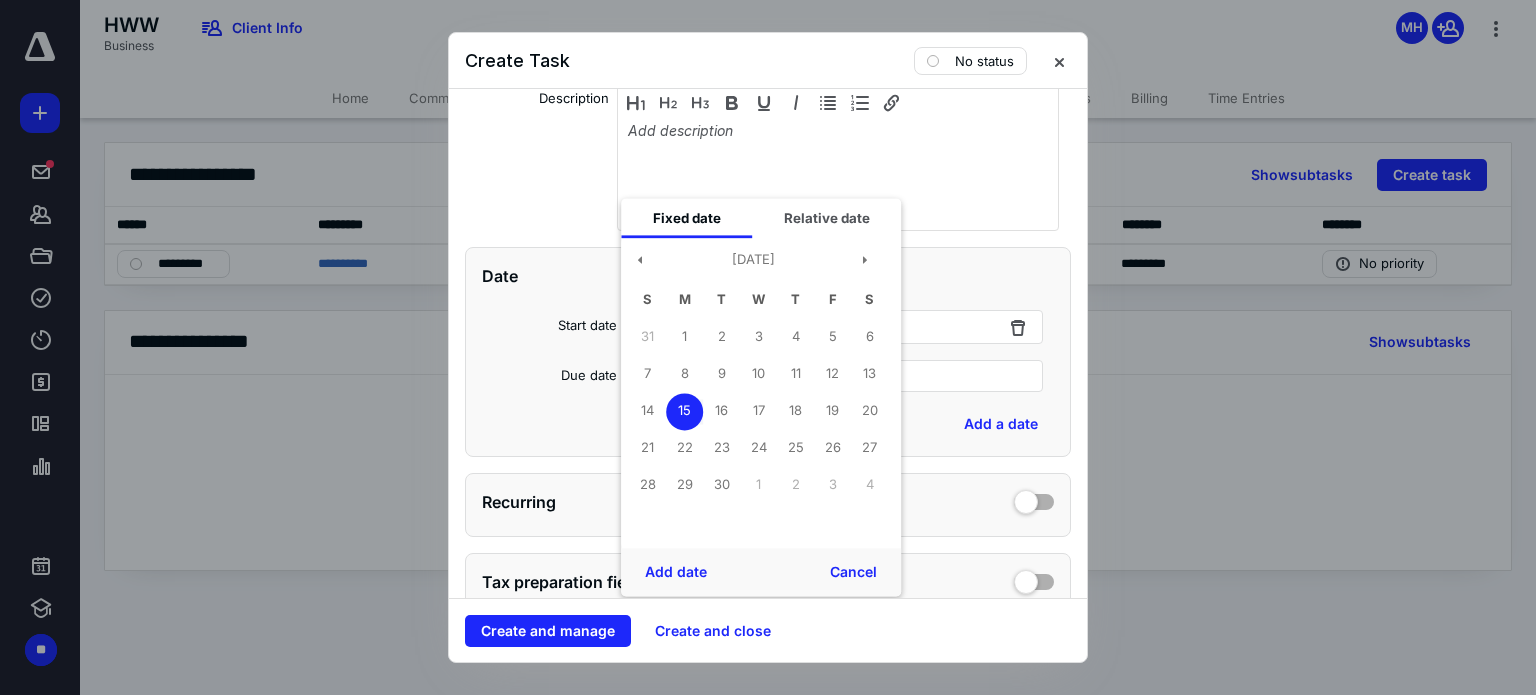 click on "Add date Cancel" at bounding box center (761, 572) 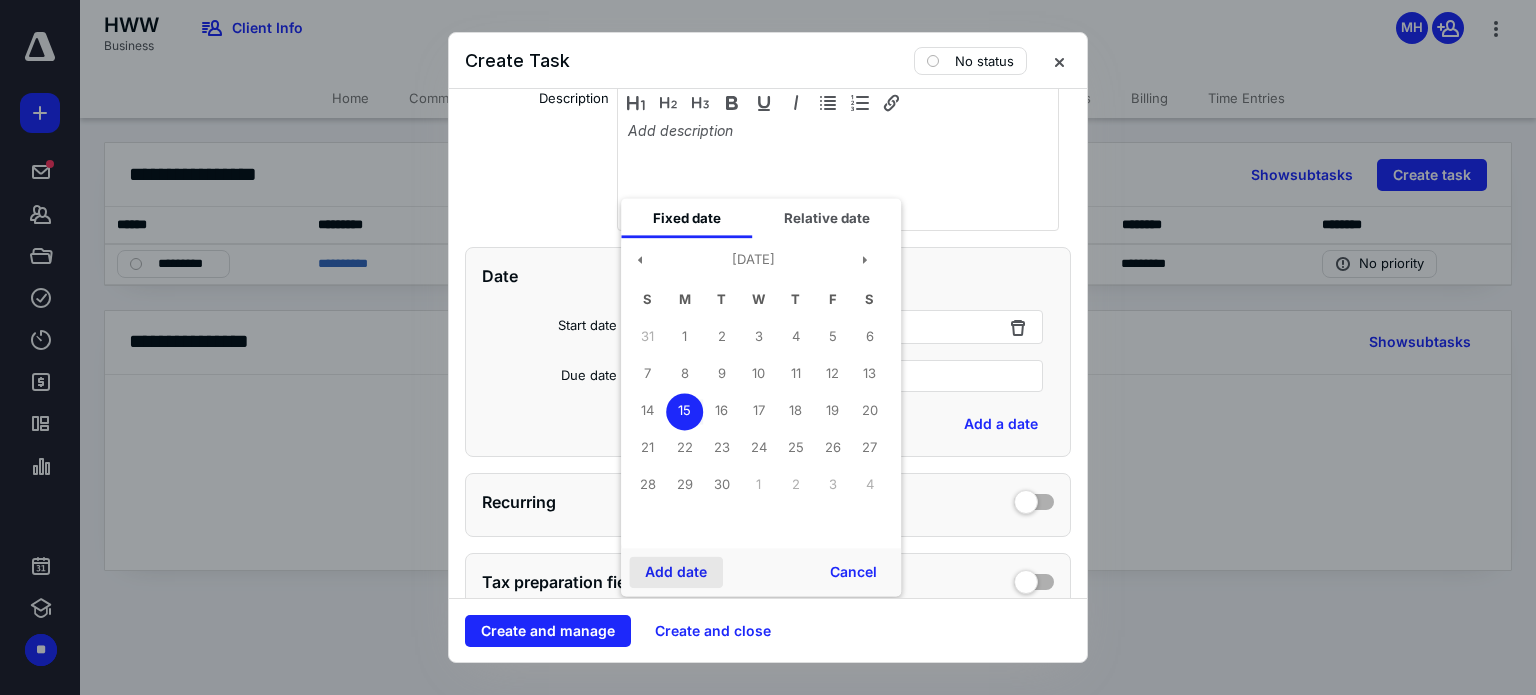 click on "Add date" at bounding box center (676, 572) 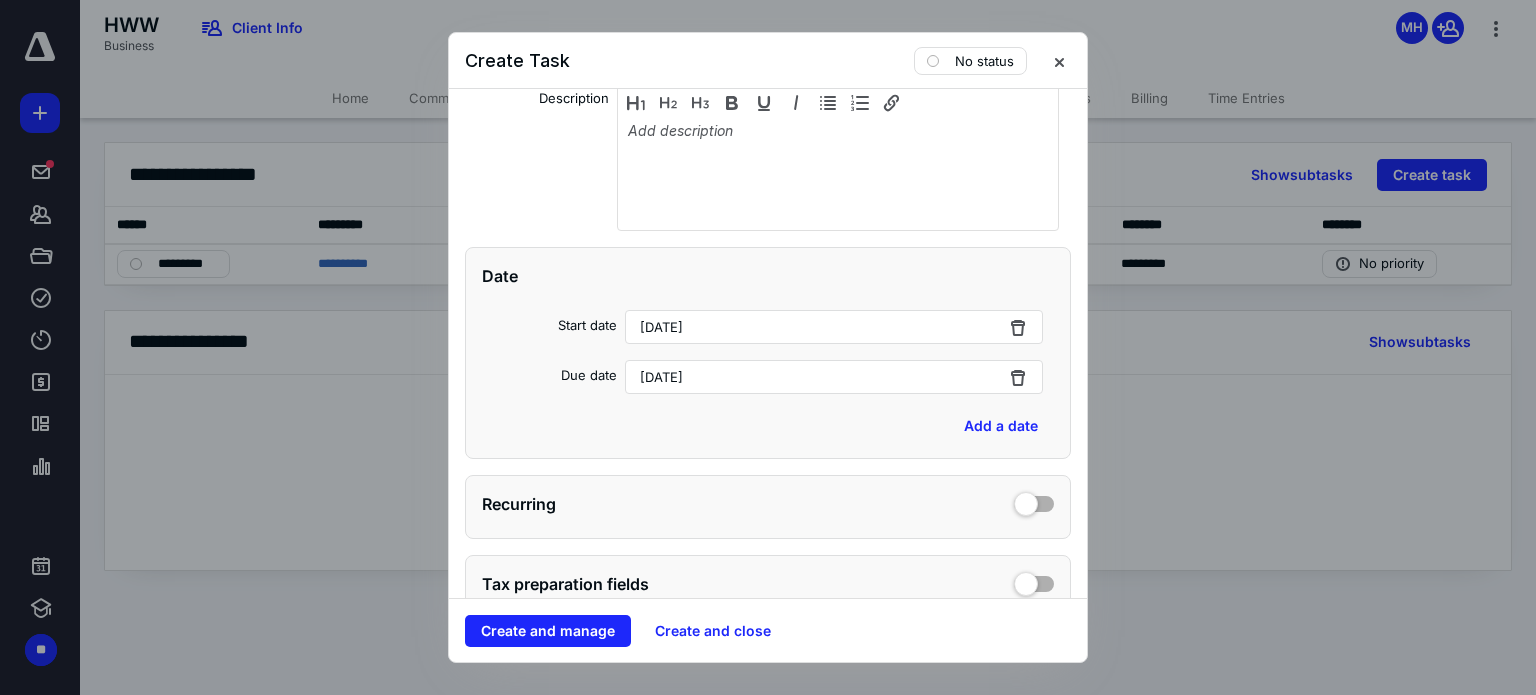 click on "Recurring" at bounding box center (768, 507) 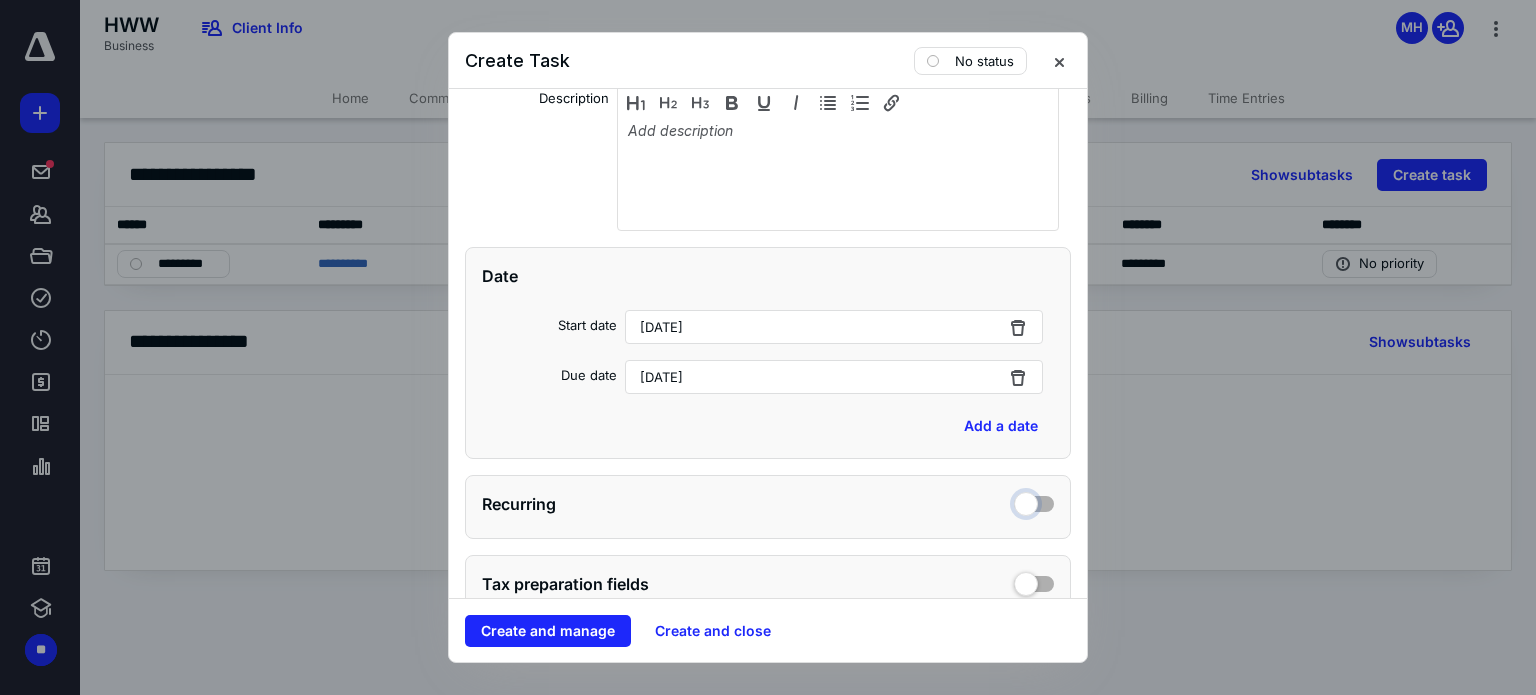 click at bounding box center [1034, 501] 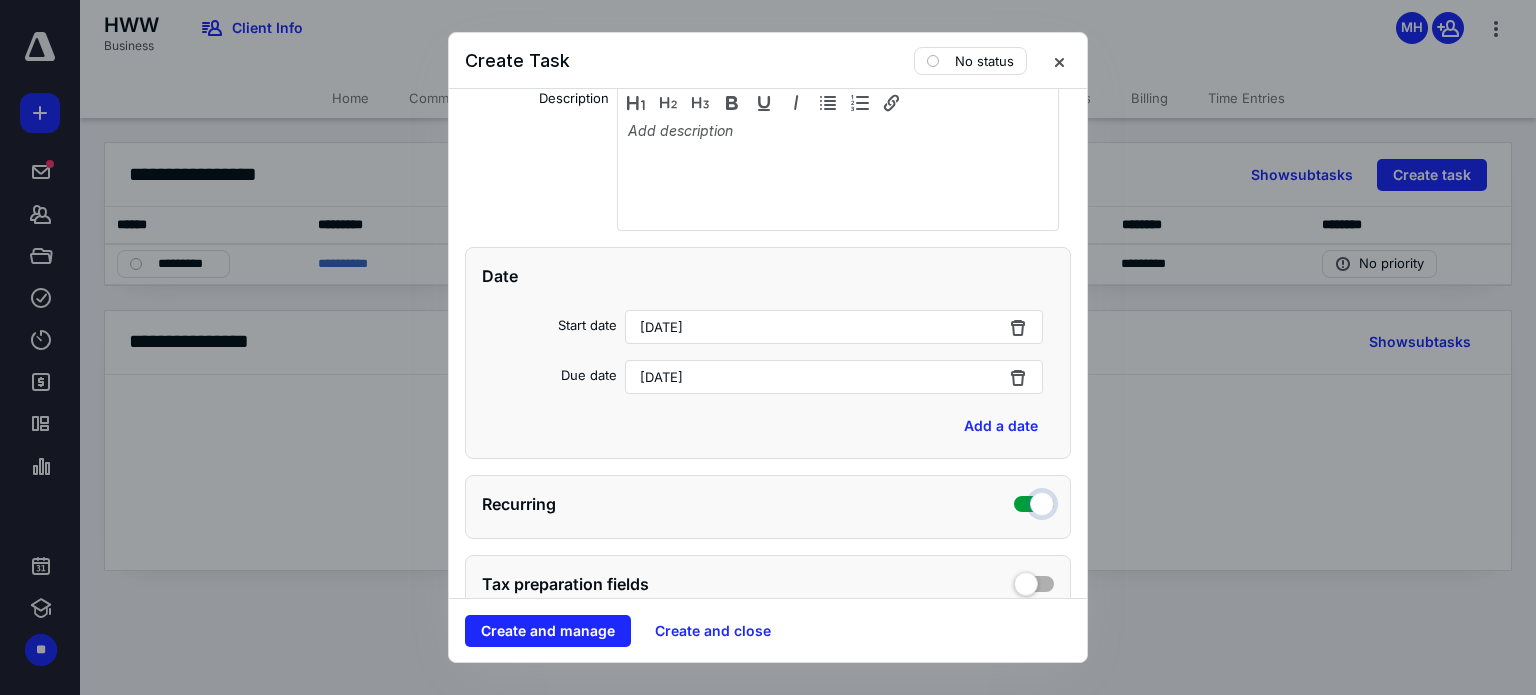 checkbox on "true" 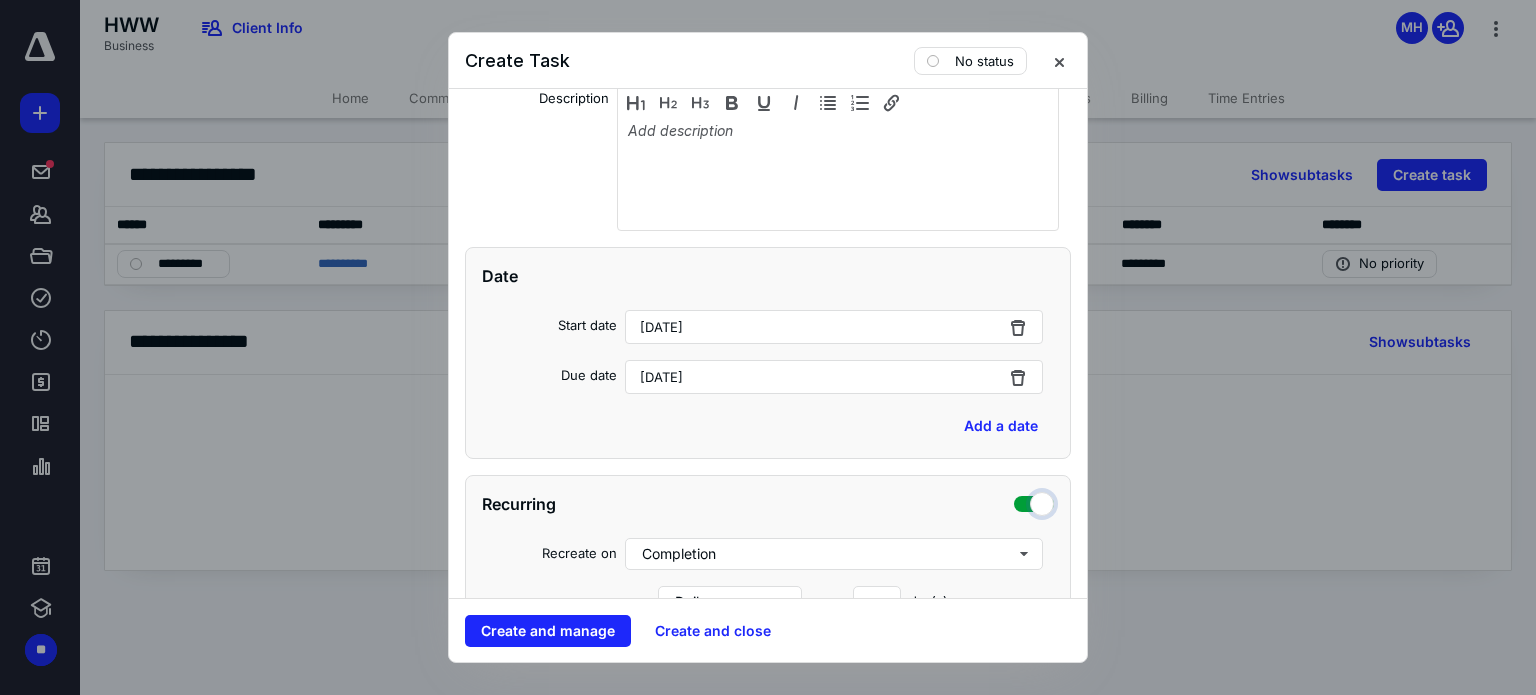 scroll, scrollTop: 614, scrollLeft: 0, axis: vertical 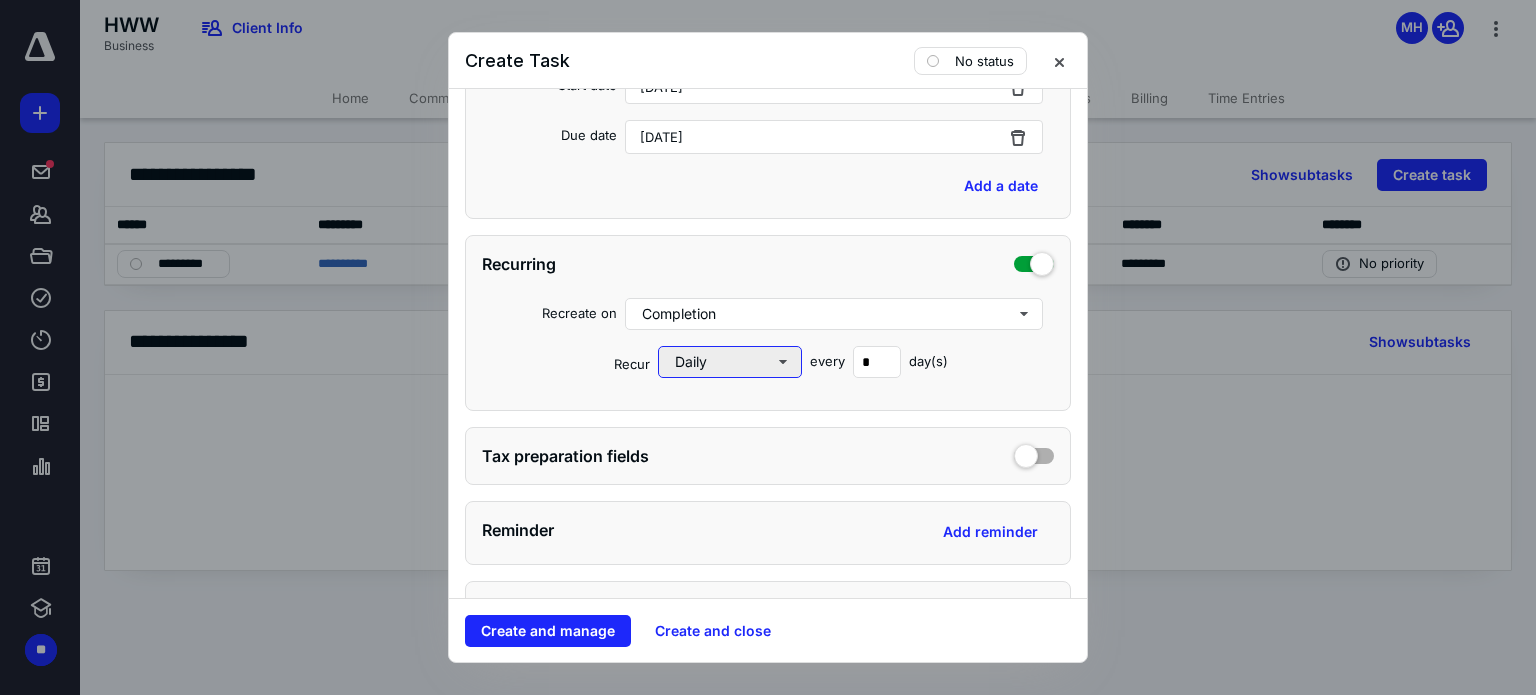 click on "Daily" at bounding box center (730, 362) 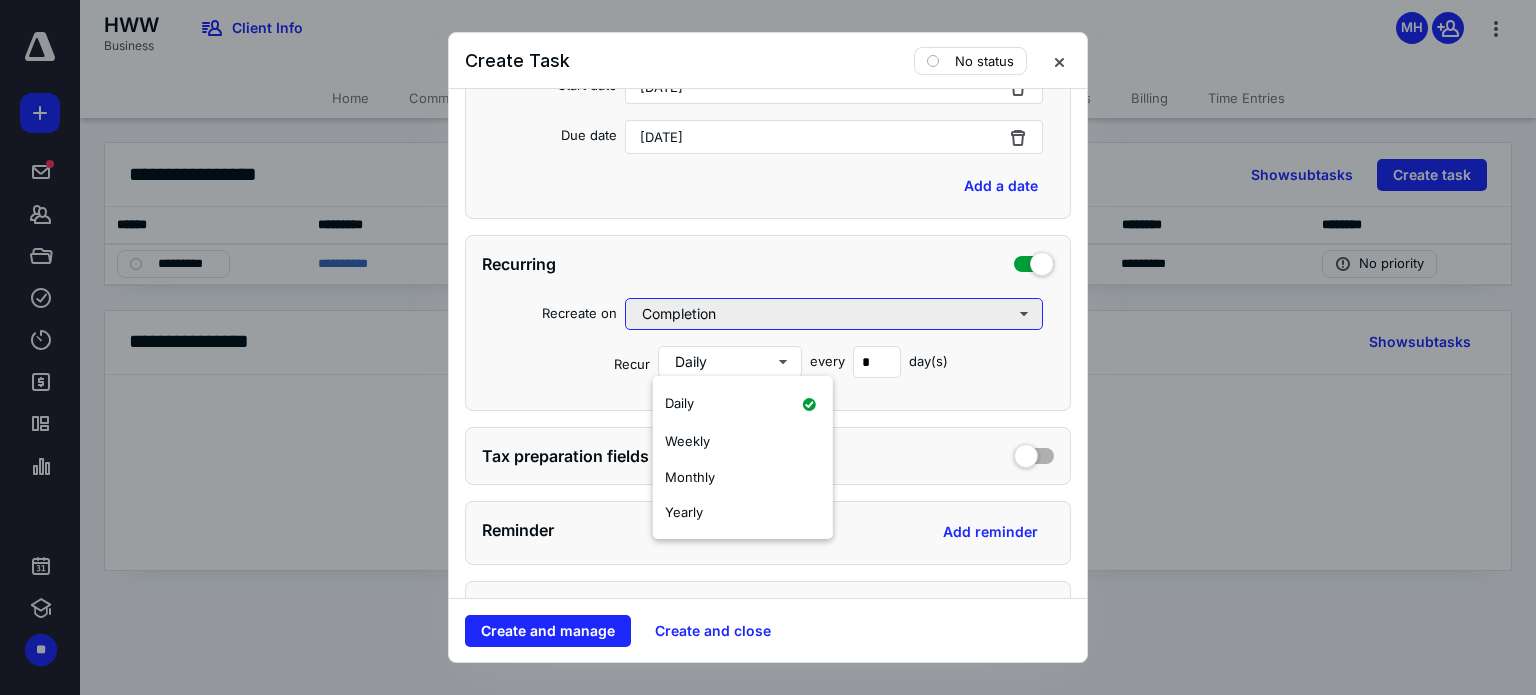 click on "Completion" at bounding box center [834, 314] 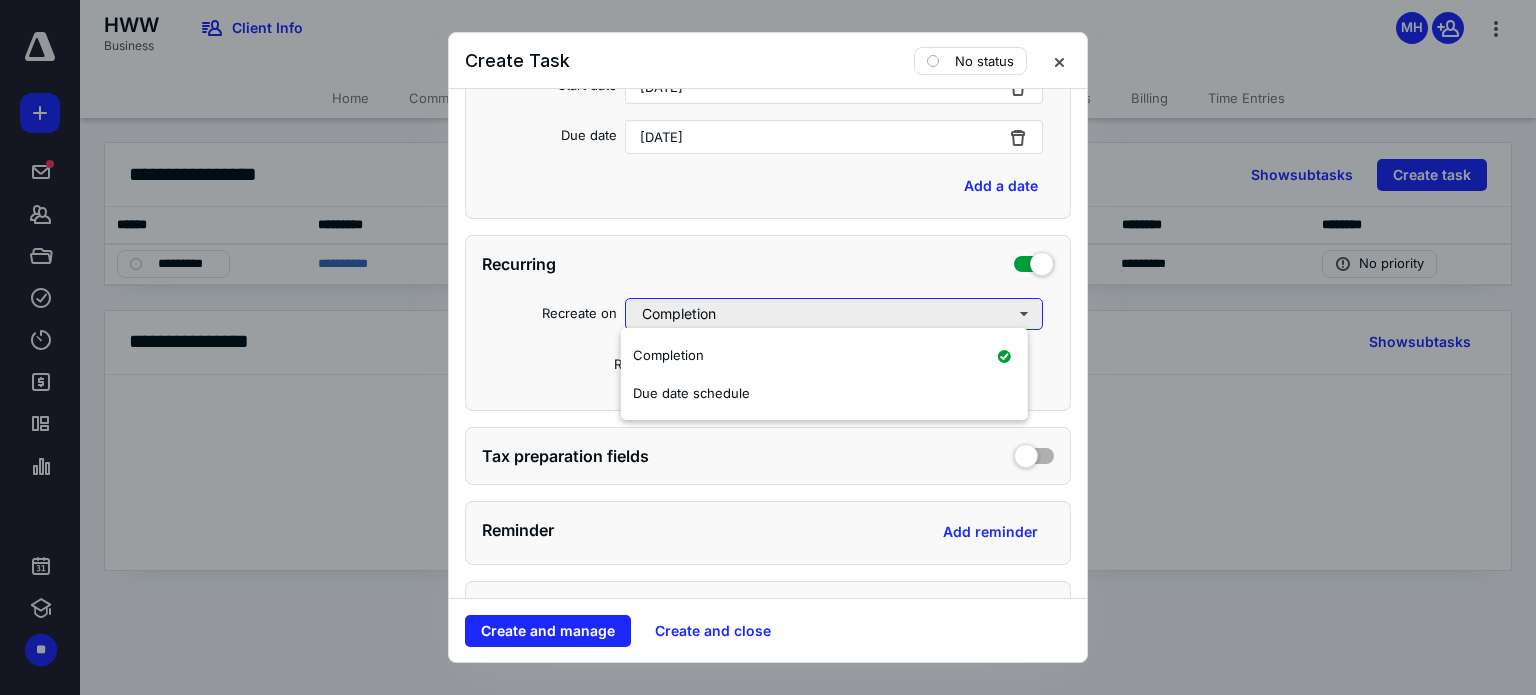 click on "Completion" at bounding box center [834, 314] 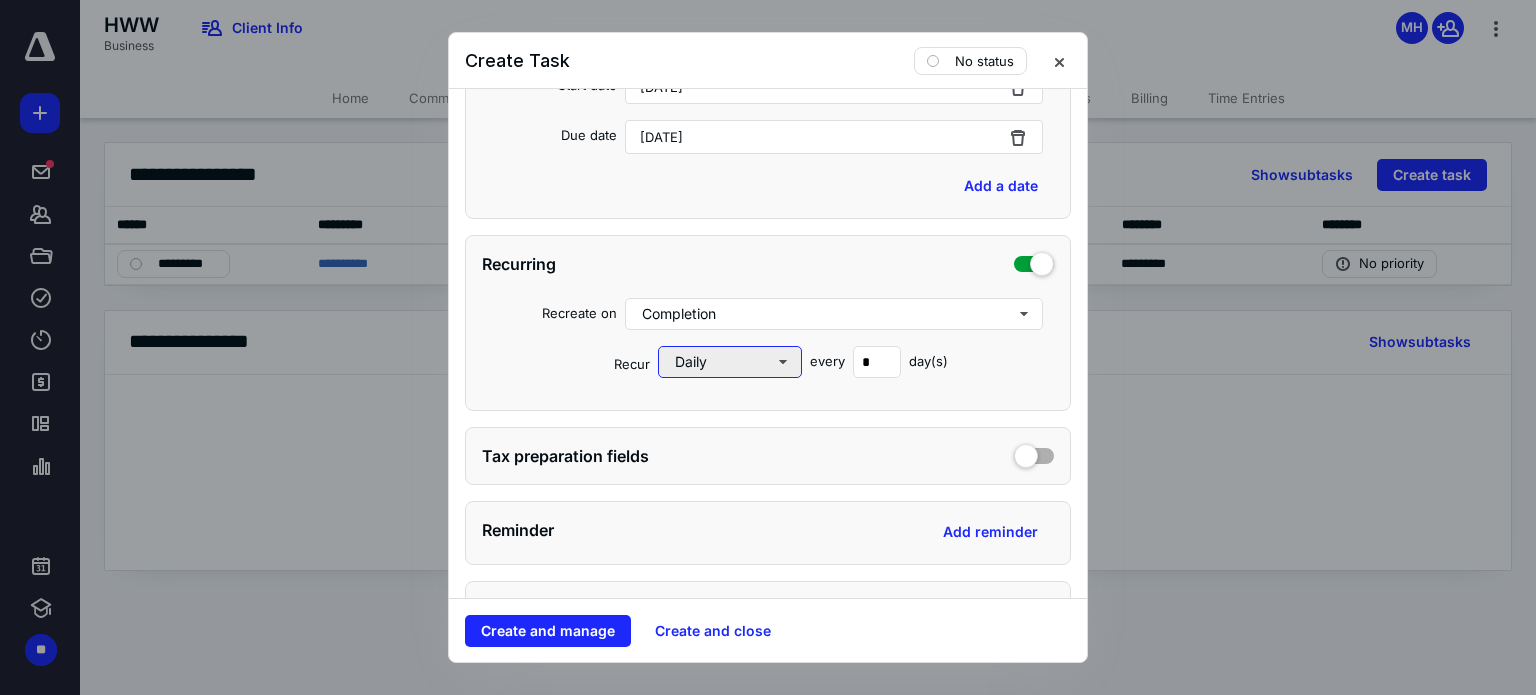 click on "Daily" at bounding box center [730, 362] 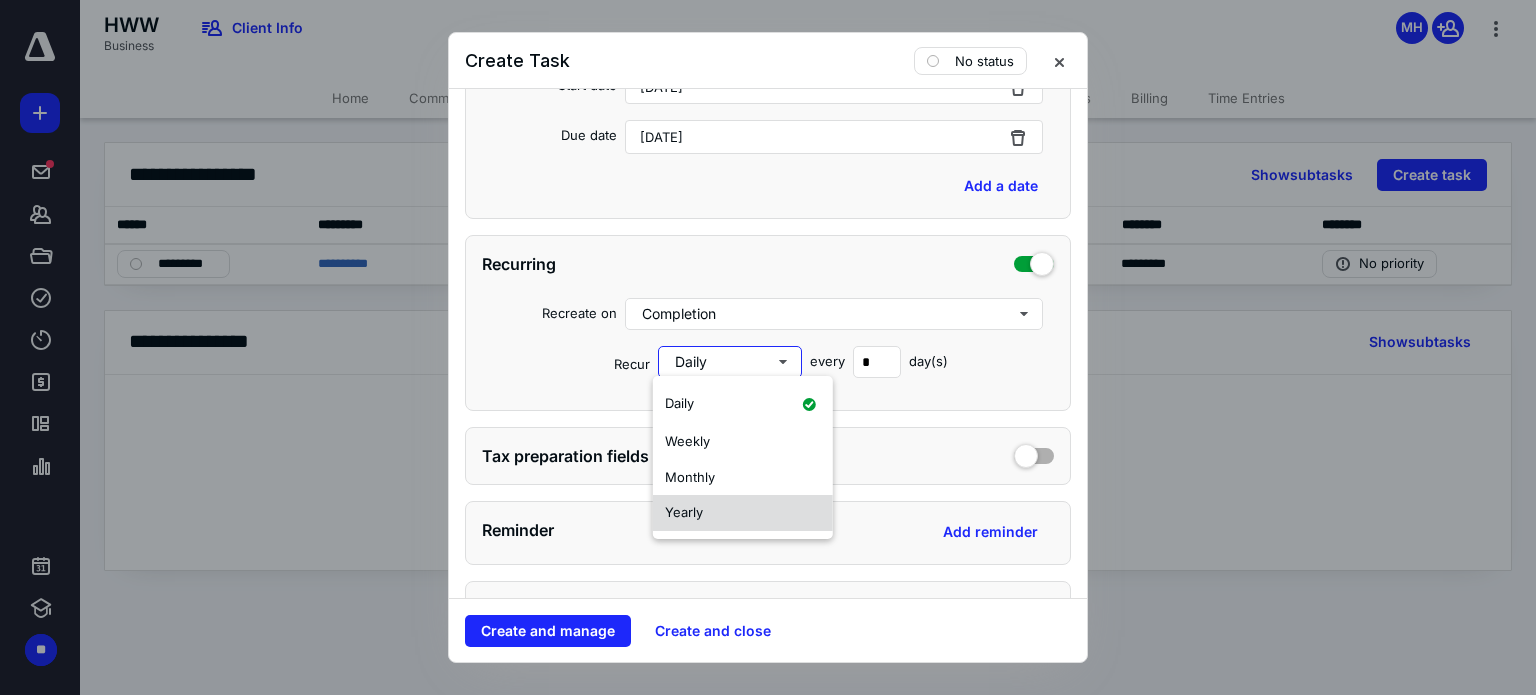 click on "Yearly" at bounding box center (743, 513) 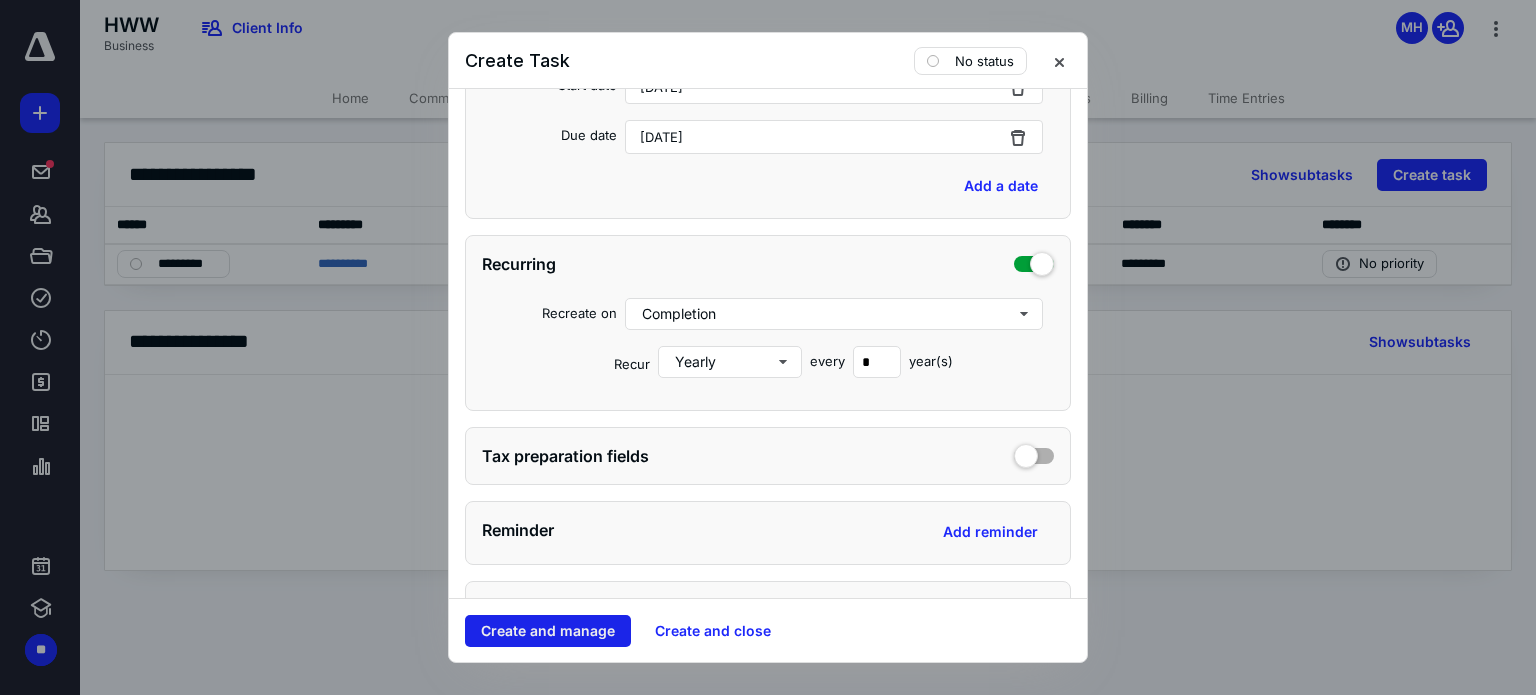 click on "Create and manage" at bounding box center (548, 631) 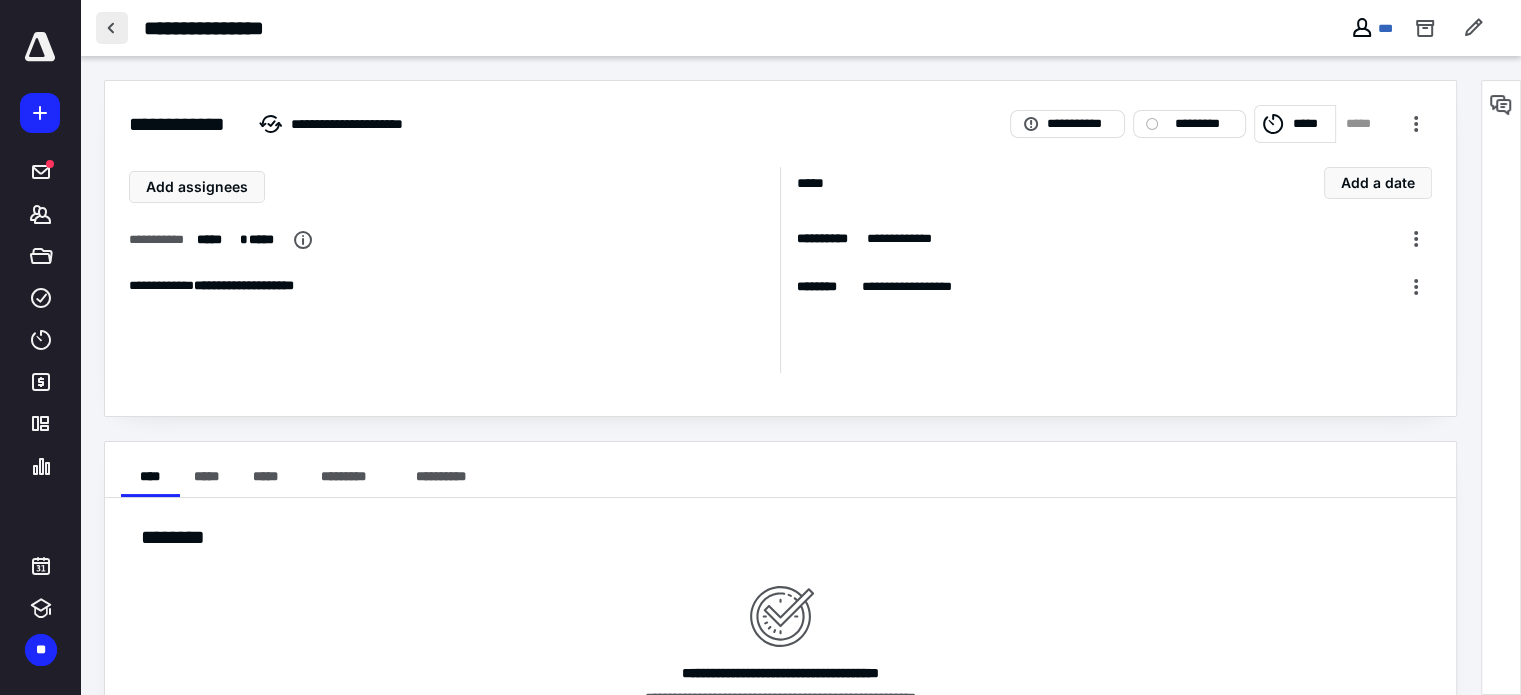 click at bounding box center [112, 28] 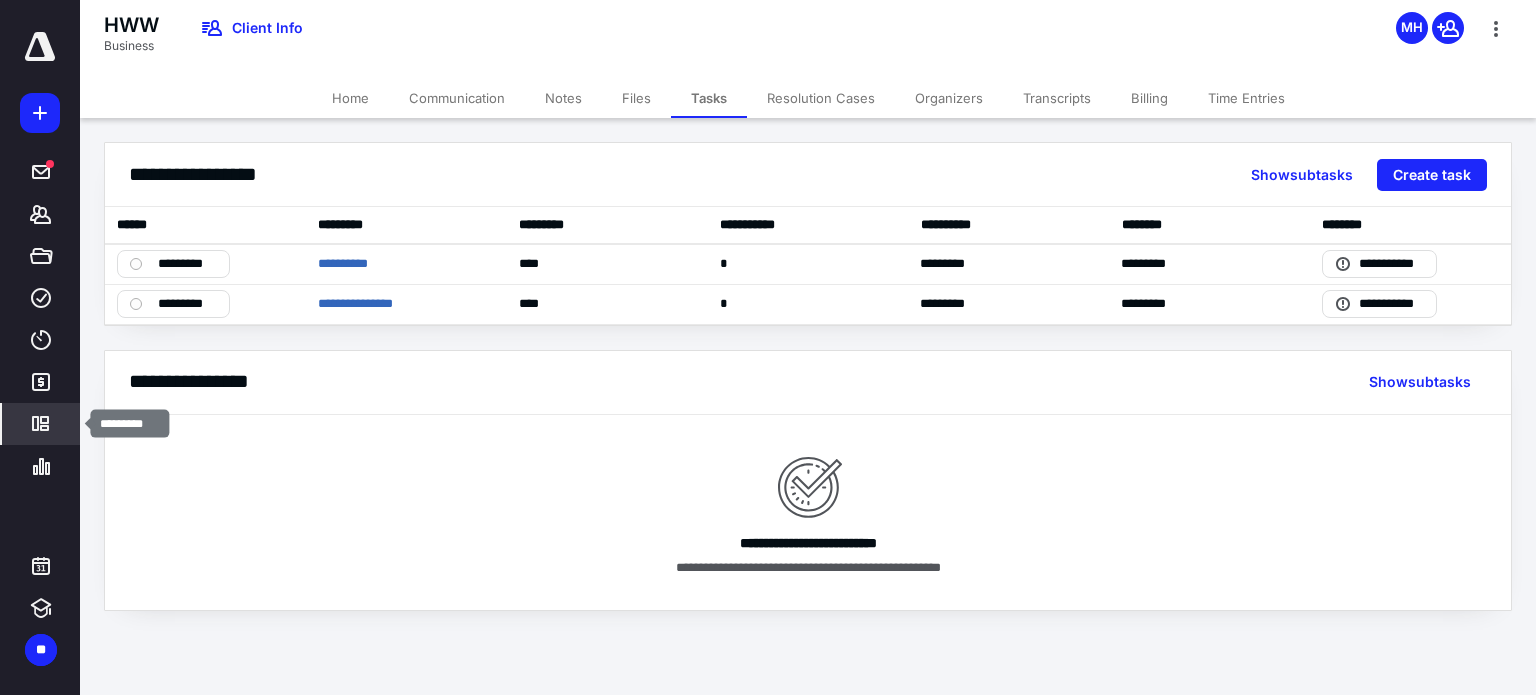 click 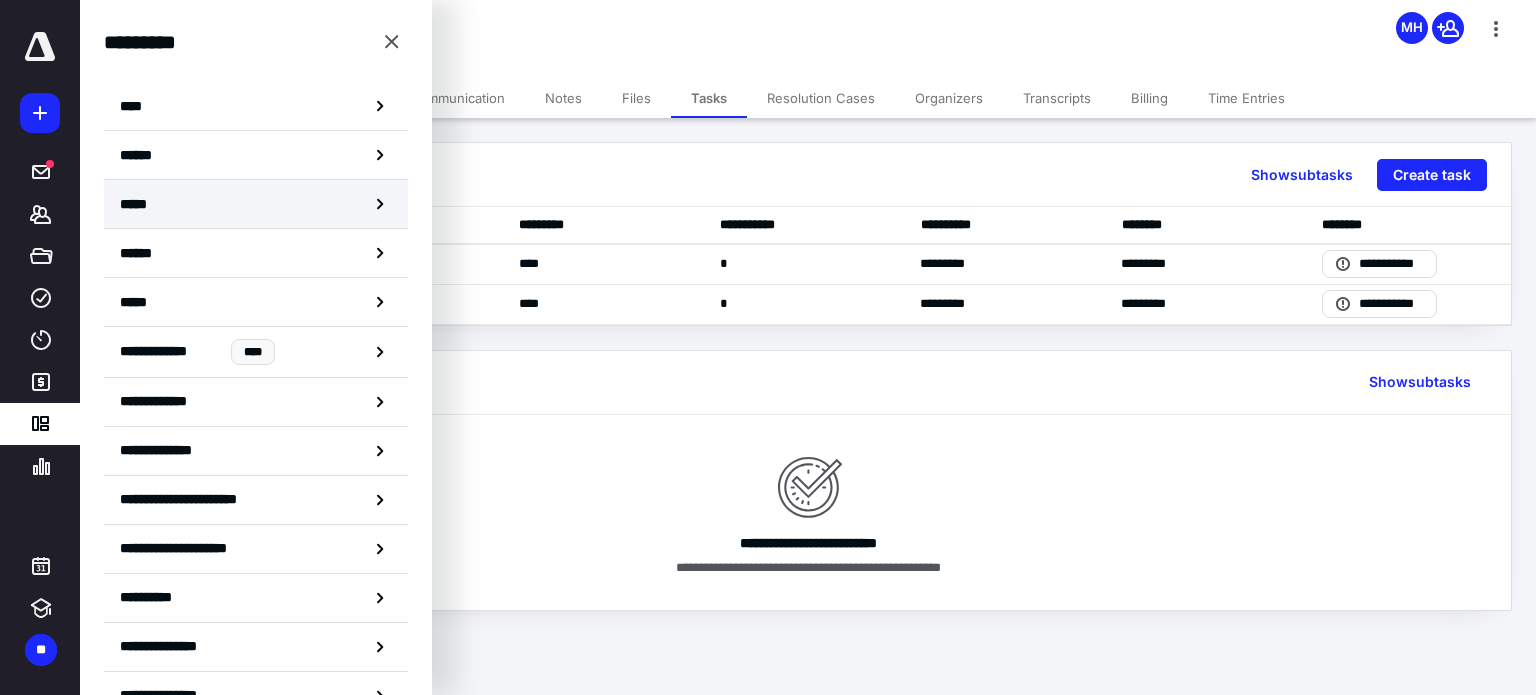 click on "*****" at bounding box center (138, 204) 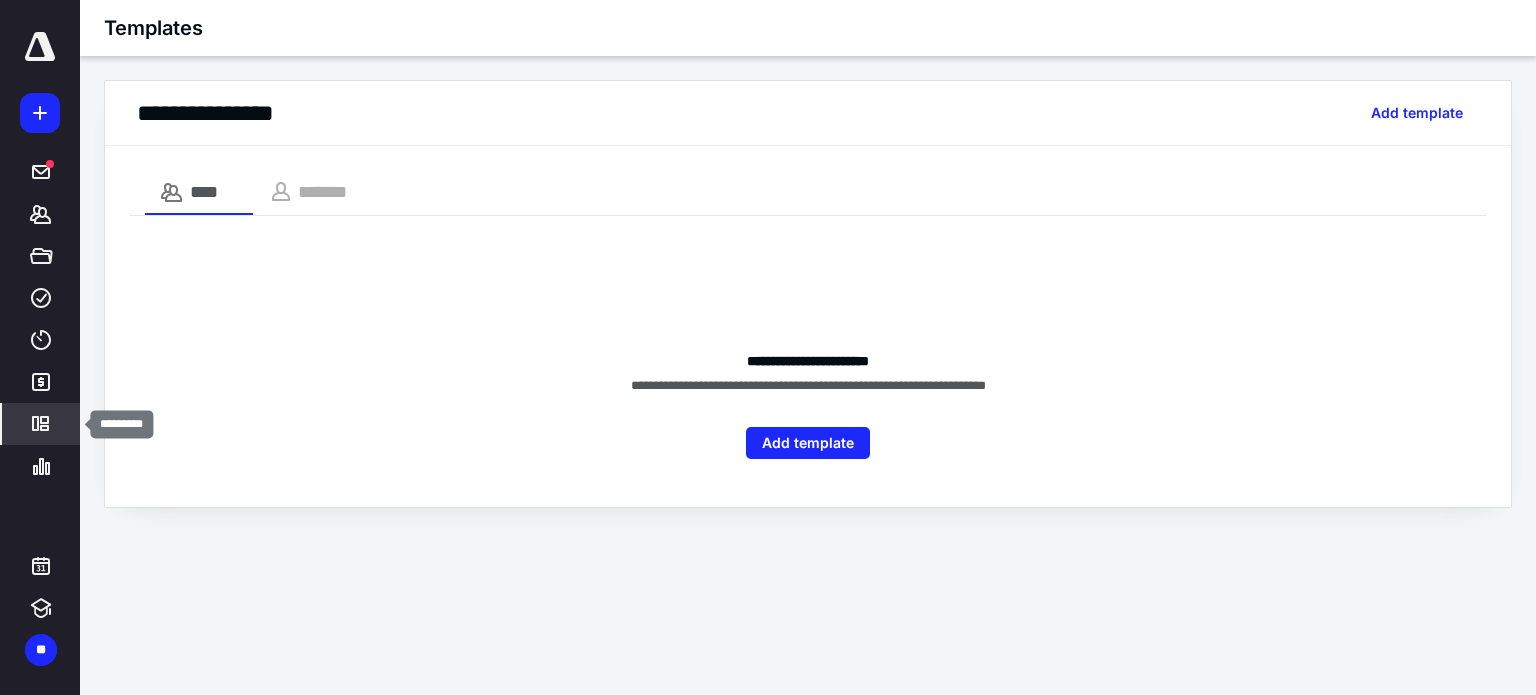 click 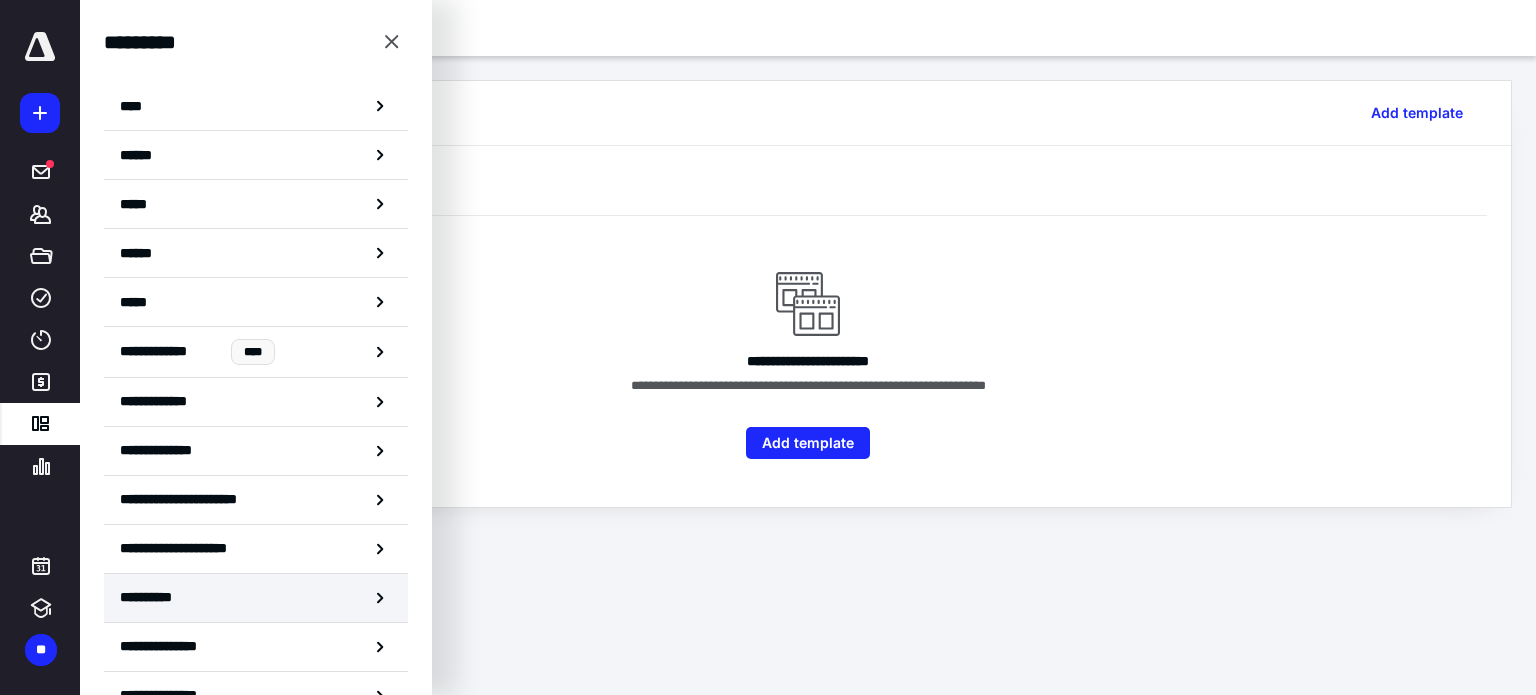 click on "**********" at bounding box center (256, 598) 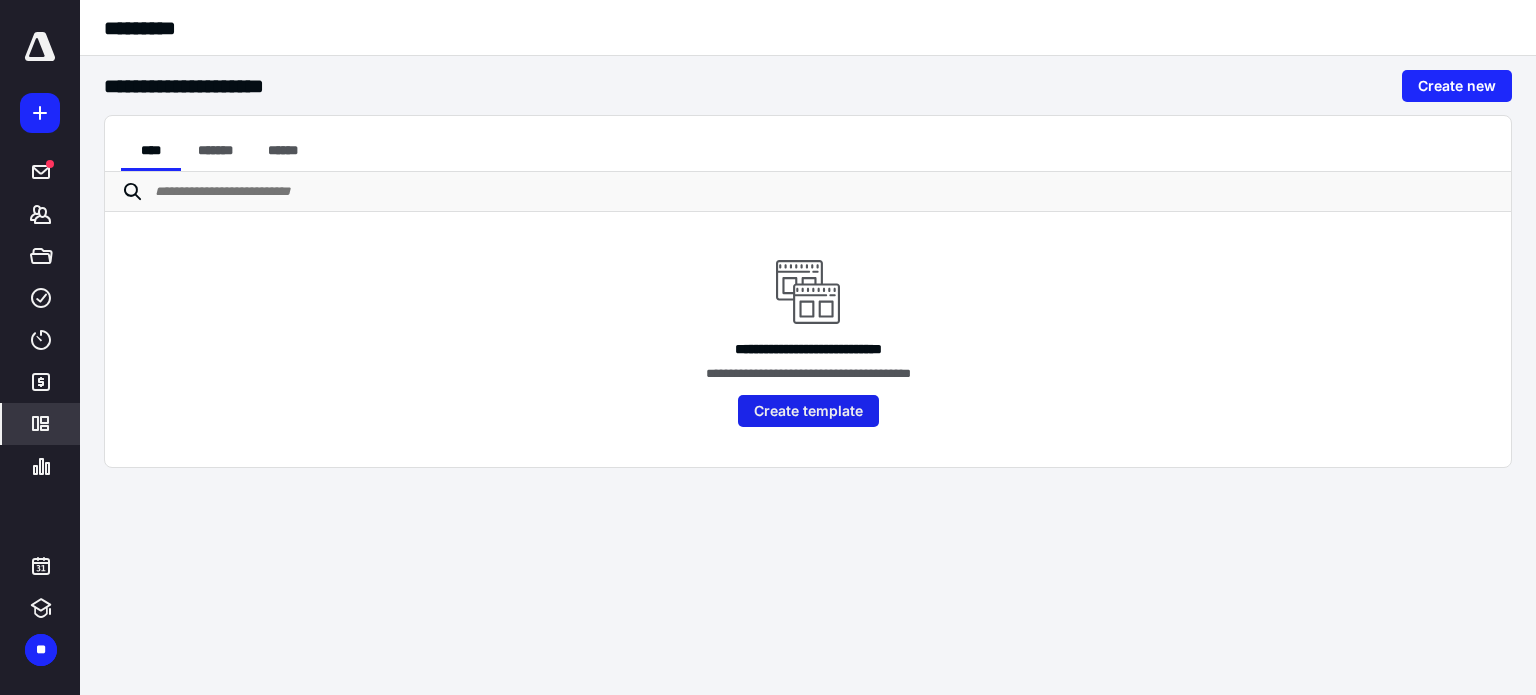 click on "Create template" at bounding box center (808, 411) 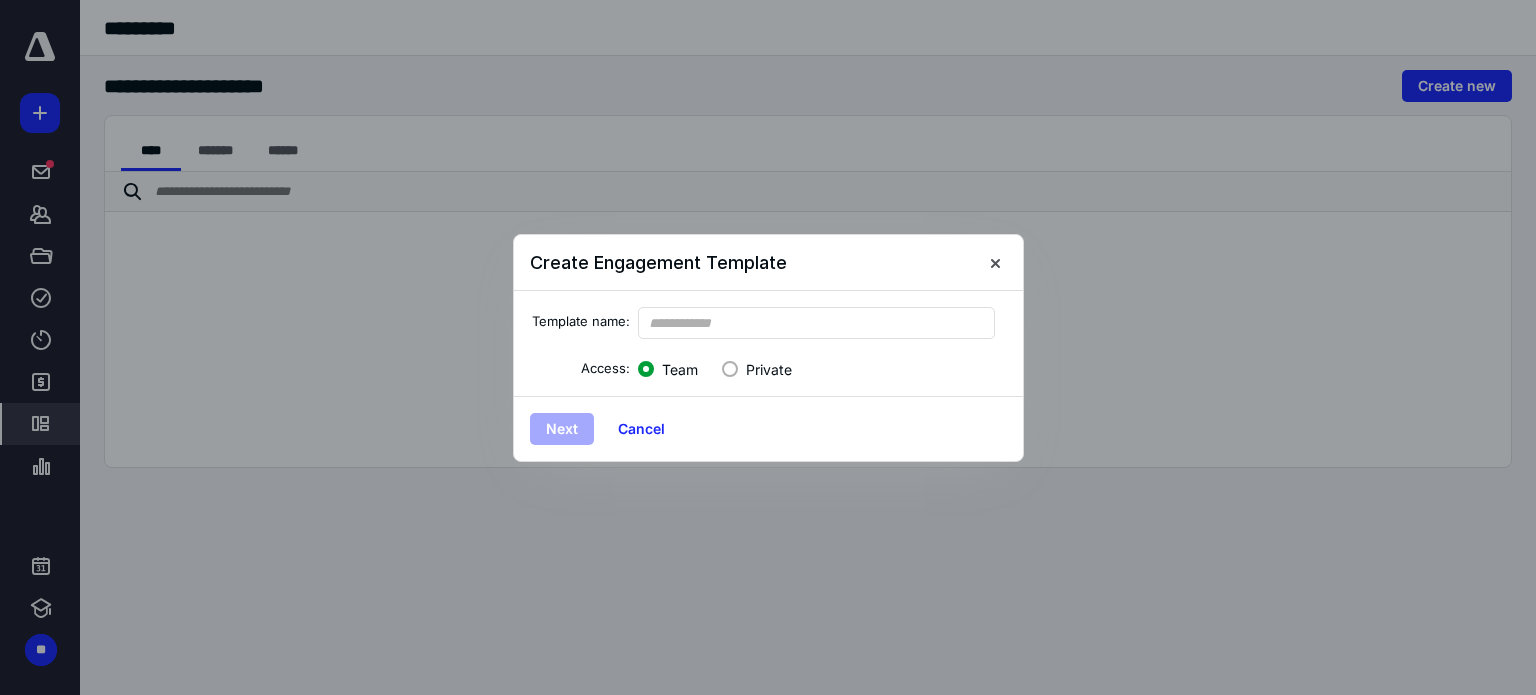 click on "Template name: Access: Team Private" at bounding box center (768, 343) 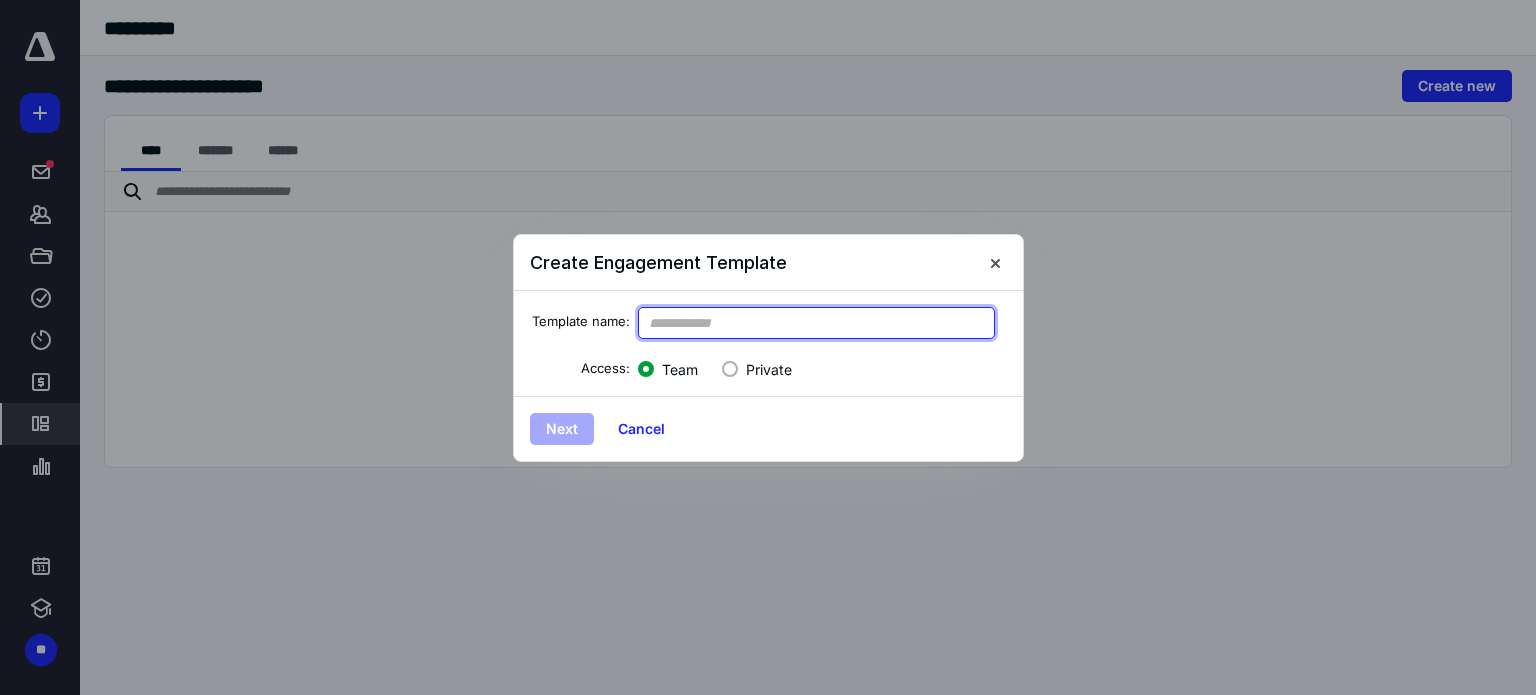 click at bounding box center (817, 323) 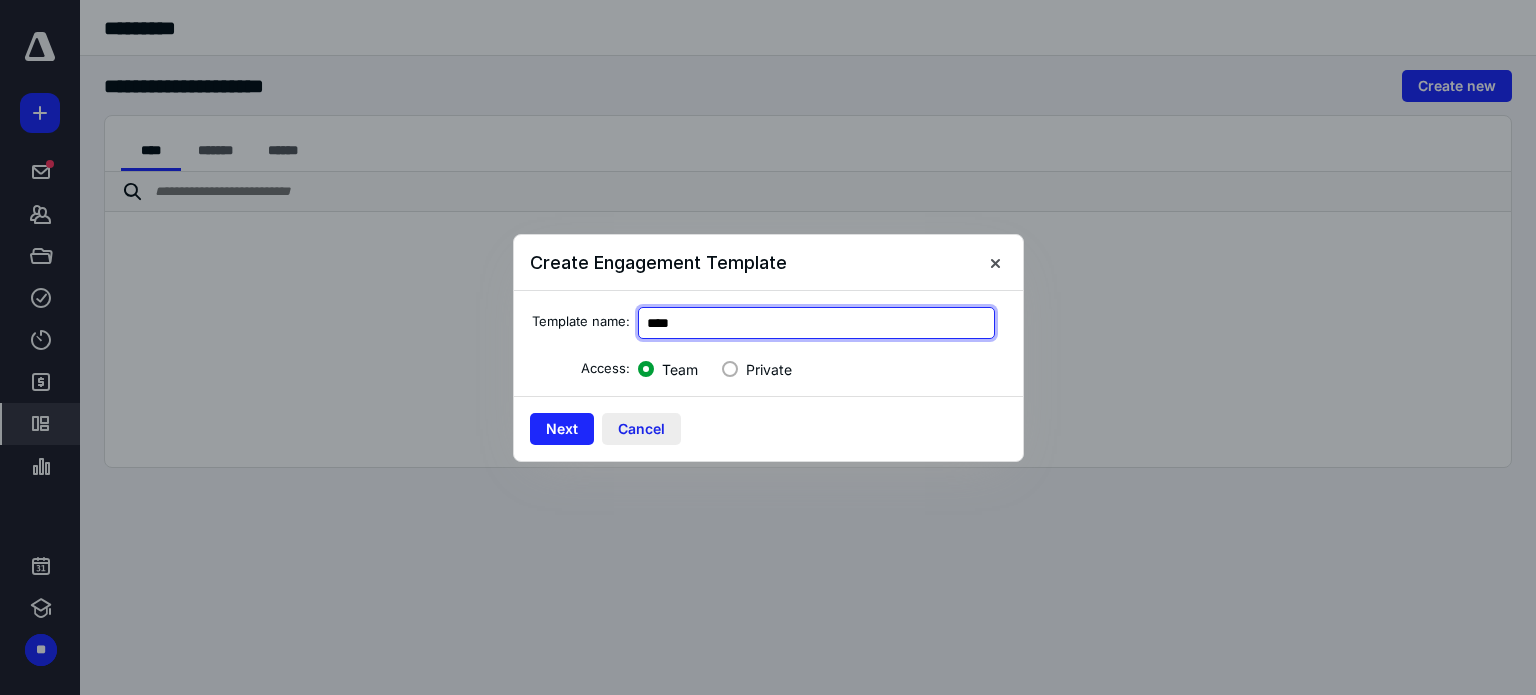 type on "****" 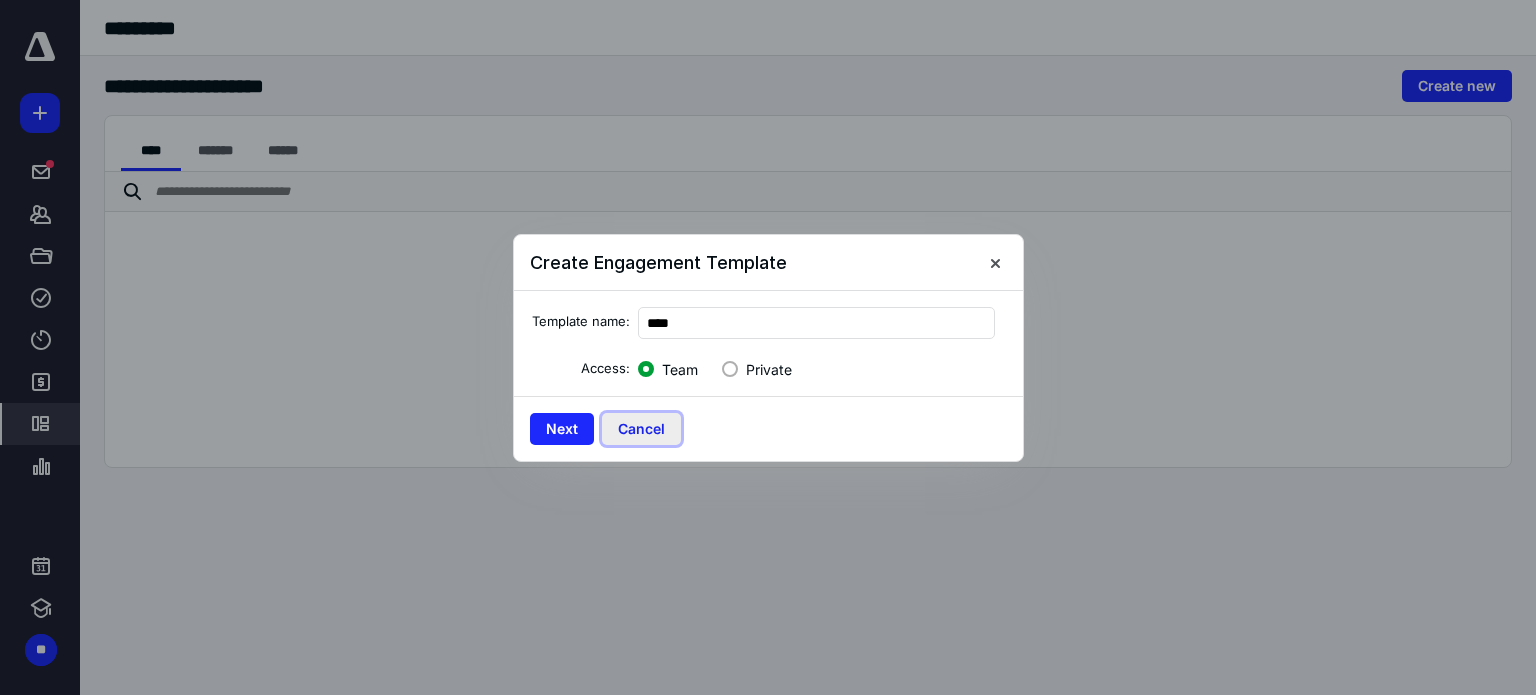 click on "Cancel" at bounding box center [641, 429] 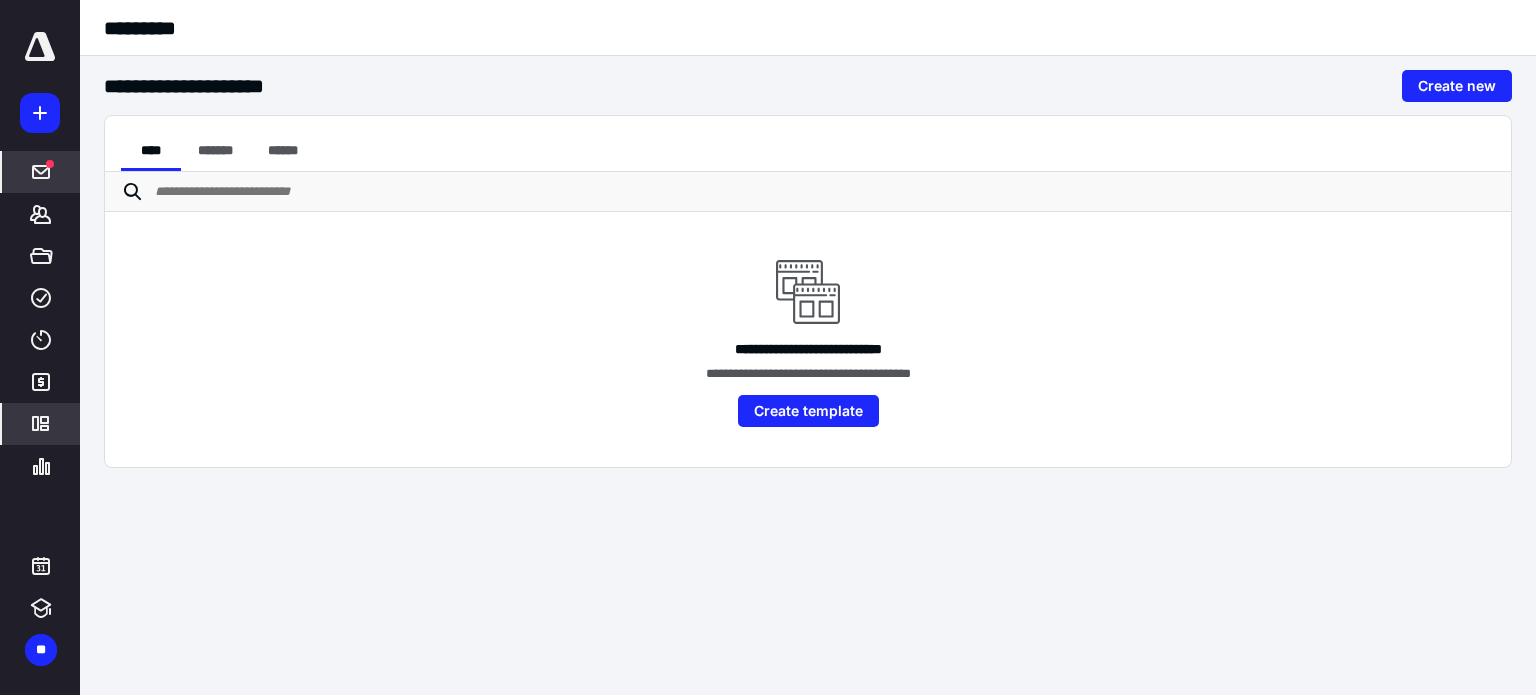 click on "*****" at bounding box center [41, 172] 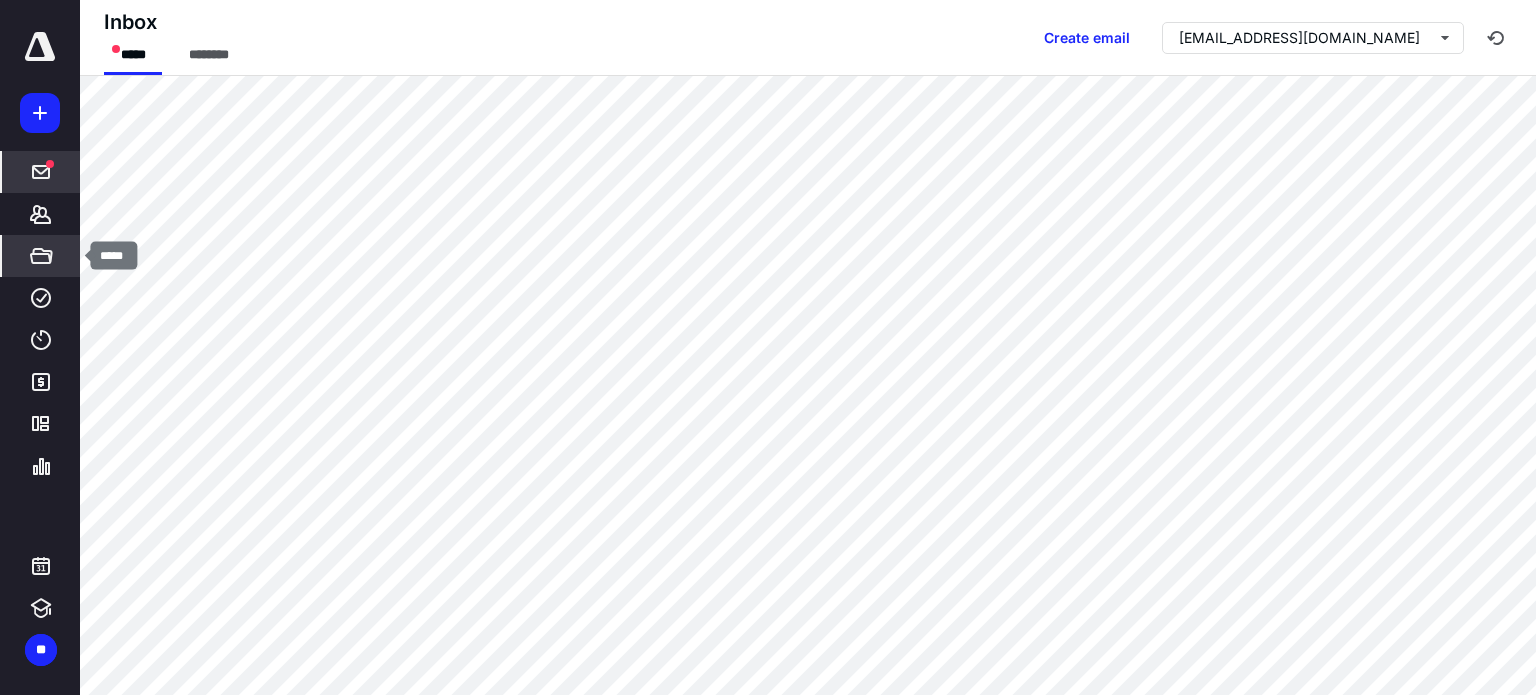 click 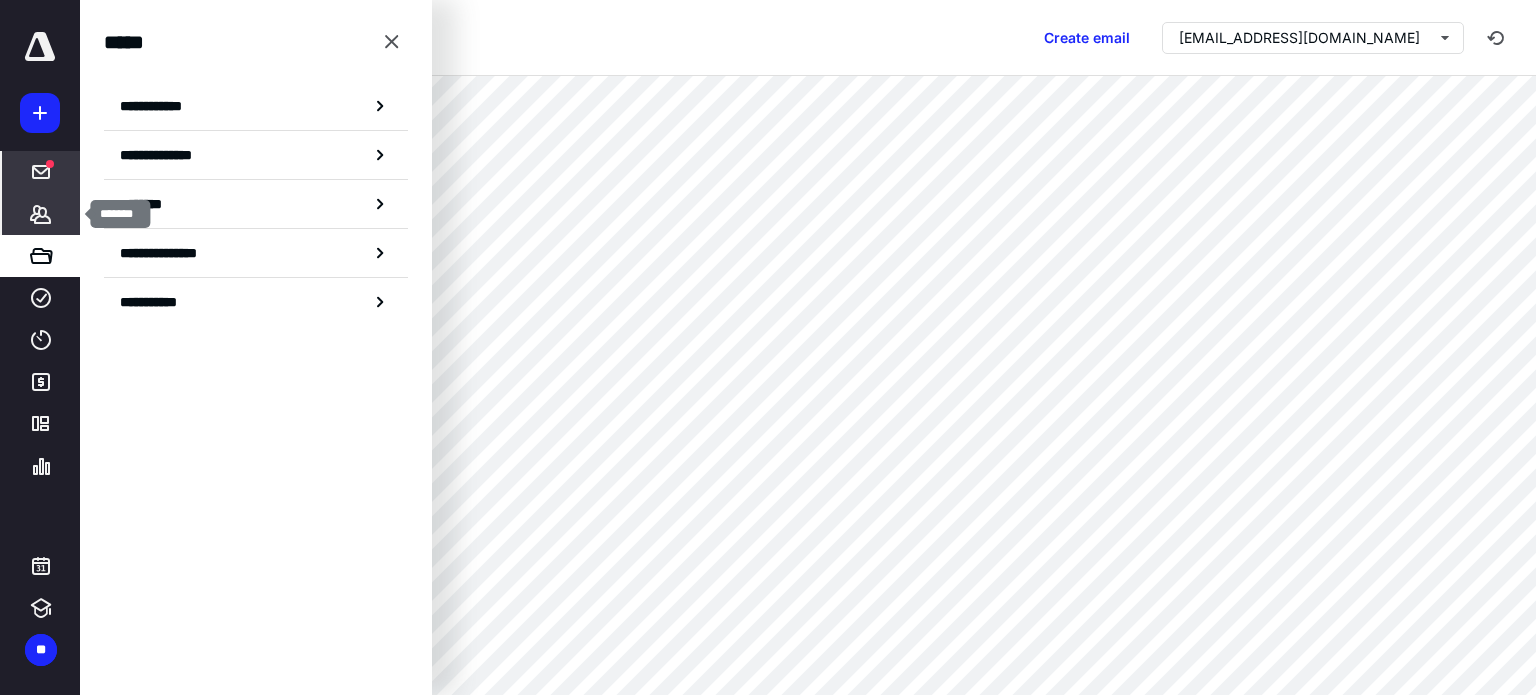 click on "*******" at bounding box center (41, 214) 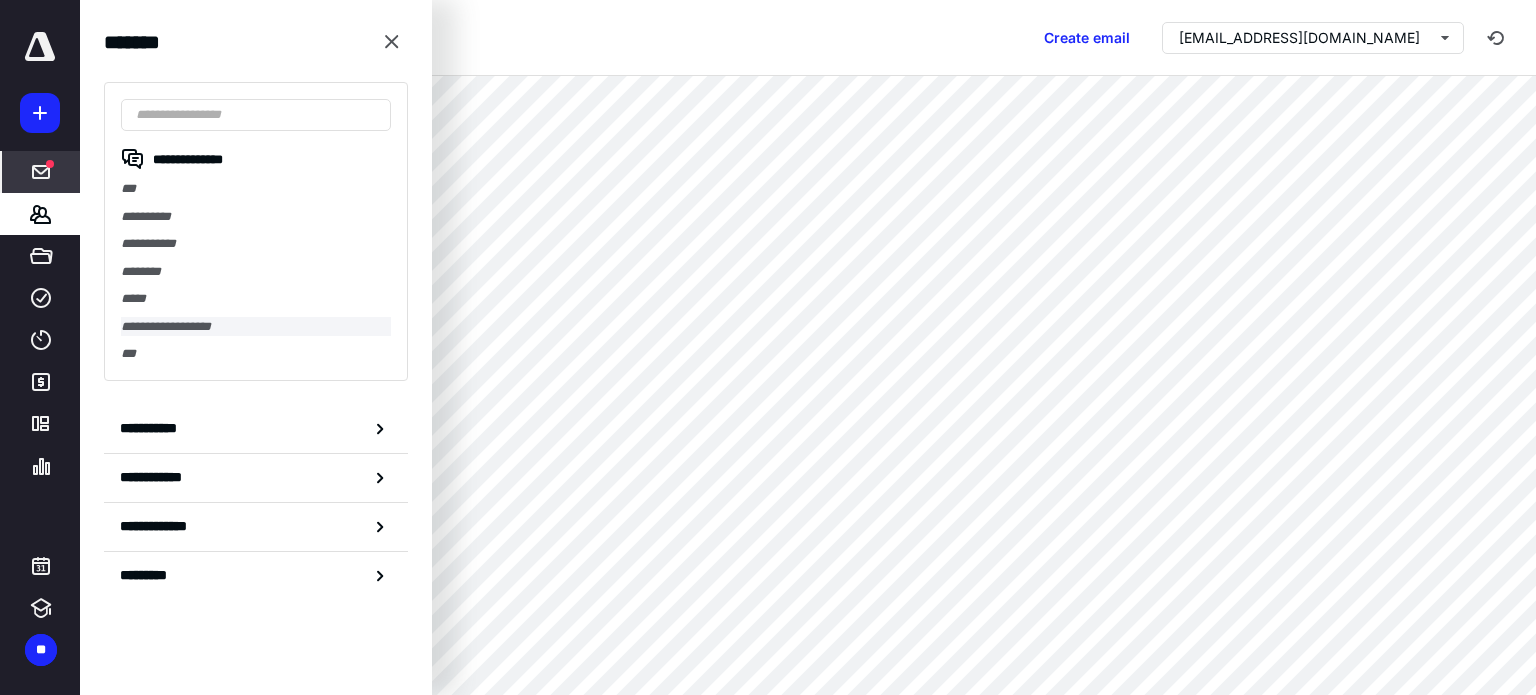 click on "**********" at bounding box center (256, 327) 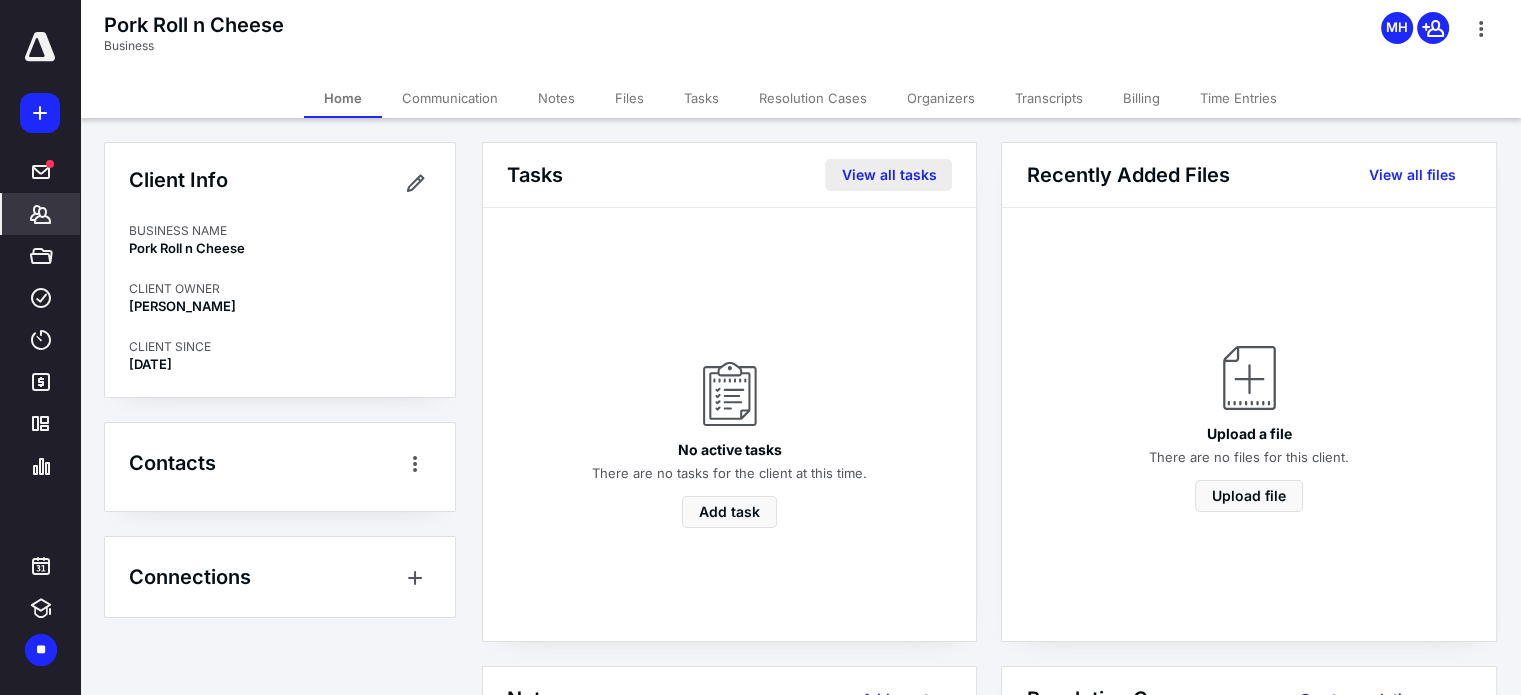 click on "View all tasks" at bounding box center (888, 175) 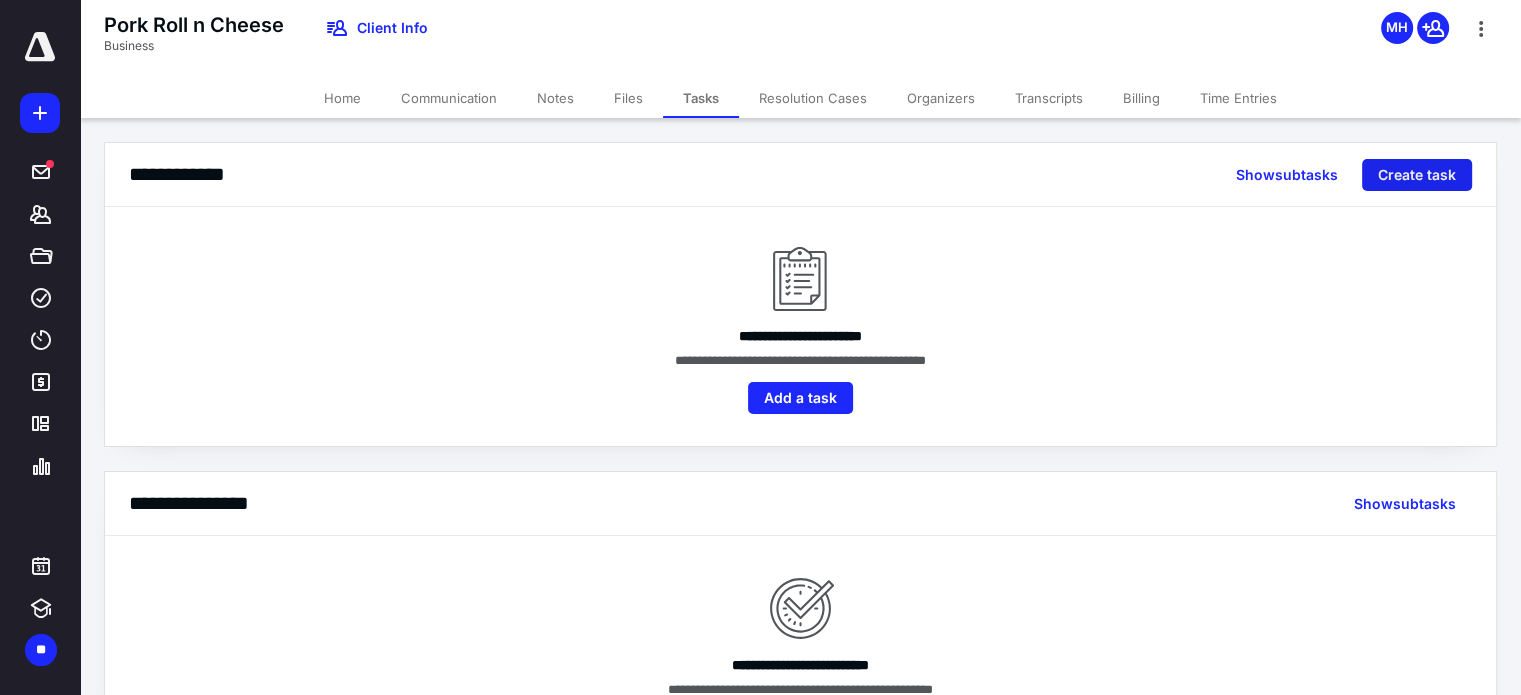 click on "Create task" at bounding box center (1417, 175) 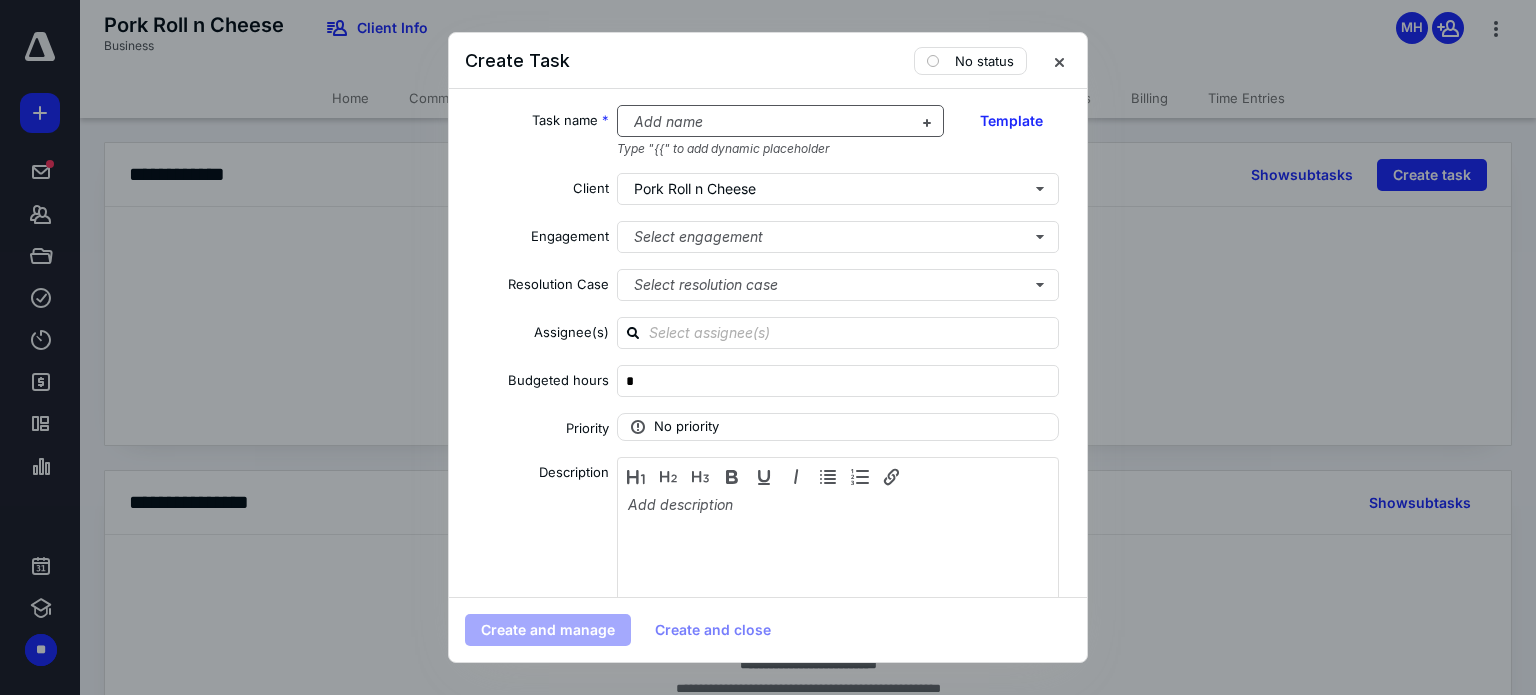 click at bounding box center [769, 122] 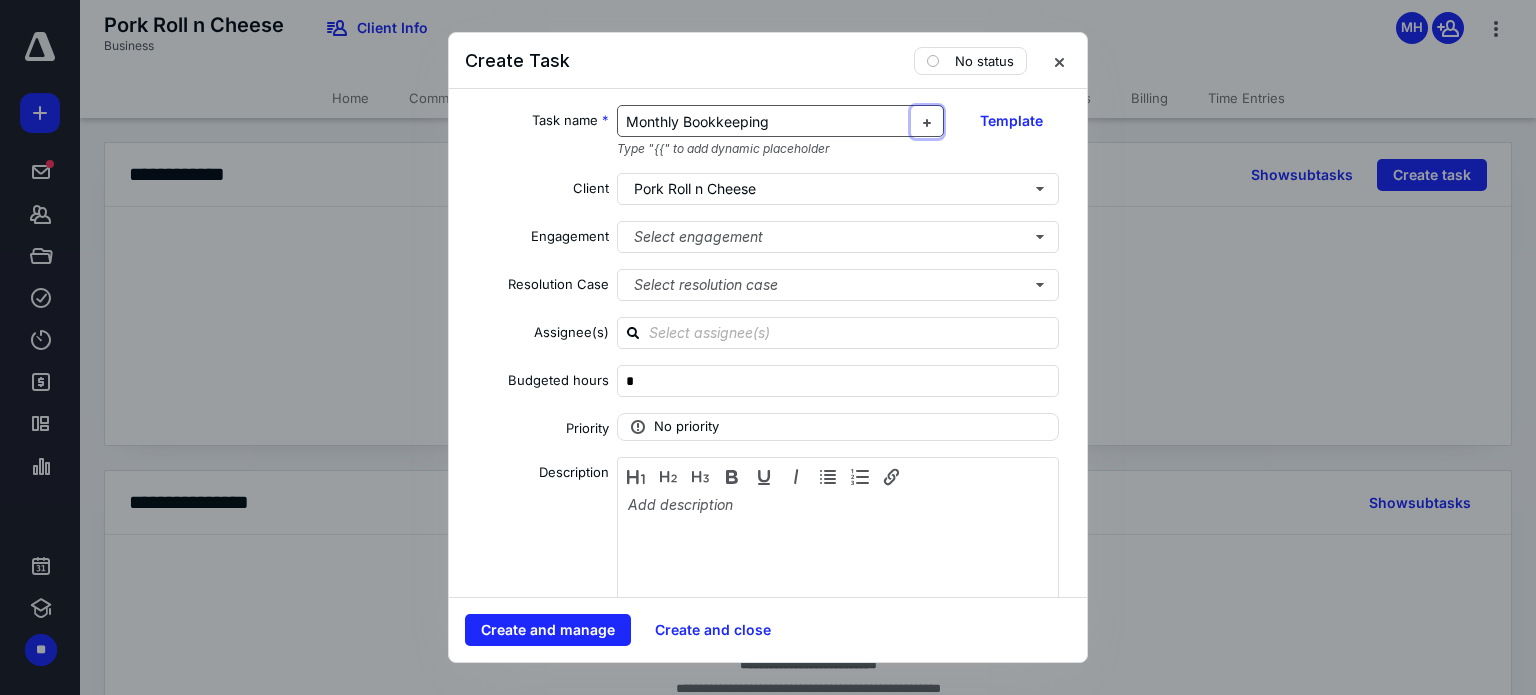 type 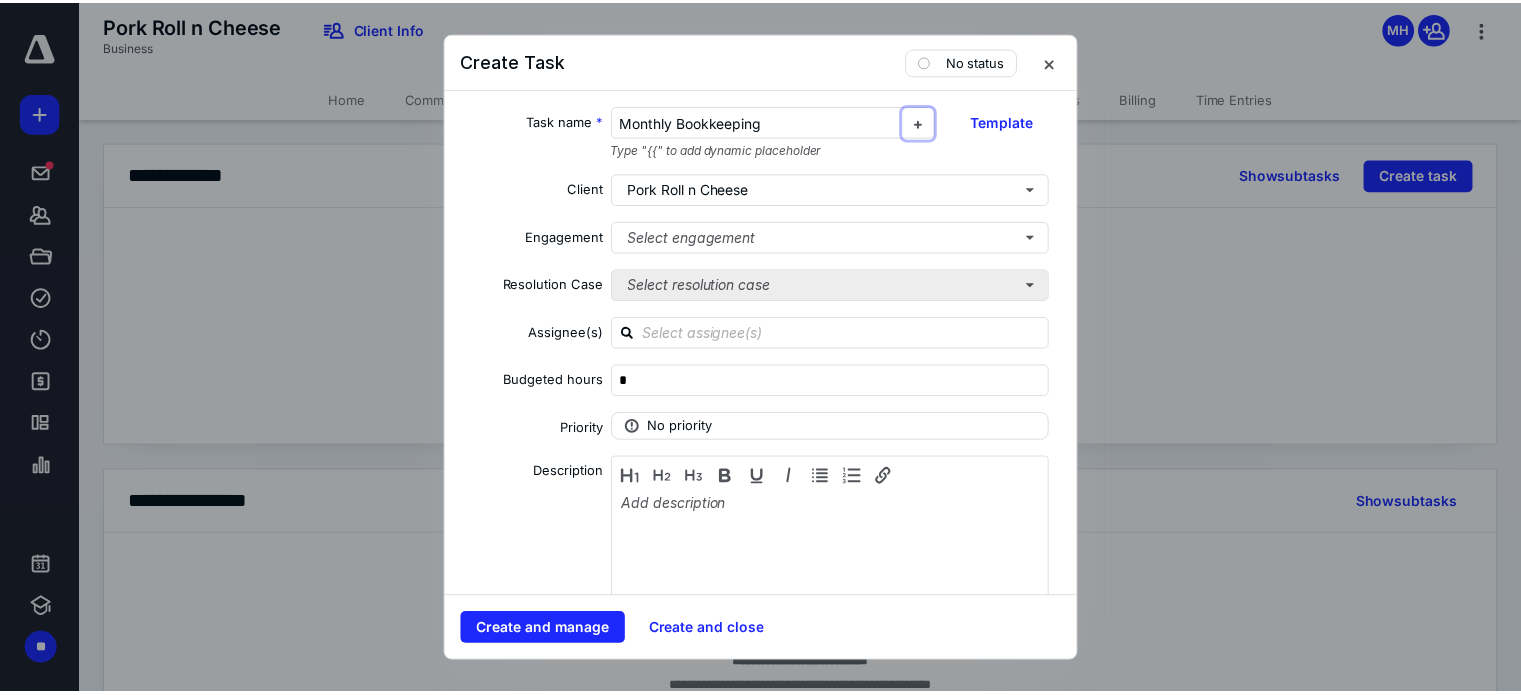 scroll, scrollTop: 208, scrollLeft: 0, axis: vertical 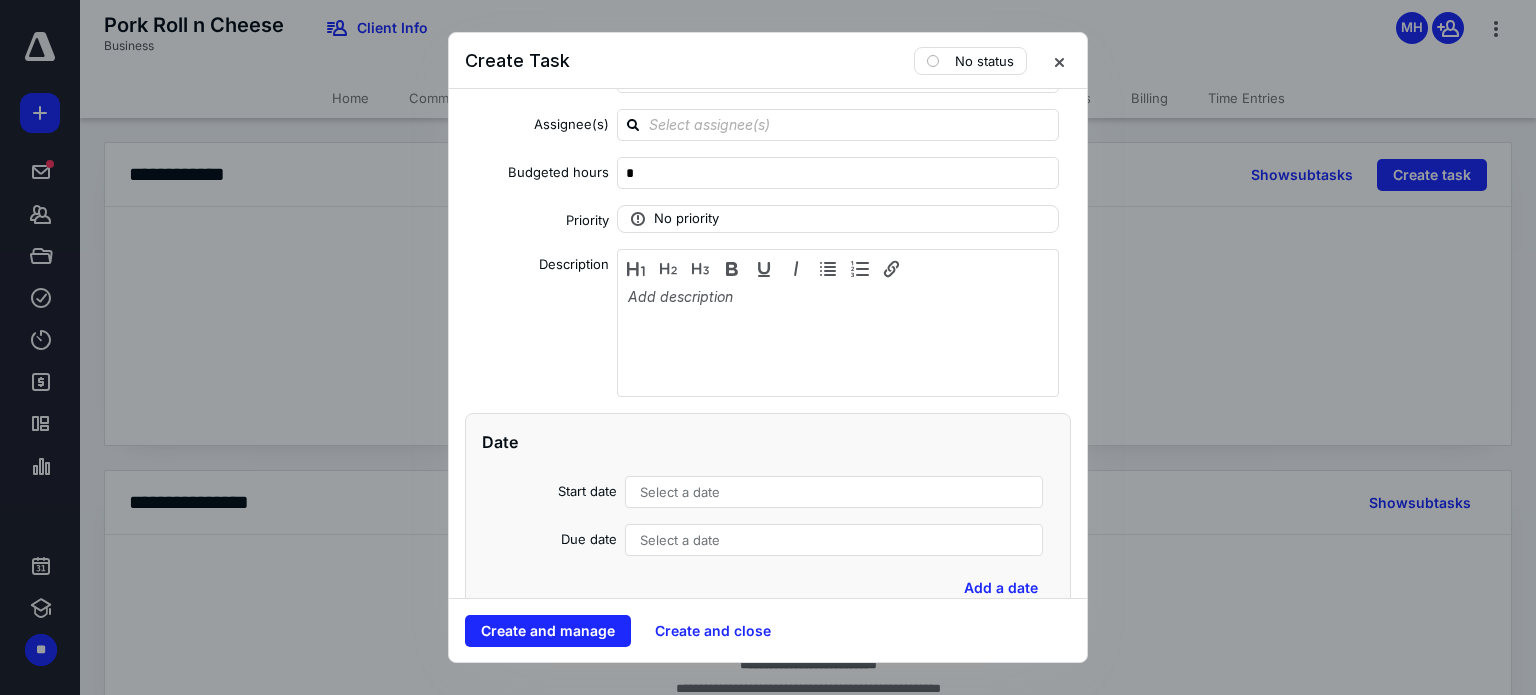 click on "Select a date" at bounding box center (834, 492) 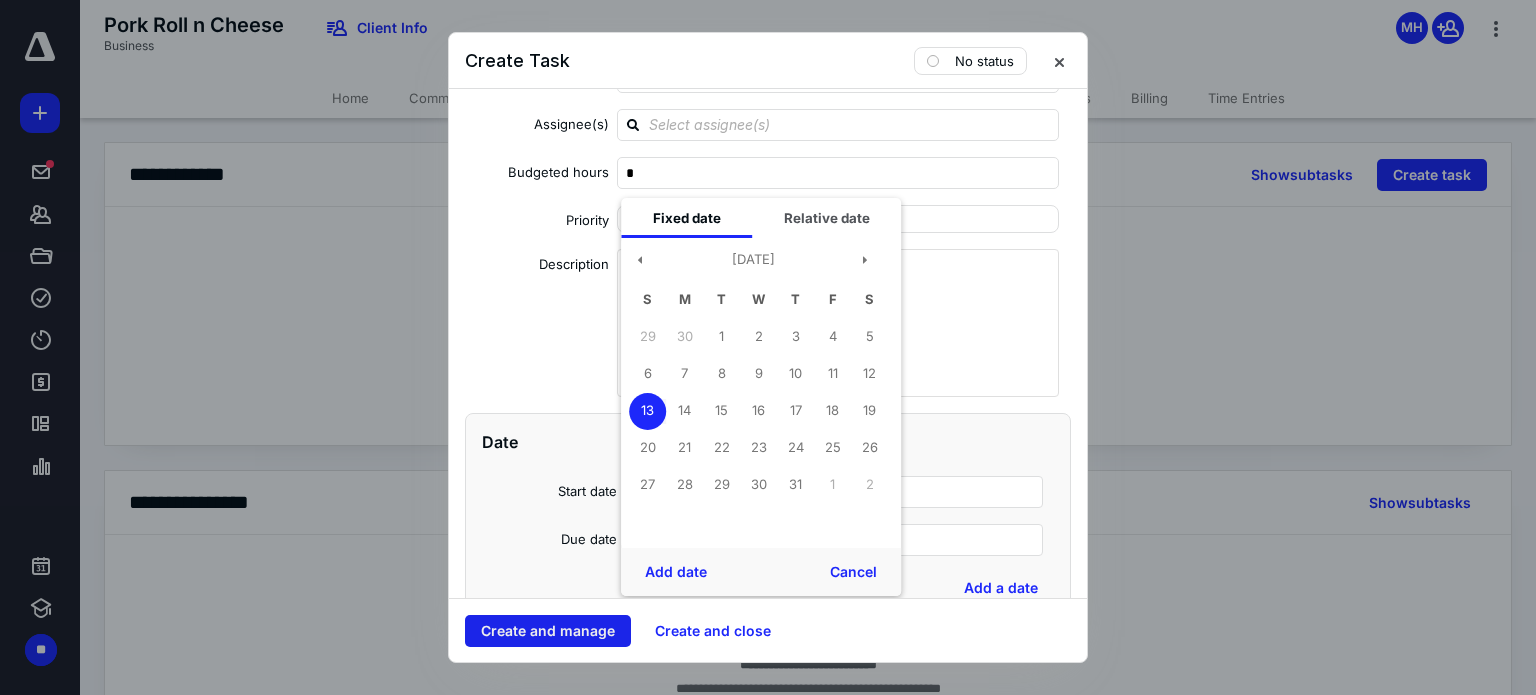 click on "Create and manage" at bounding box center [548, 631] 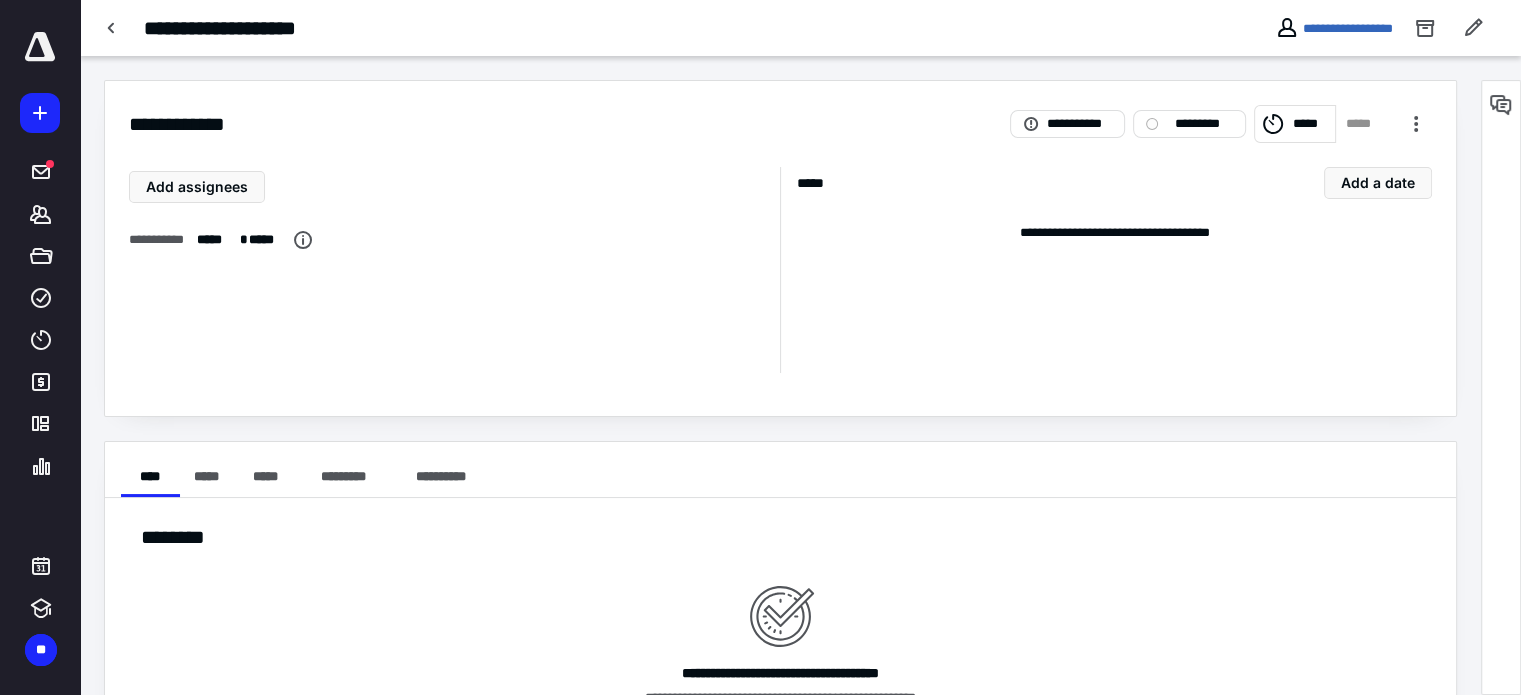 click 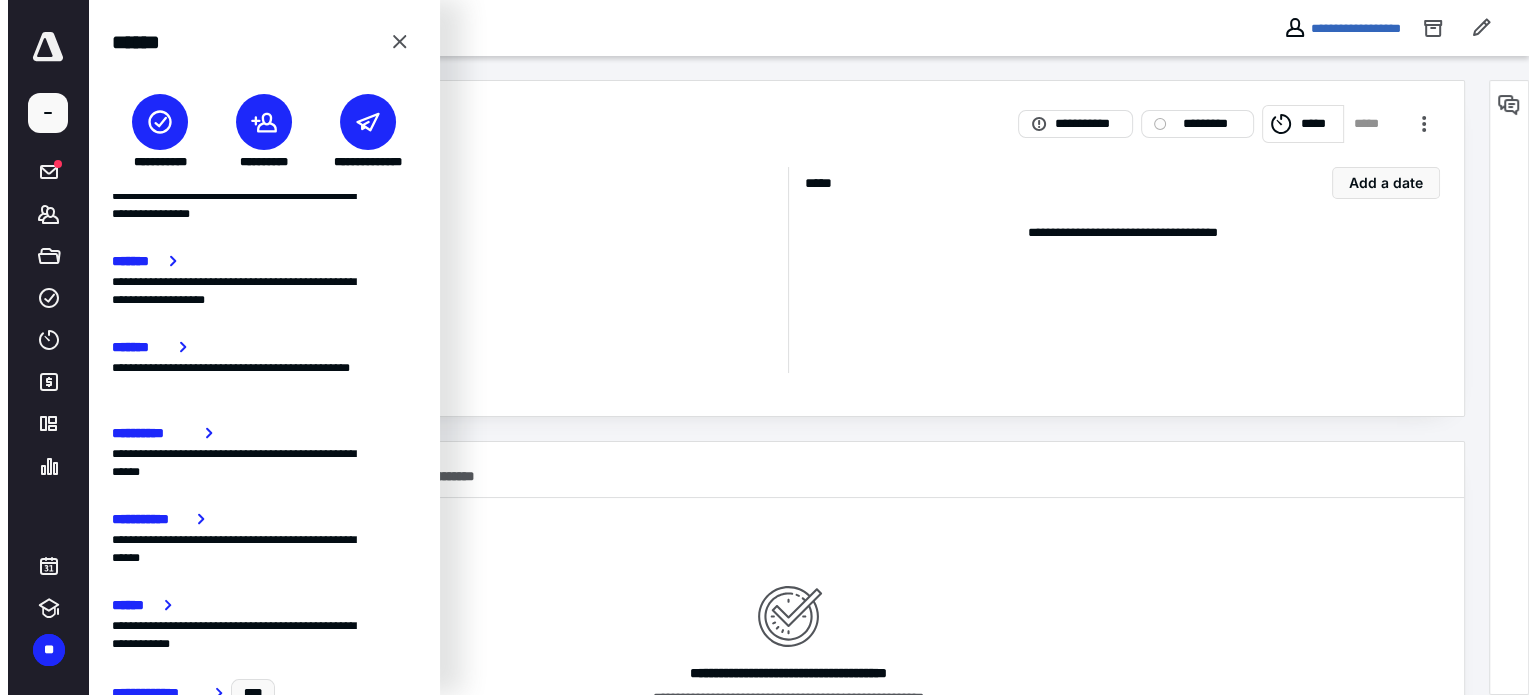 scroll, scrollTop: 392, scrollLeft: 0, axis: vertical 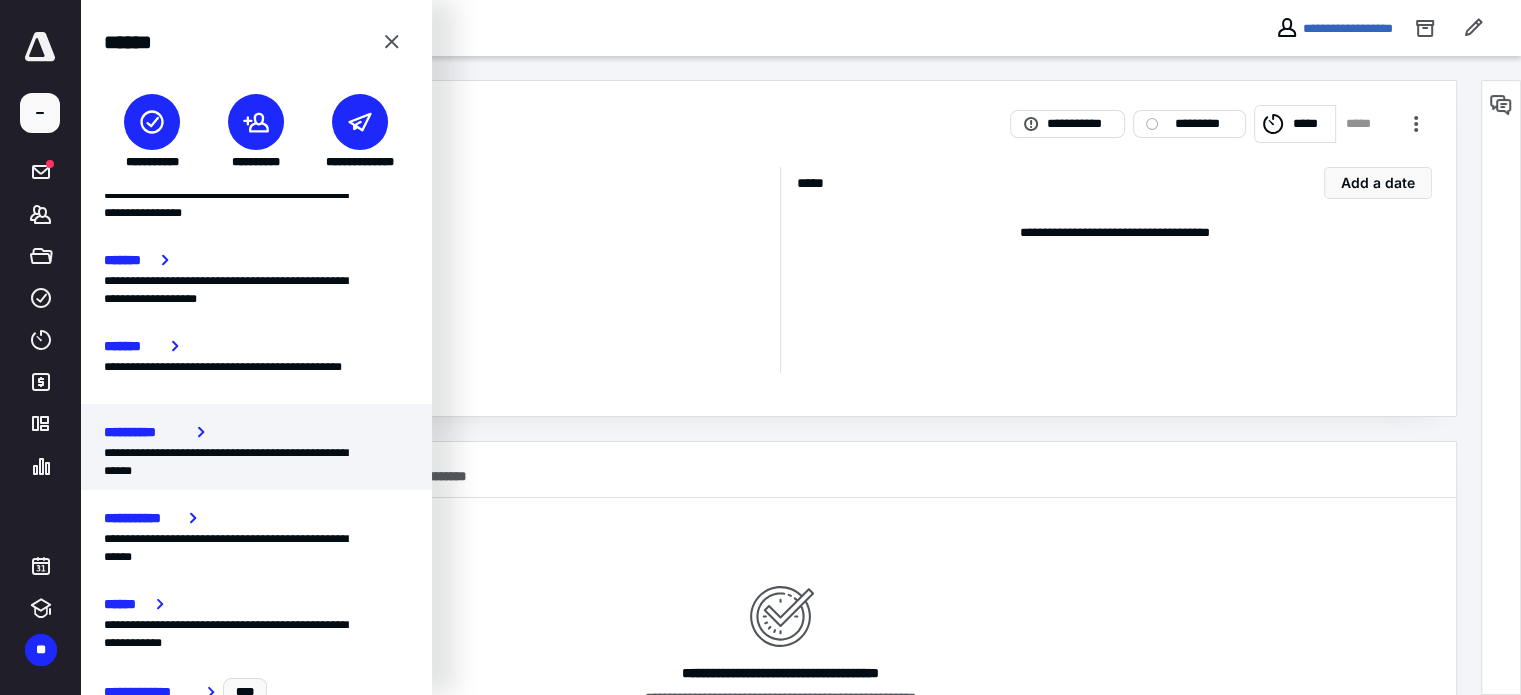 click on "**********" at bounding box center (146, 432) 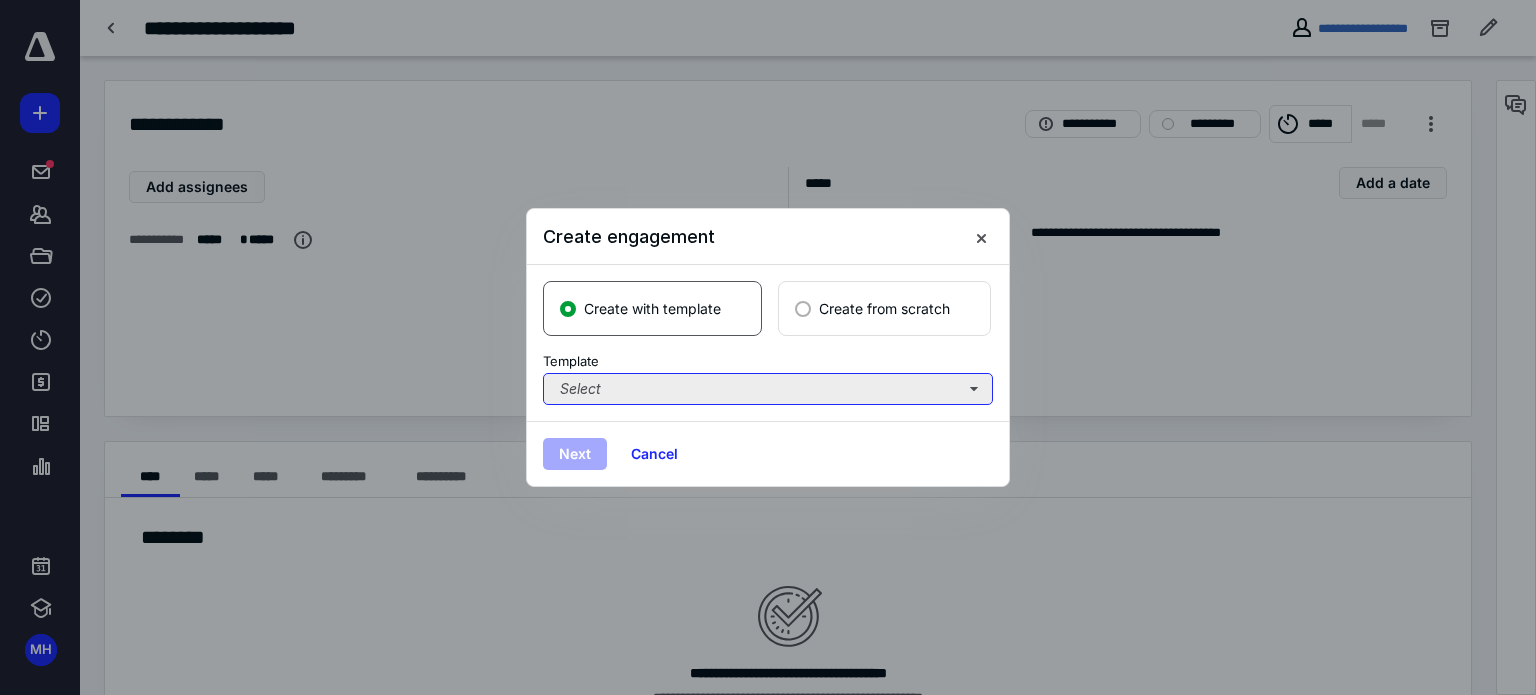 click on "Select" at bounding box center (768, 389) 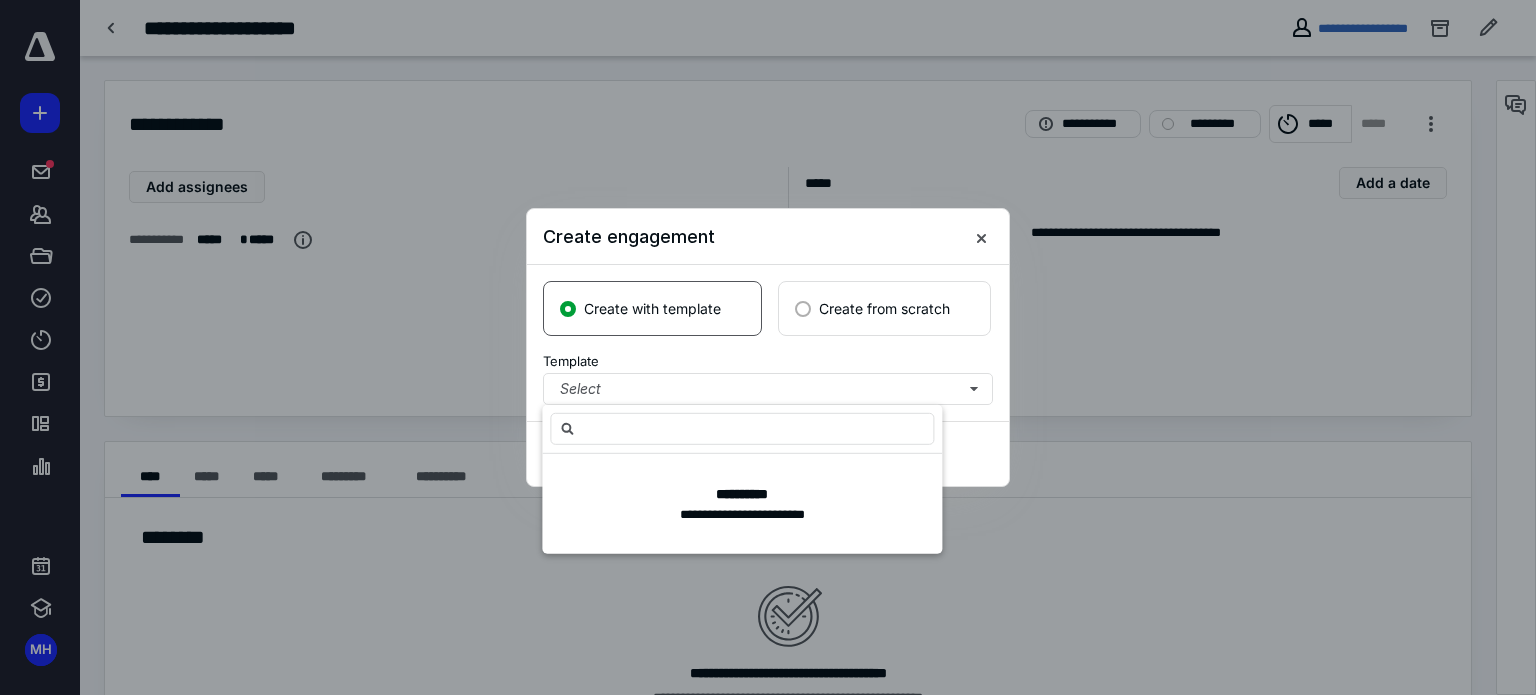 click on "Create engagement" at bounding box center [768, 237] 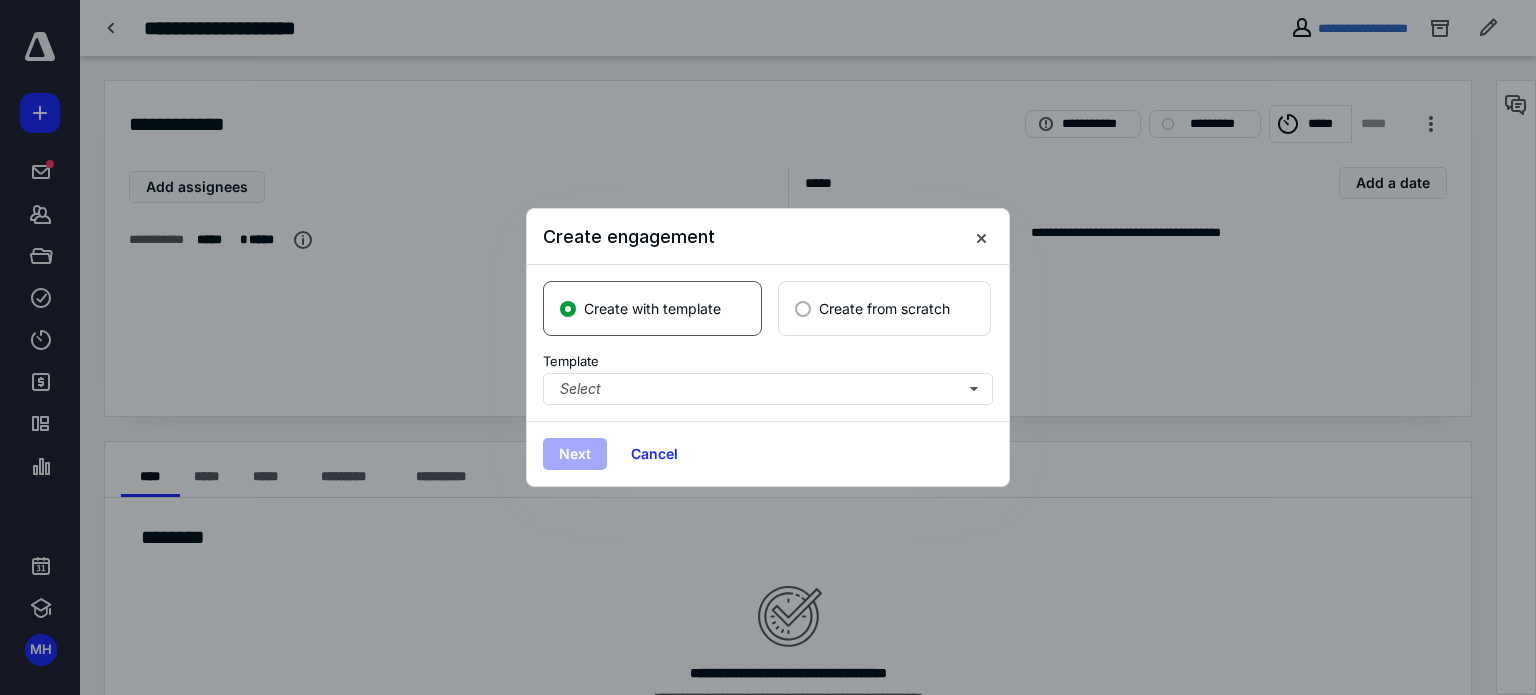 click on "Create from scratch" at bounding box center (884, 308) 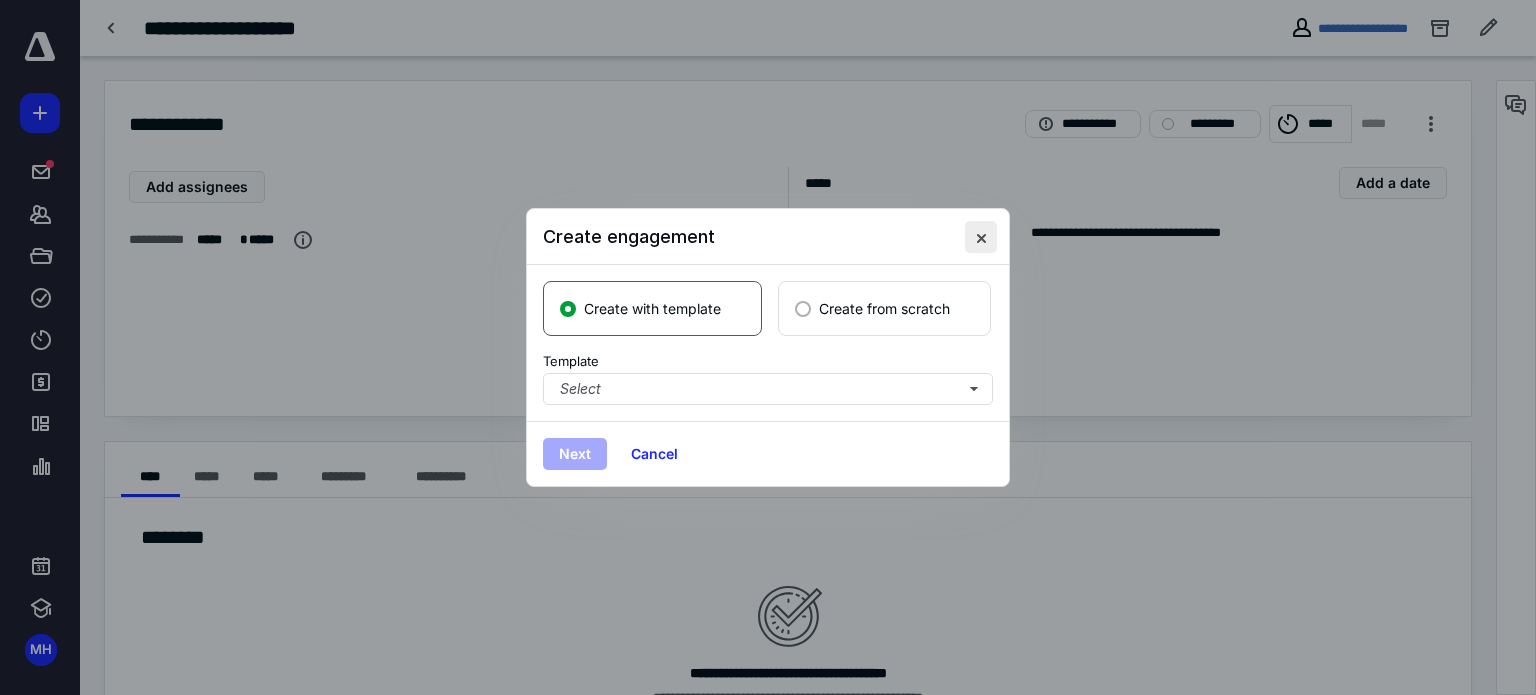 click at bounding box center [981, 237] 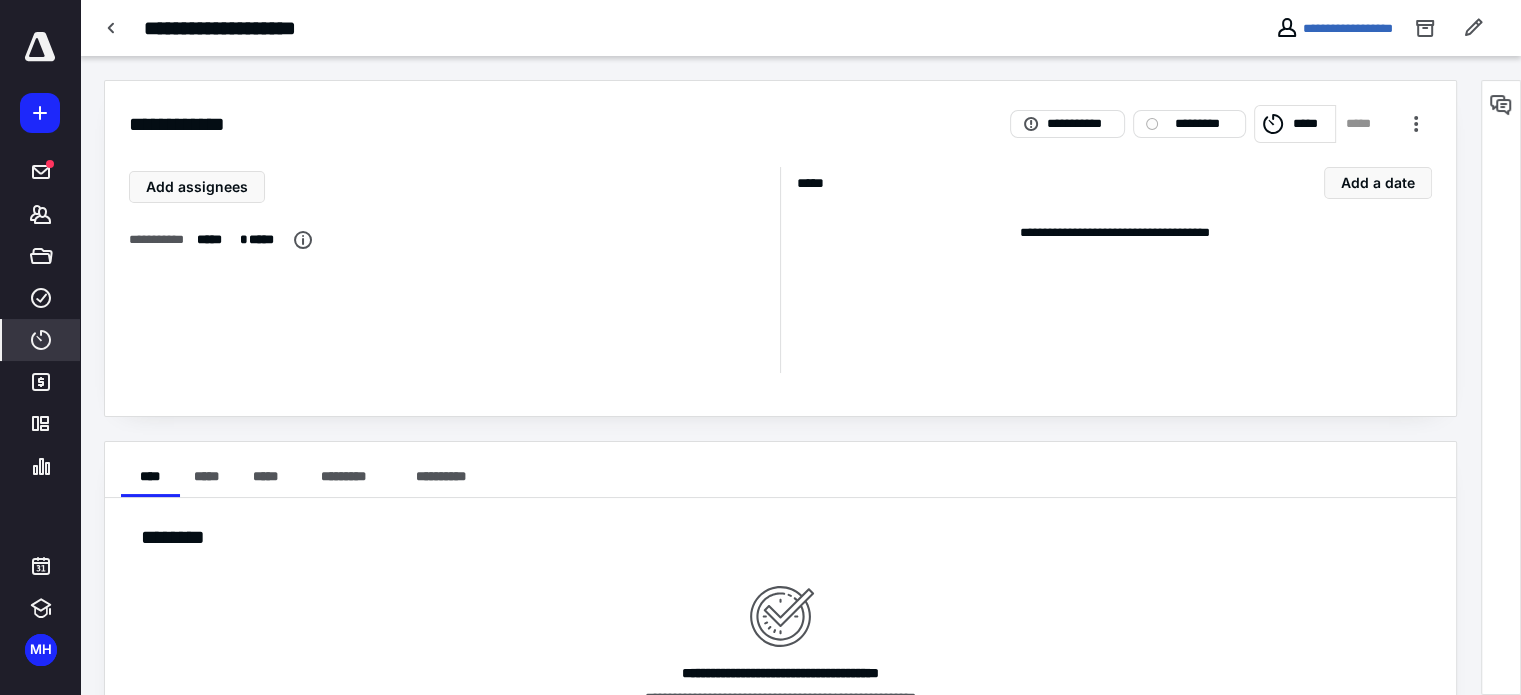 click 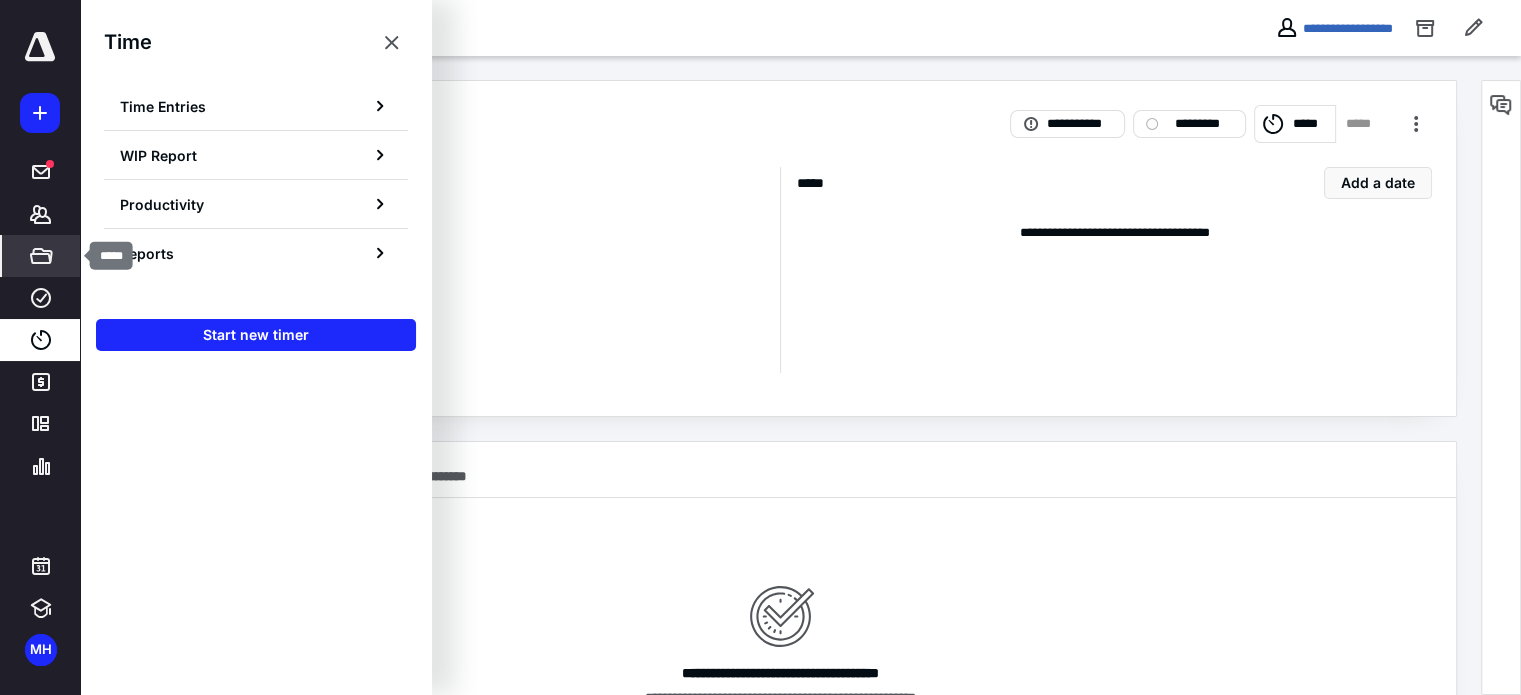 click on "*****" at bounding box center (41, 256) 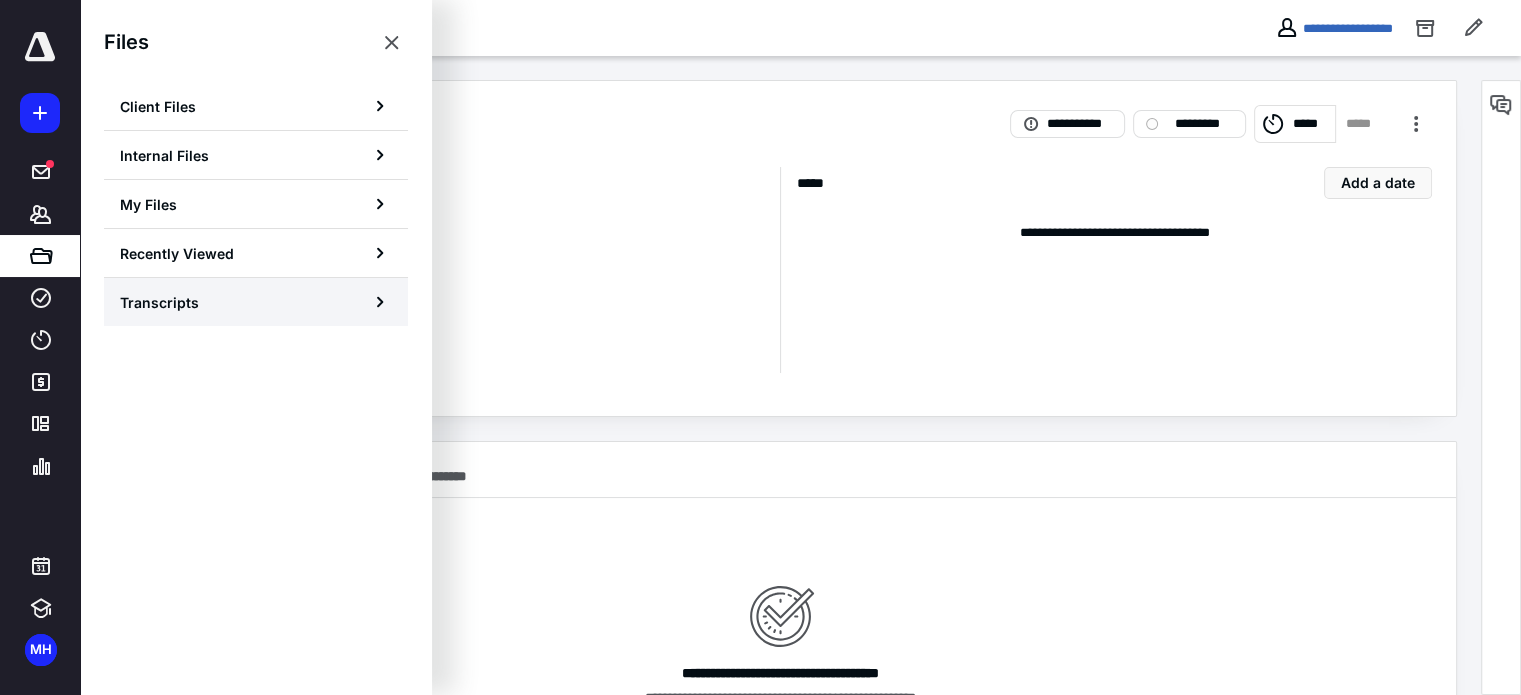 click on "Transcripts" at bounding box center [159, 302] 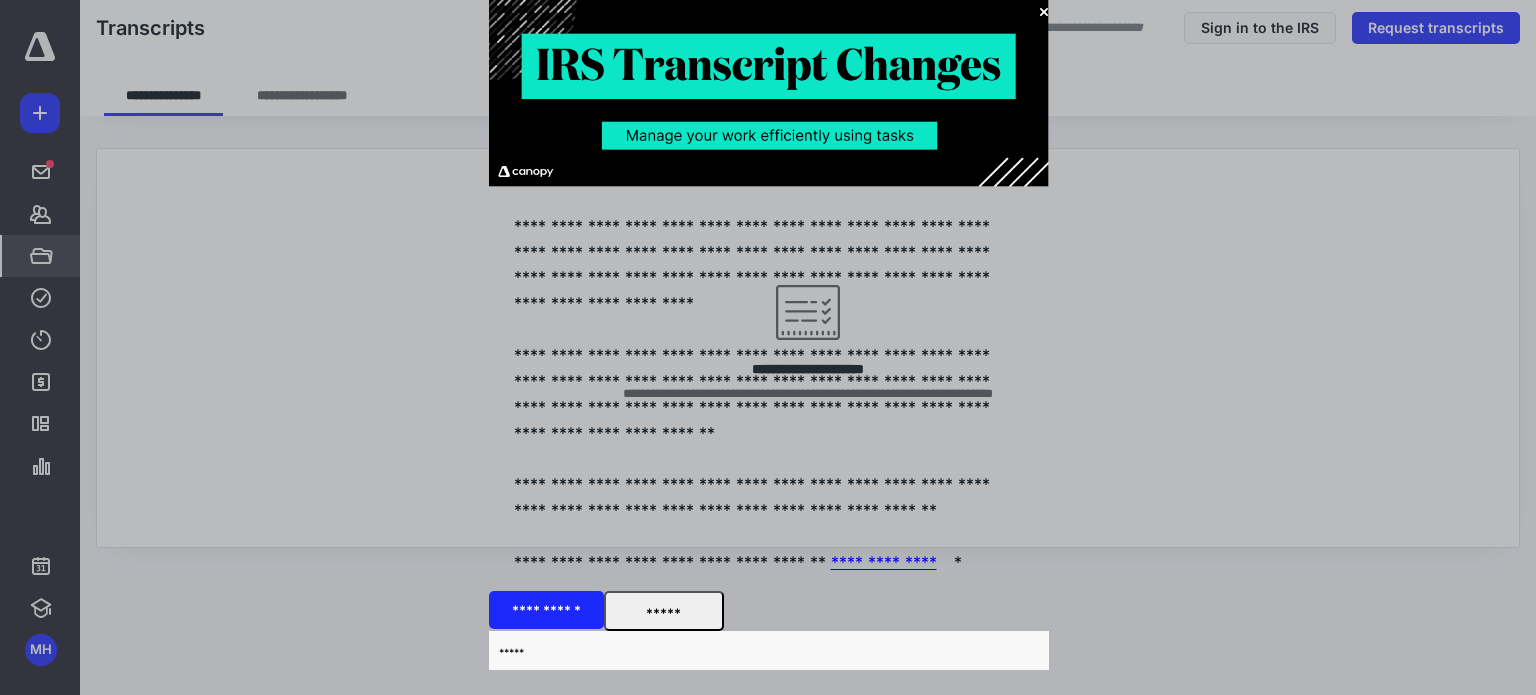 scroll, scrollTop: 7, scrollLeft: 0, axis: vertical 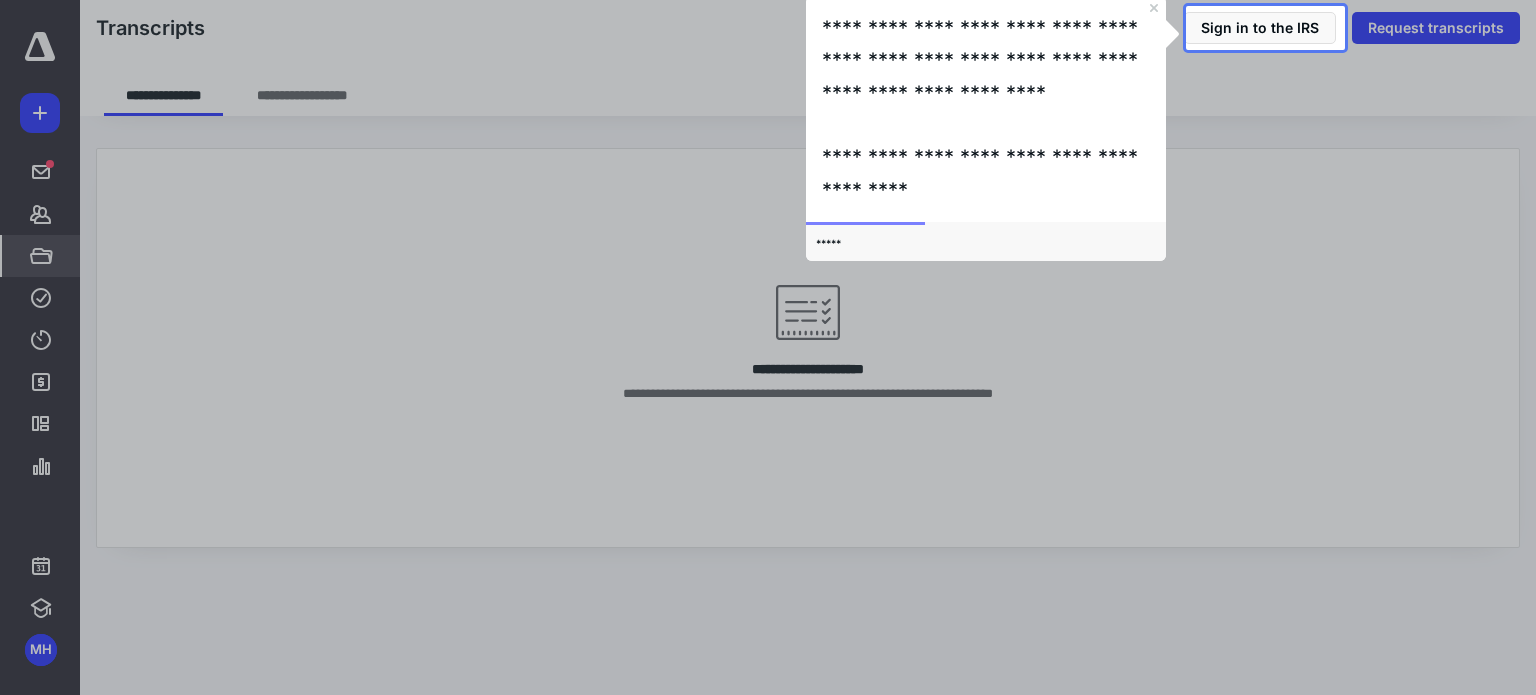 click at bounding box center [593, 347] 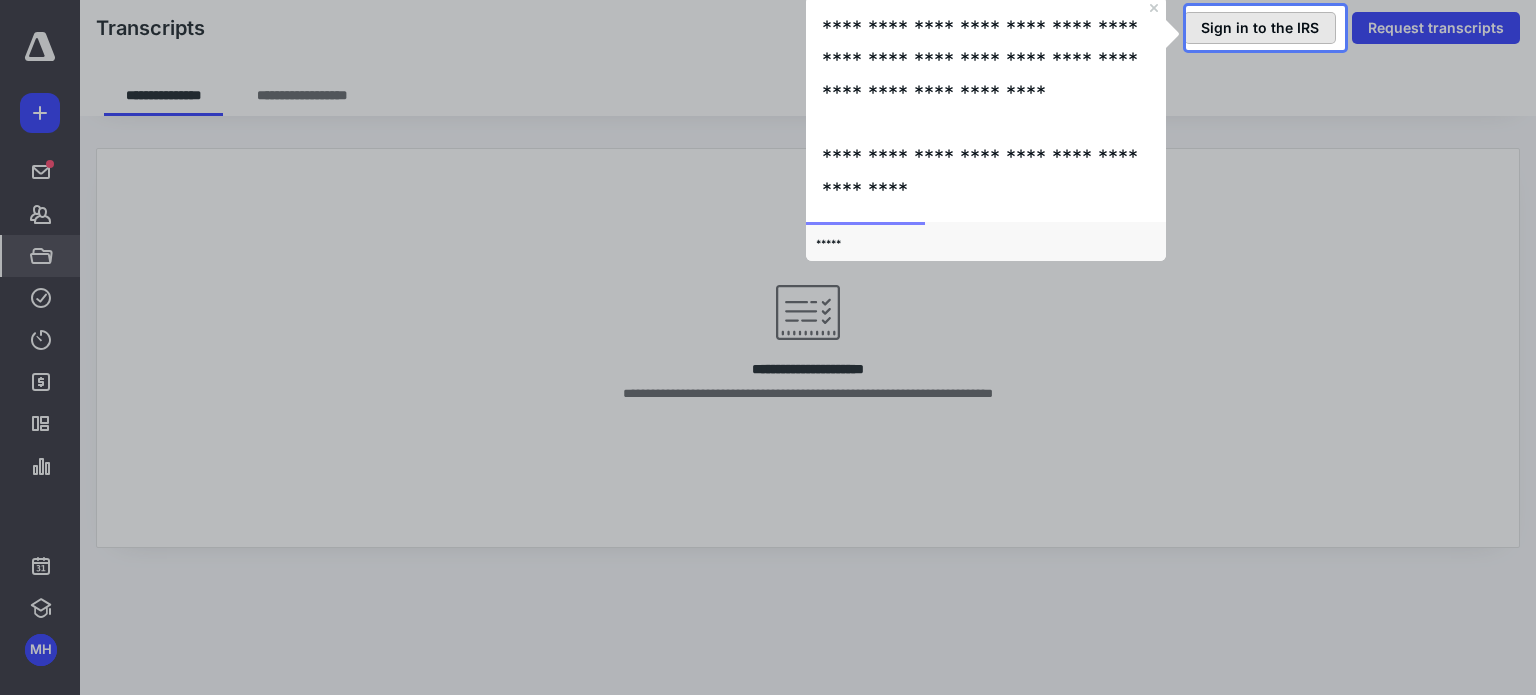 click on "Sign in to the IRS" at bounding box center [1260, 28] 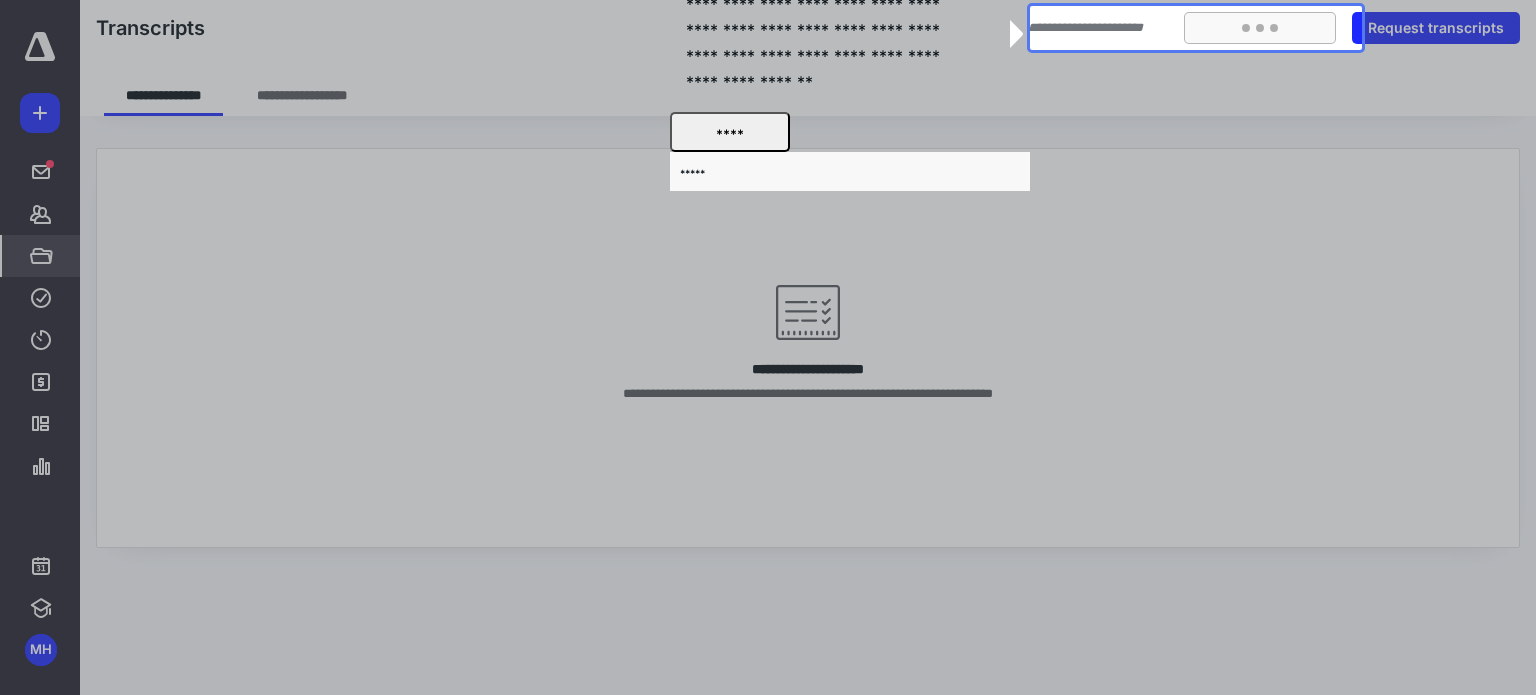 click at bounding box center (1196, 372) 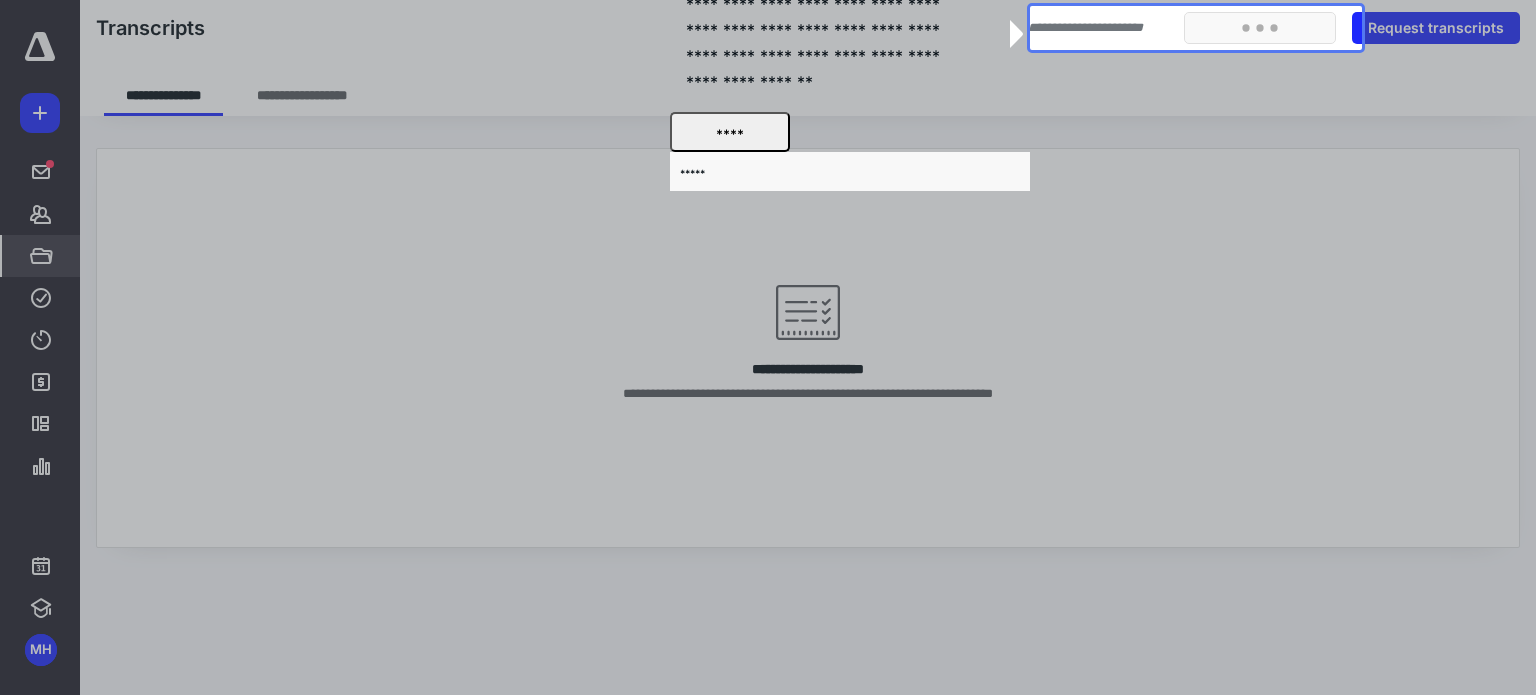 click on "****" at bounding box center (729, 132) 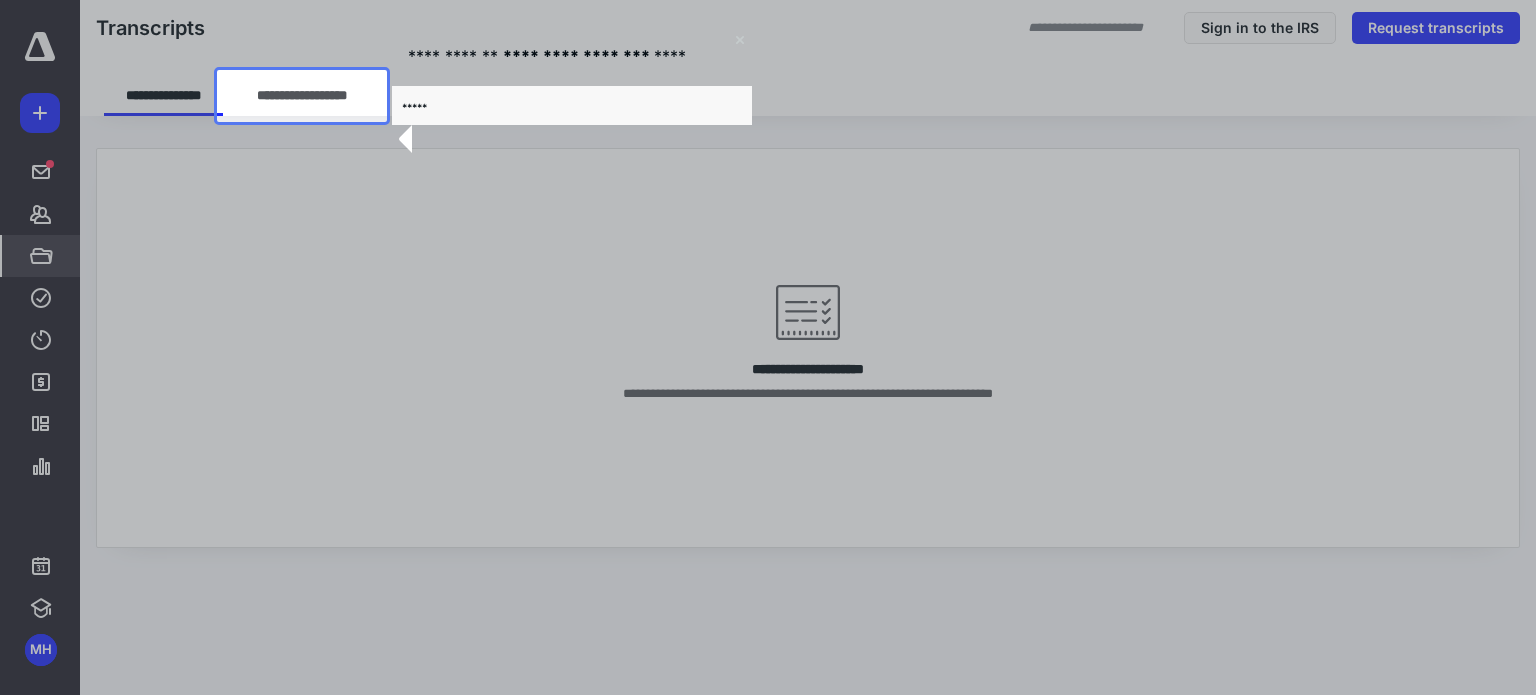 click at bounding box center [108, 347] 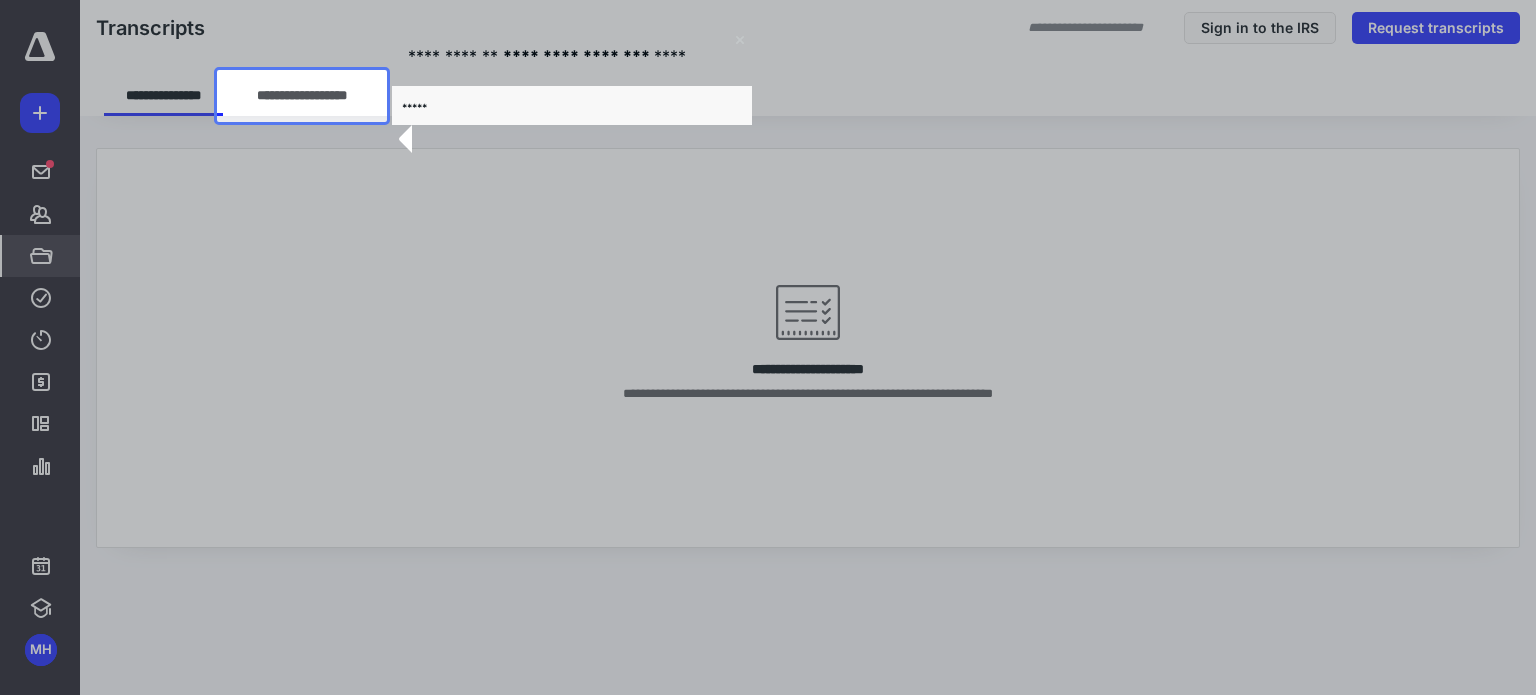 click 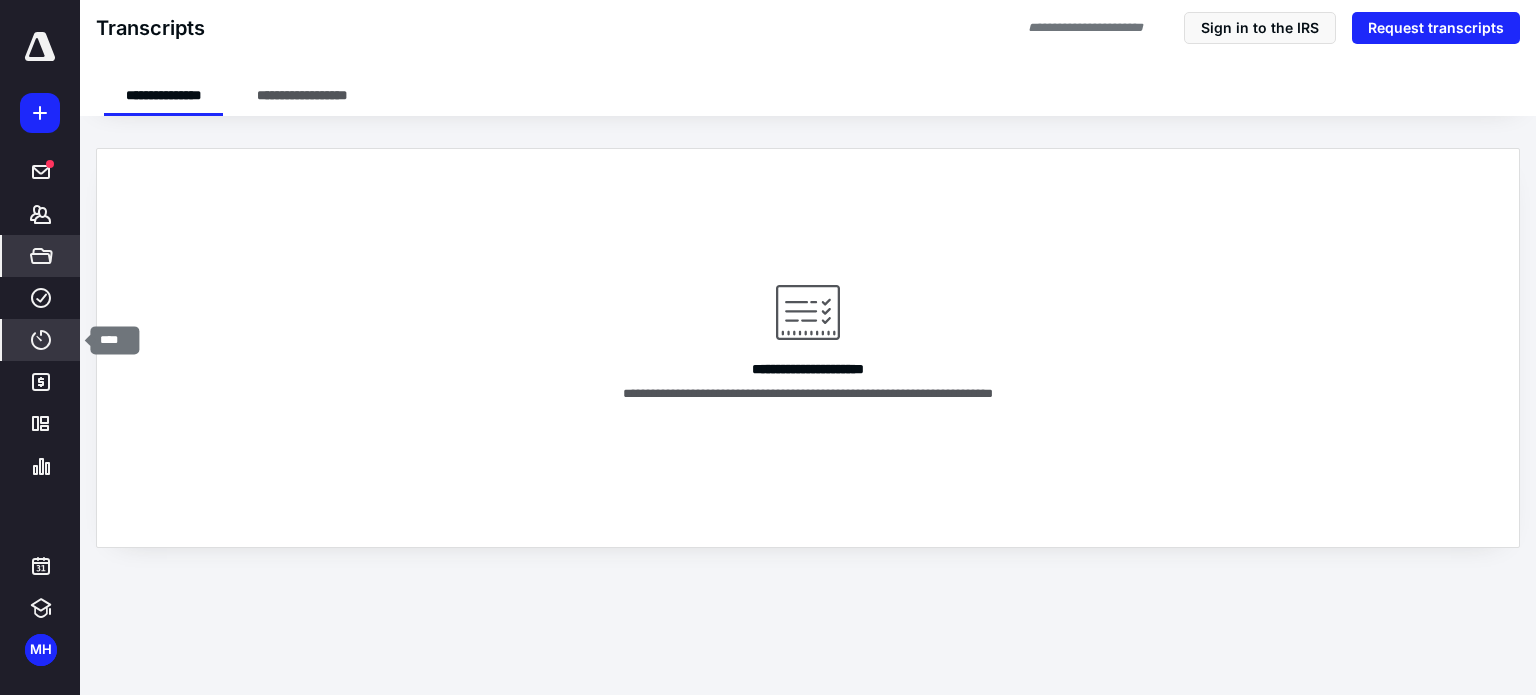 click on "****" at bounding box center [41, 340] 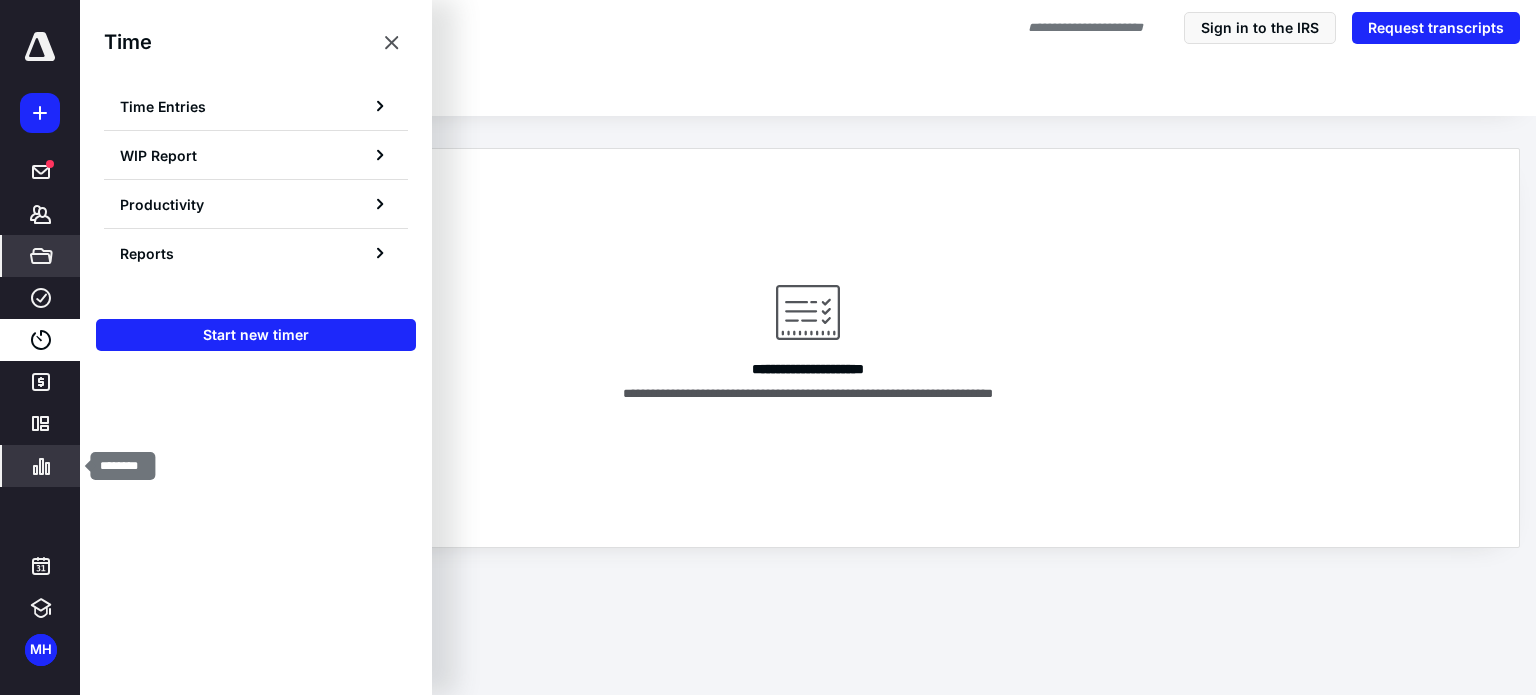 click on "********" at bounding box center (41, 466) 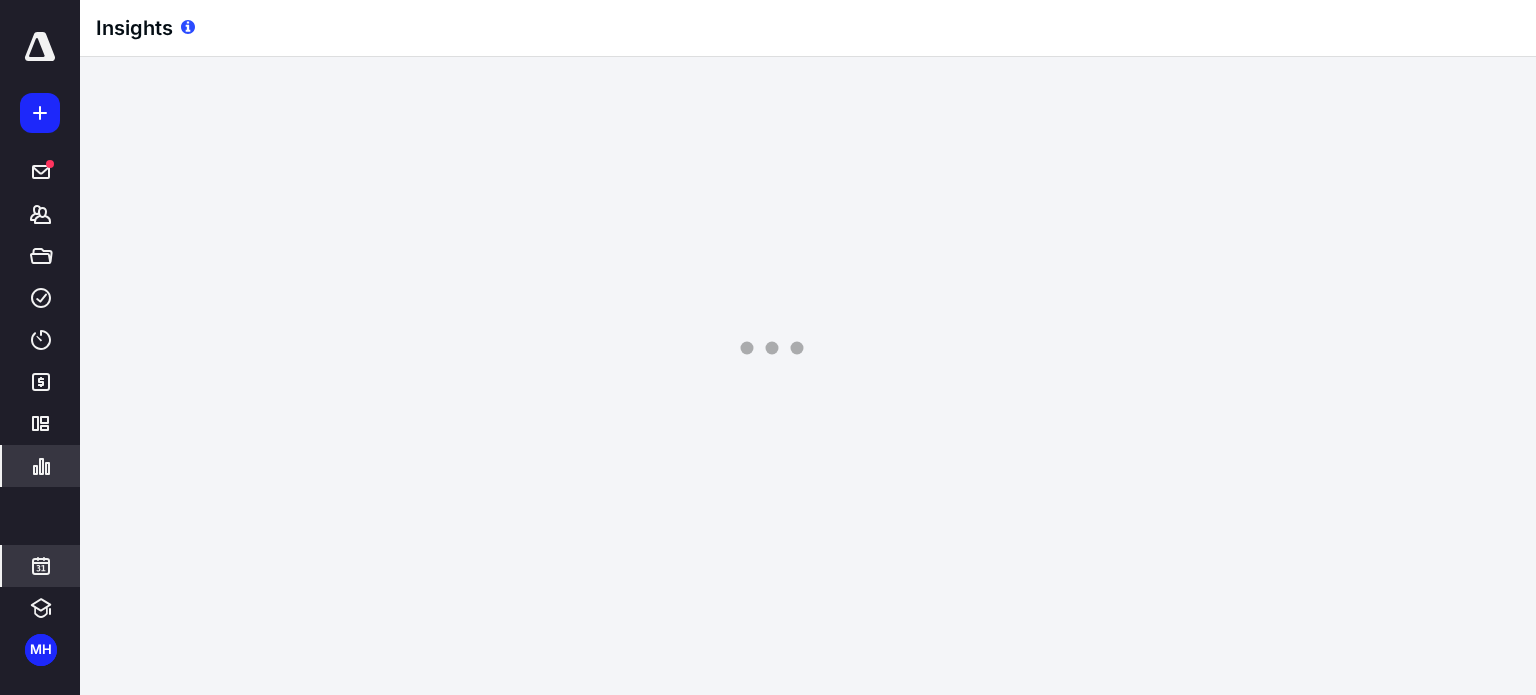 click at bounding box center [41, 566] 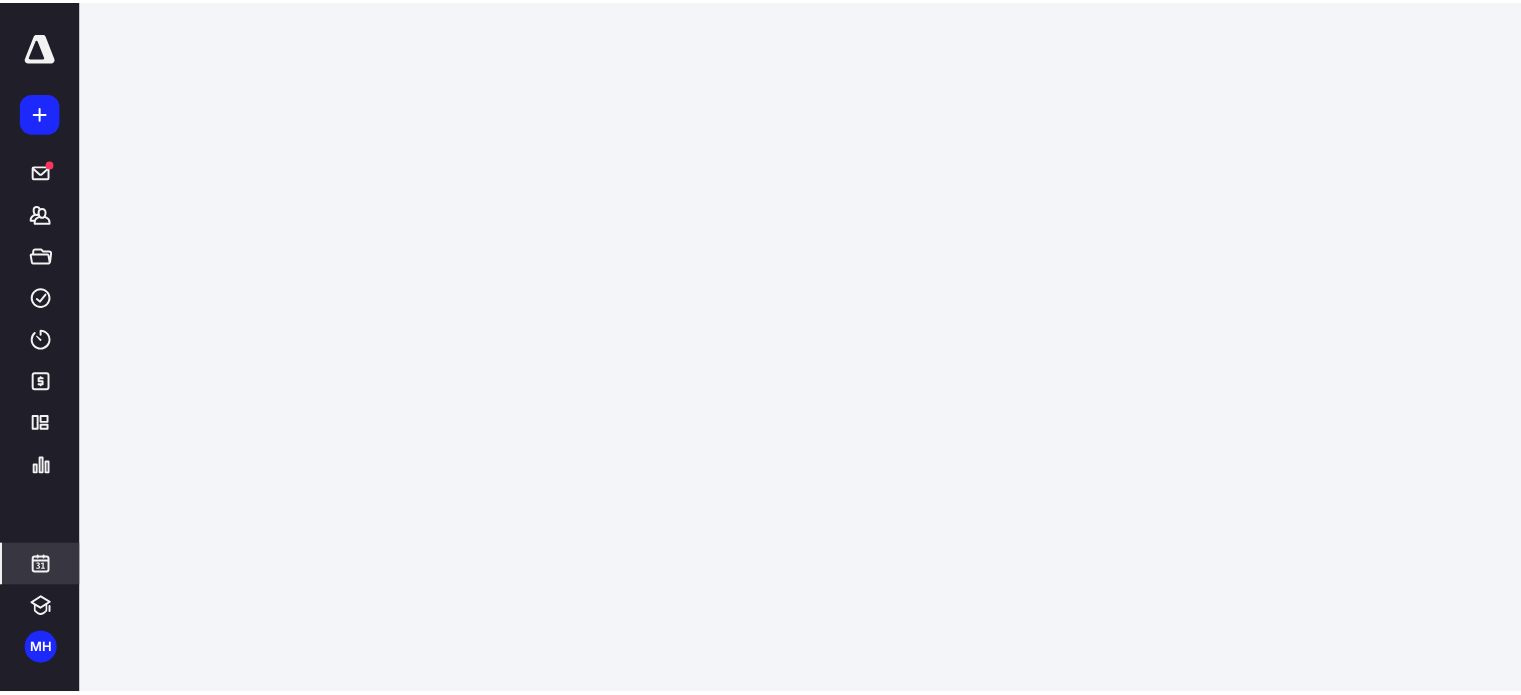 scroll, scrollTop: 384, scrollLeft: 0, axis: vertical 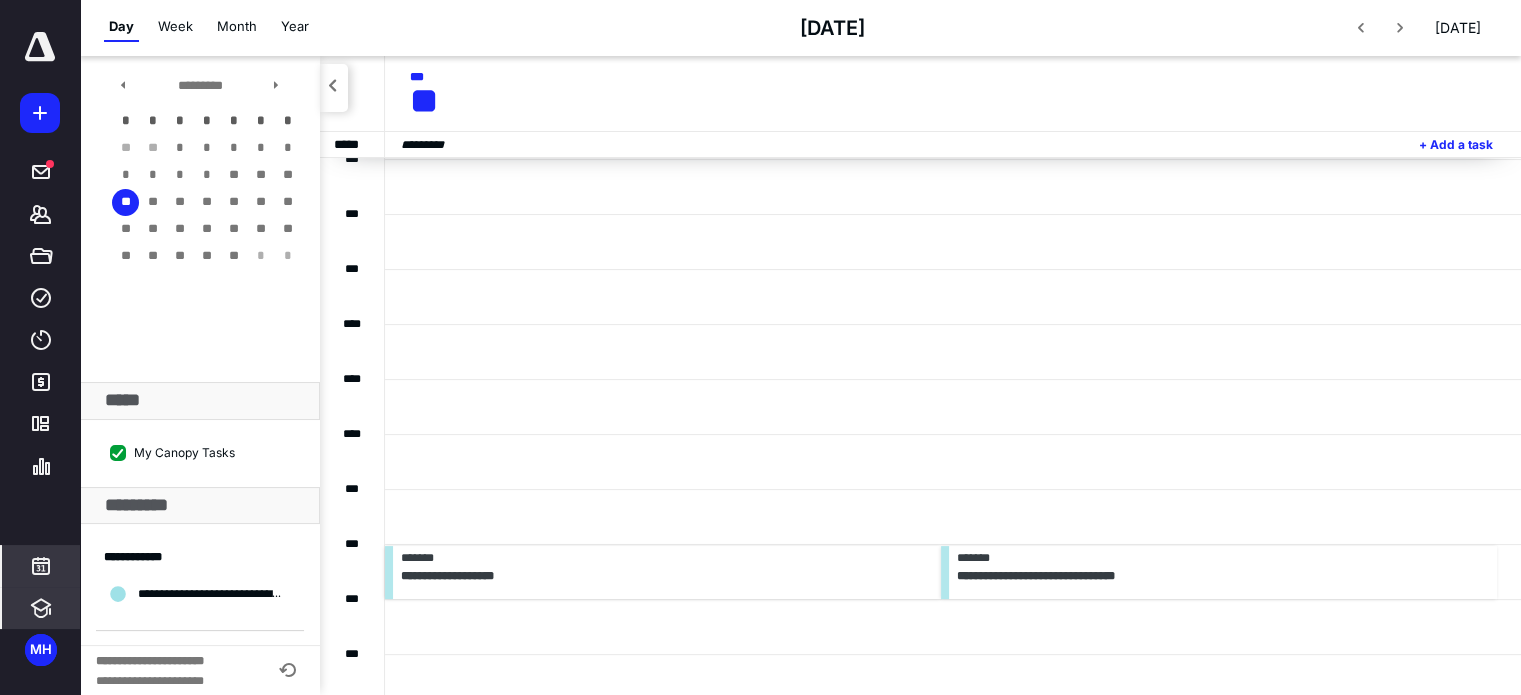 click at bounding box center (41, 608) 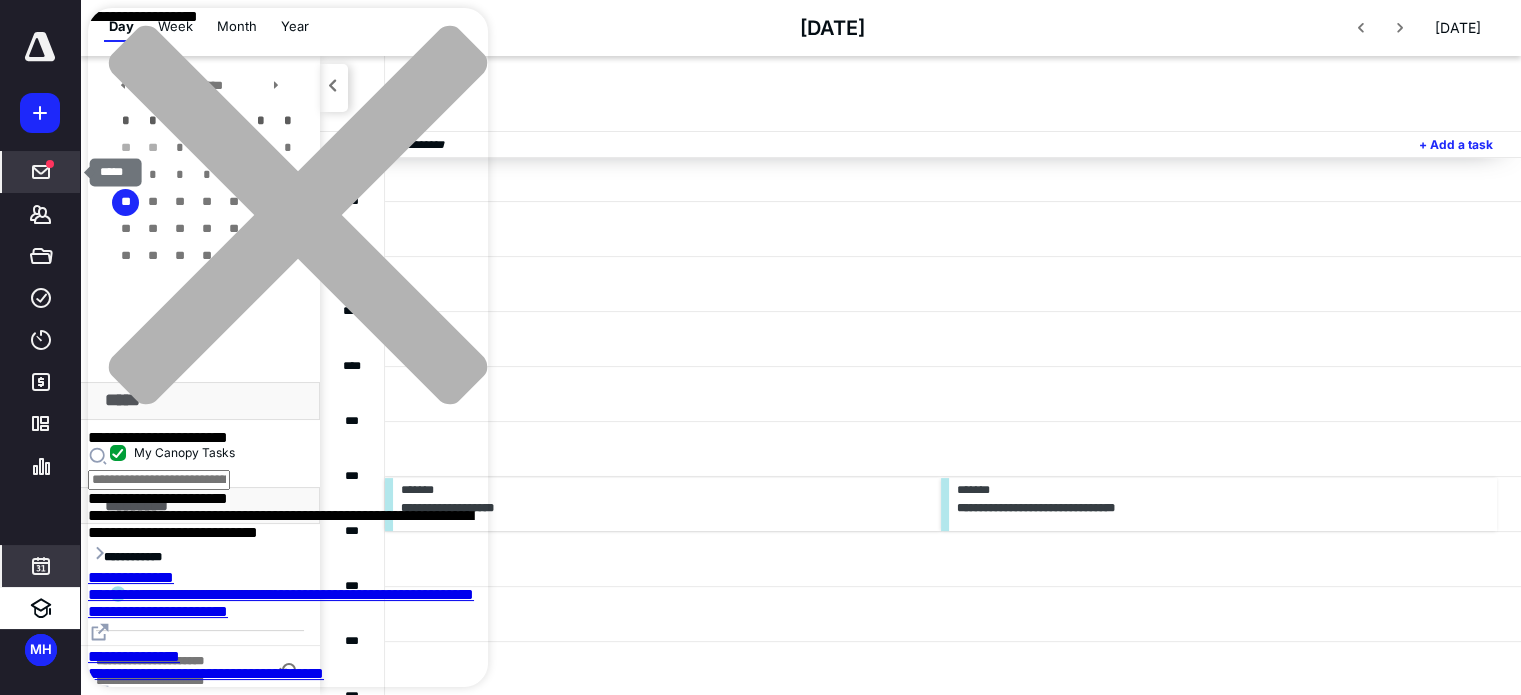 scroll, scrollTop: 440, scrollLeft: 0, axis: vertical 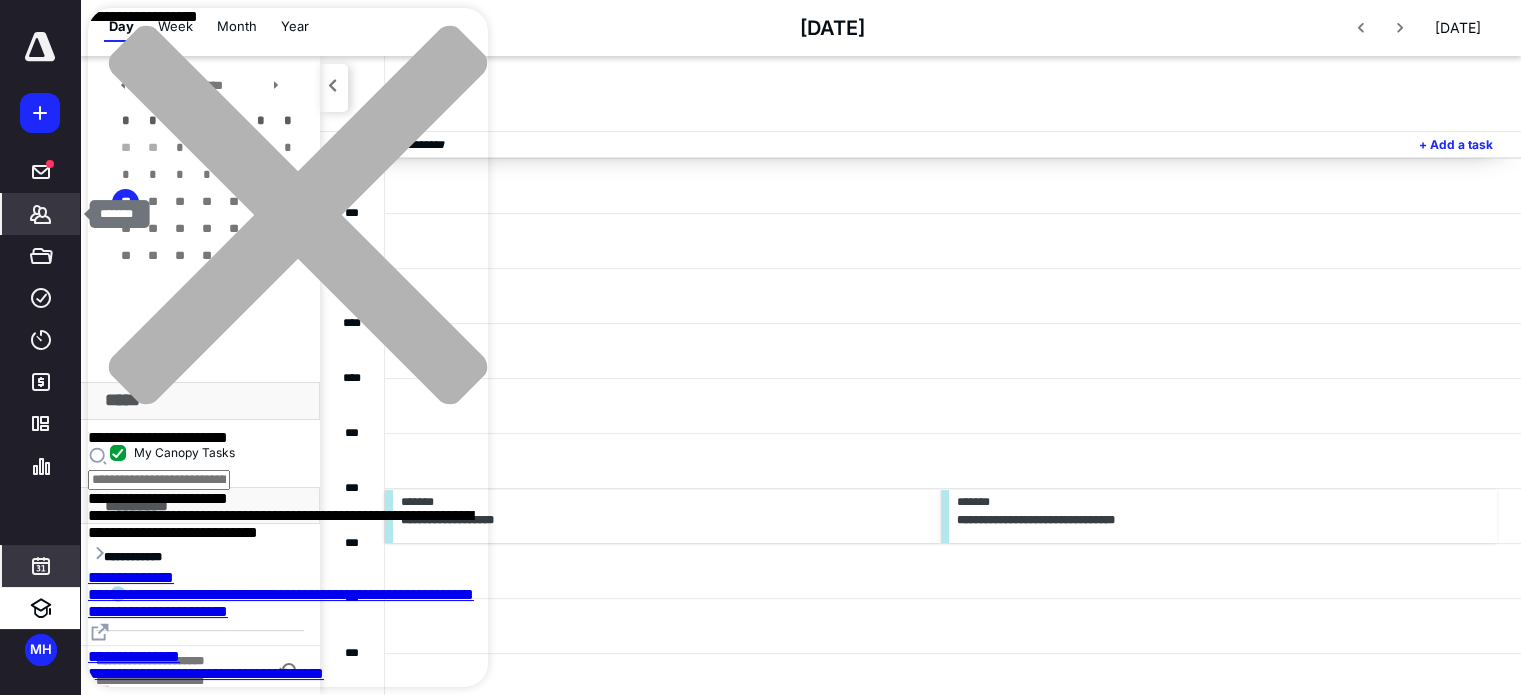 click 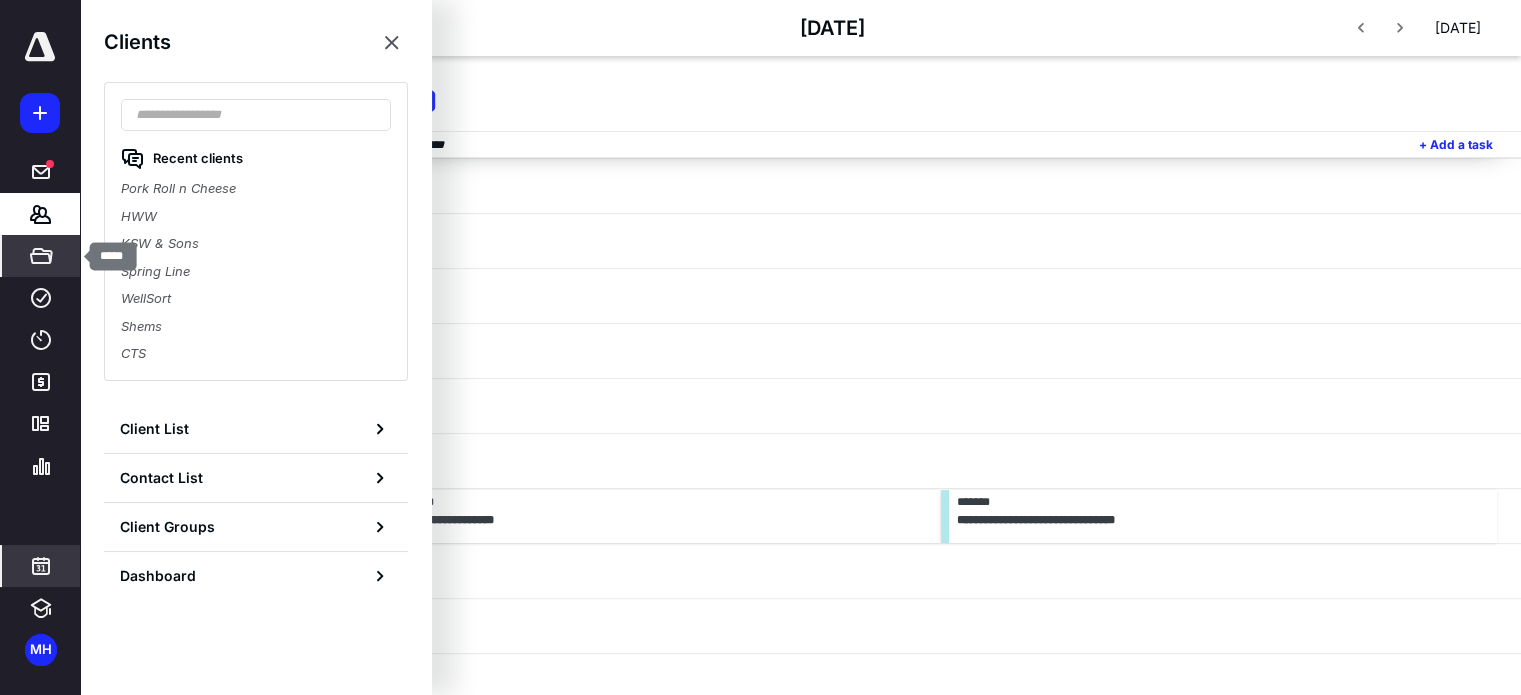 click 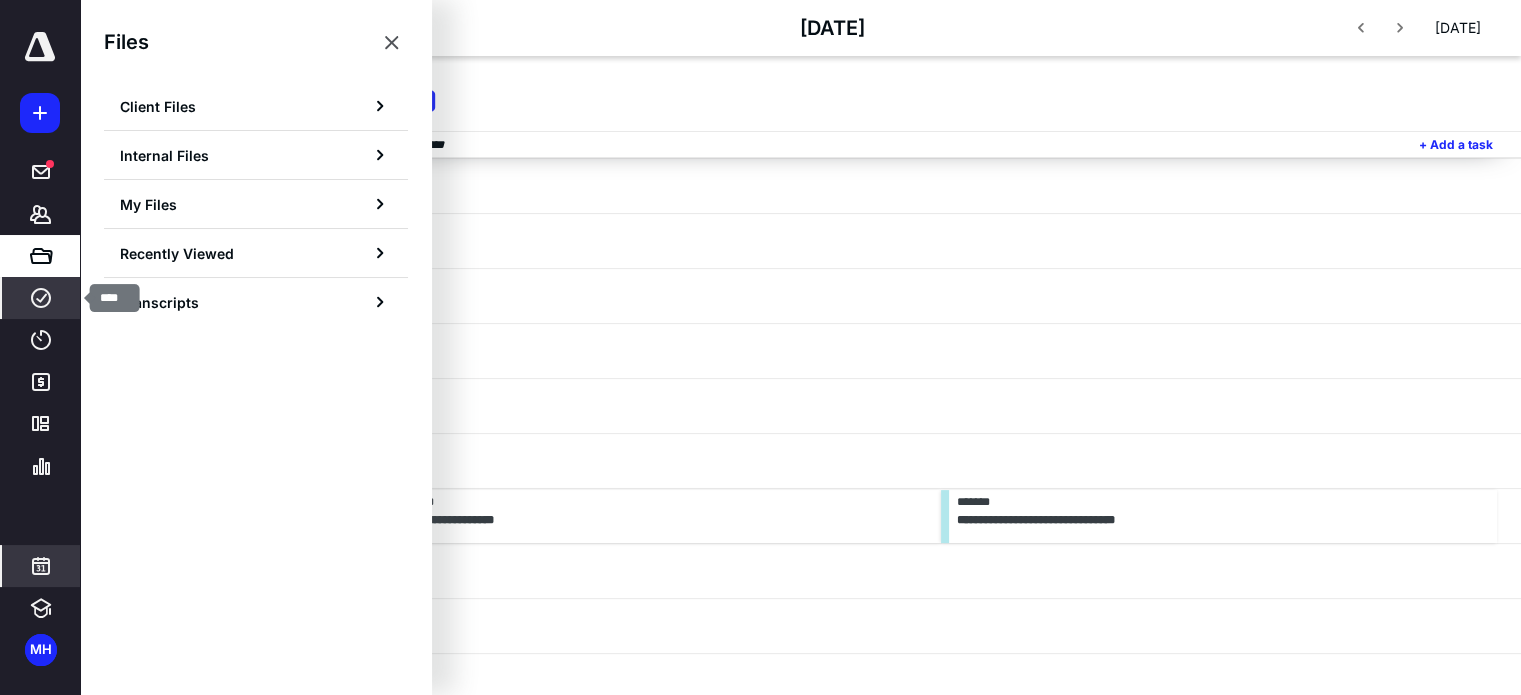 click 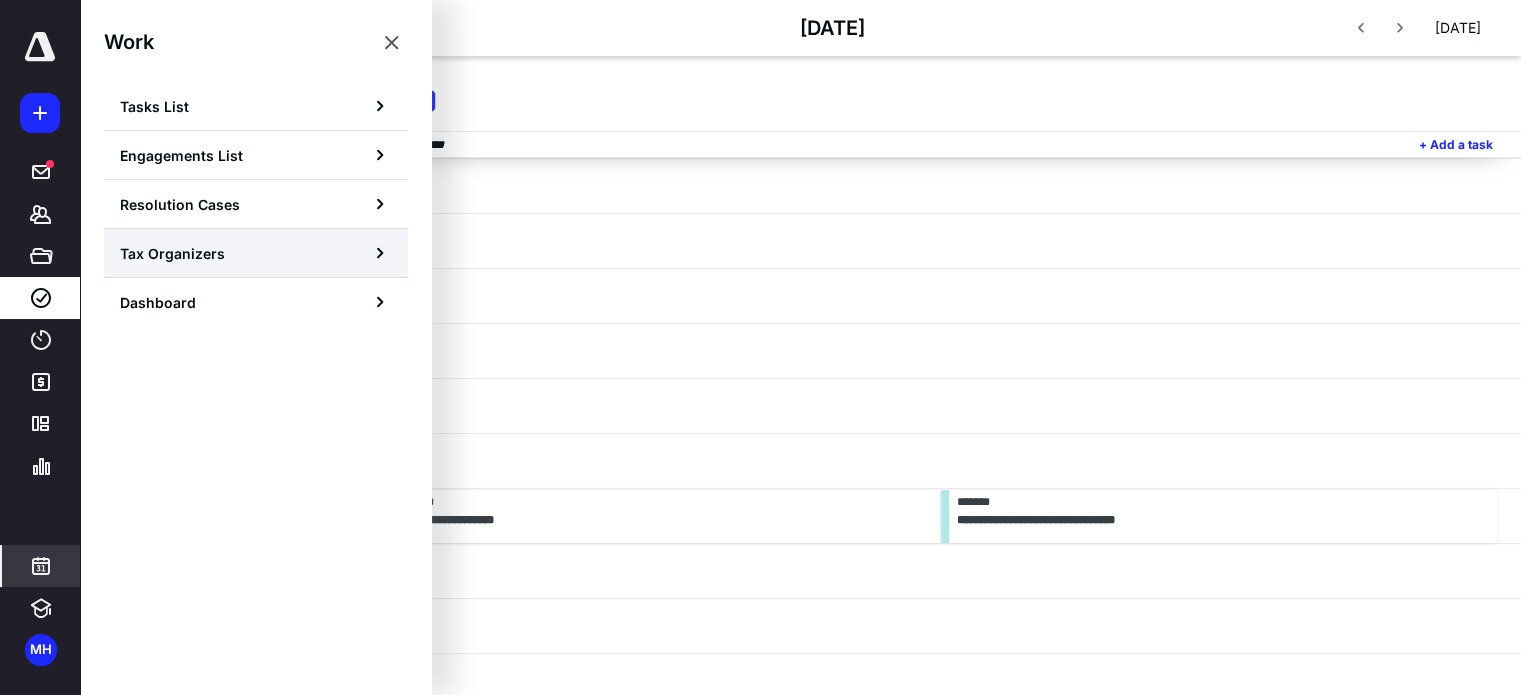 click on "Tax Organizers" at bounding box center [172, 253] 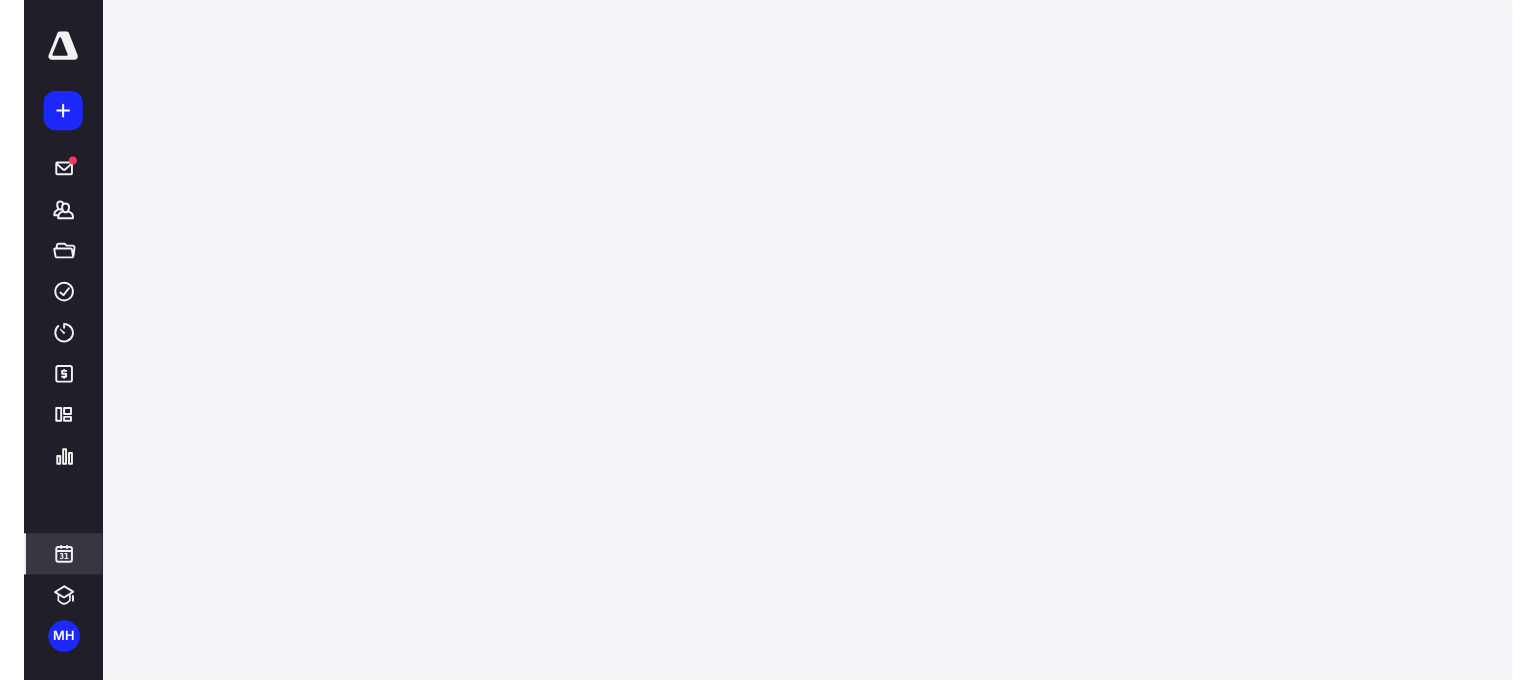 scroll, scrollTop: 0, scrollLeft: 0, axis: both 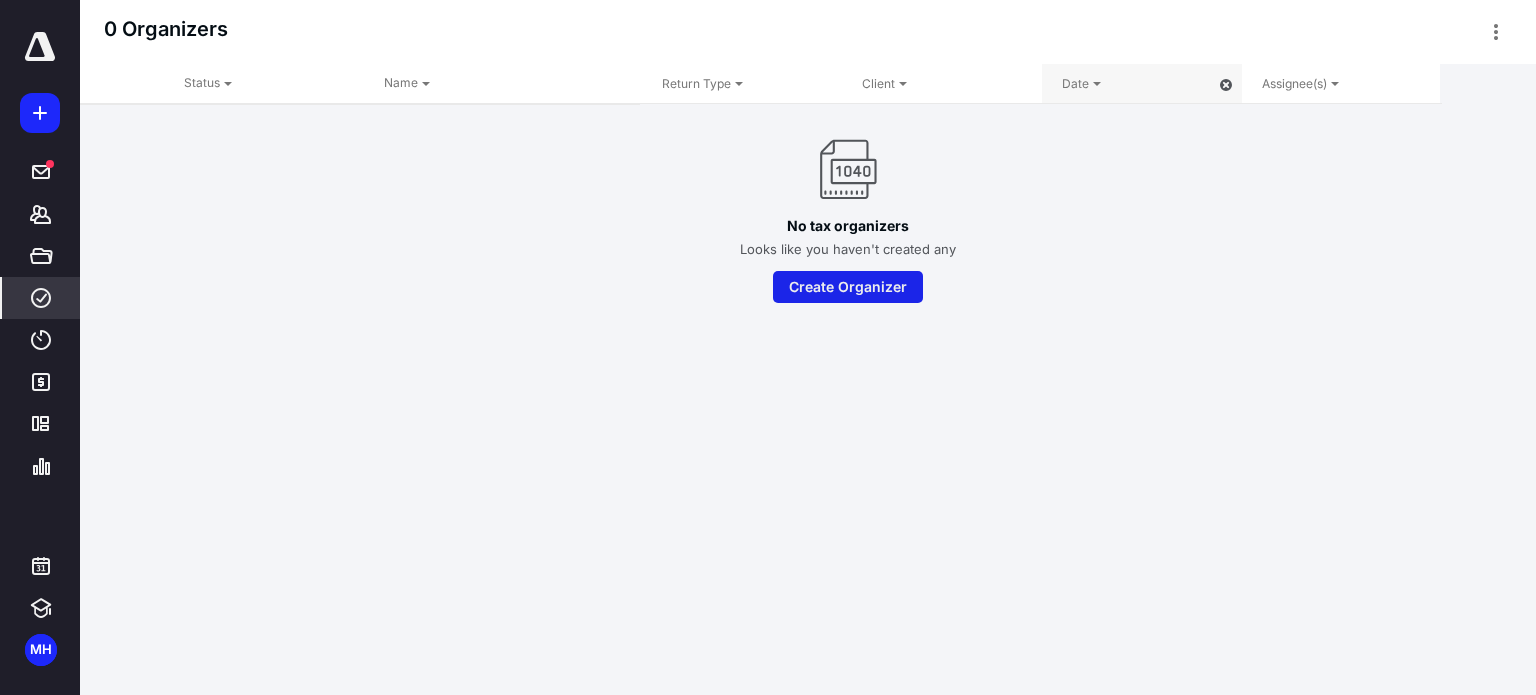 click on "Create Organizer" at bounding box center [848, 287] 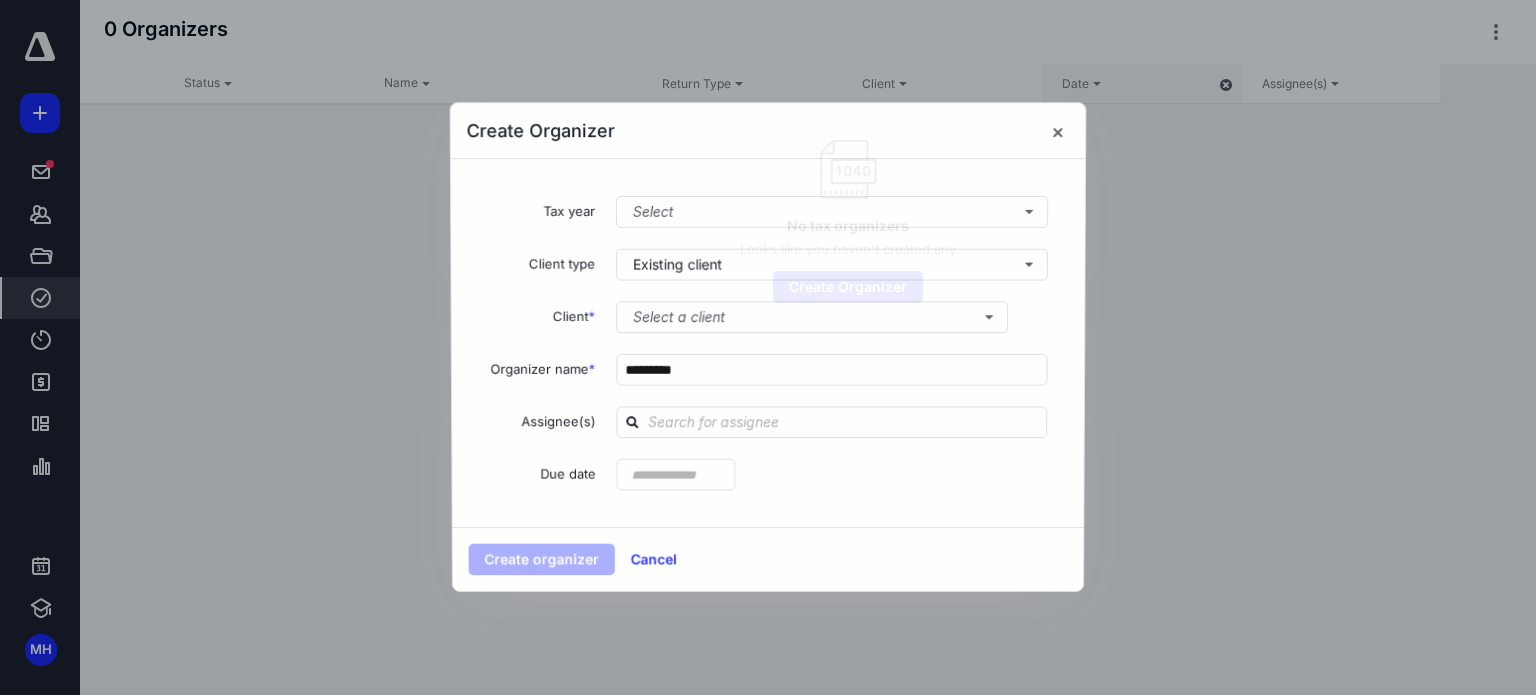 type on "**********" 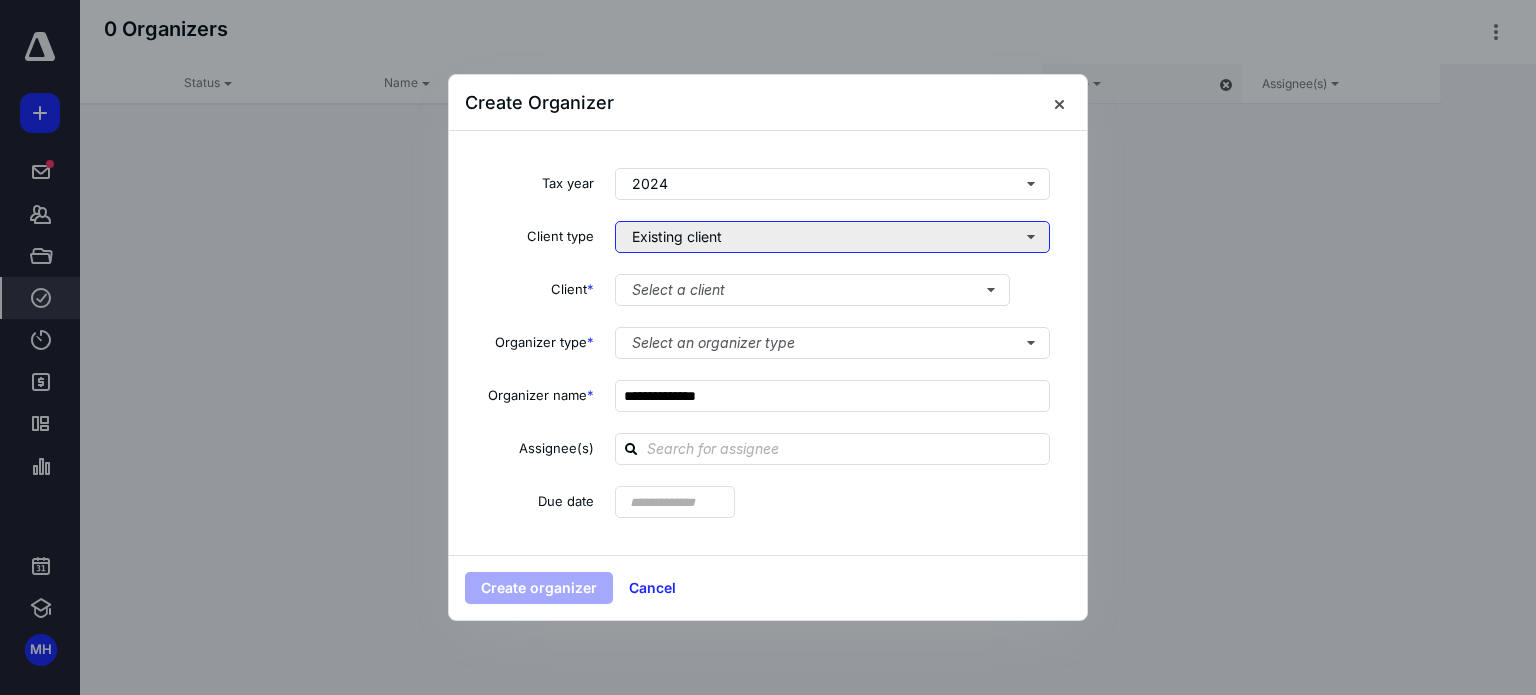 click on "Existing client" at bounding box center (832, 237) 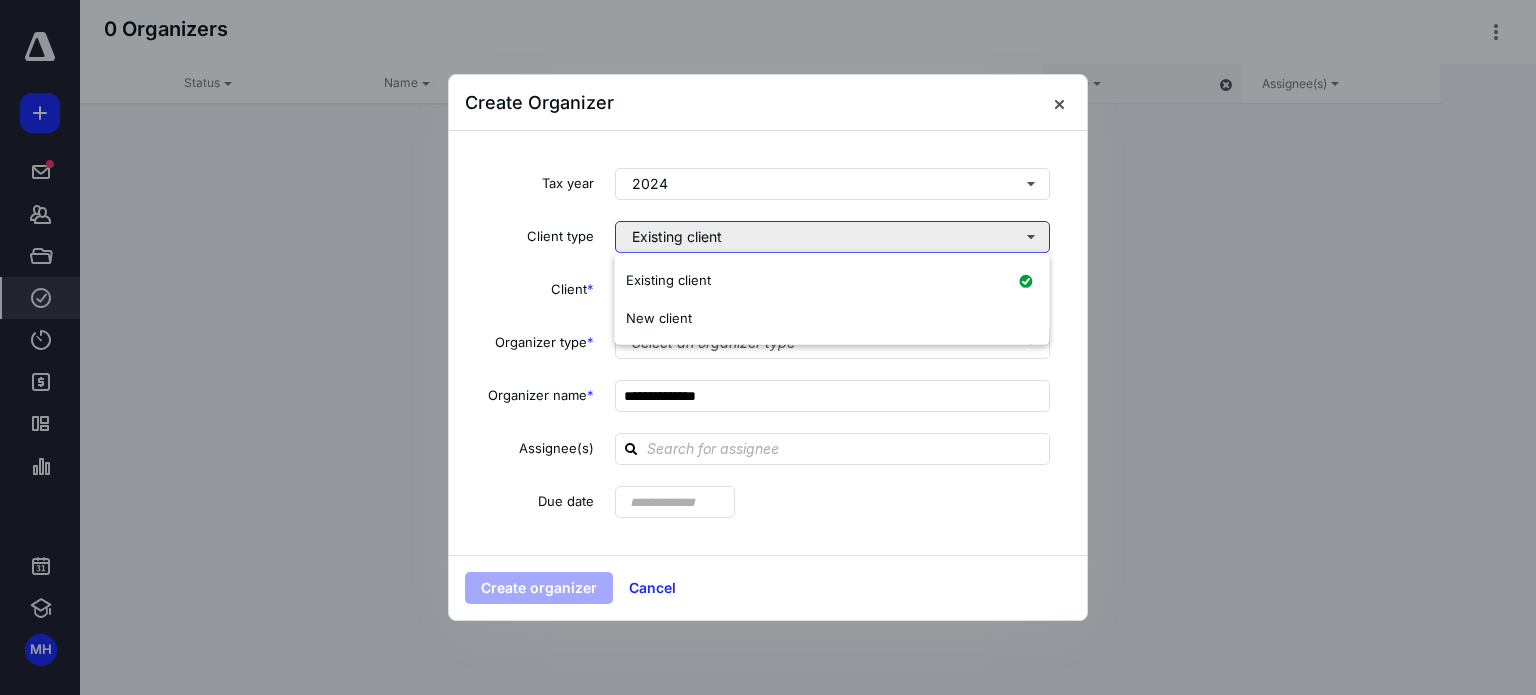 click on "Existing client" at bounding box center (832, 237) 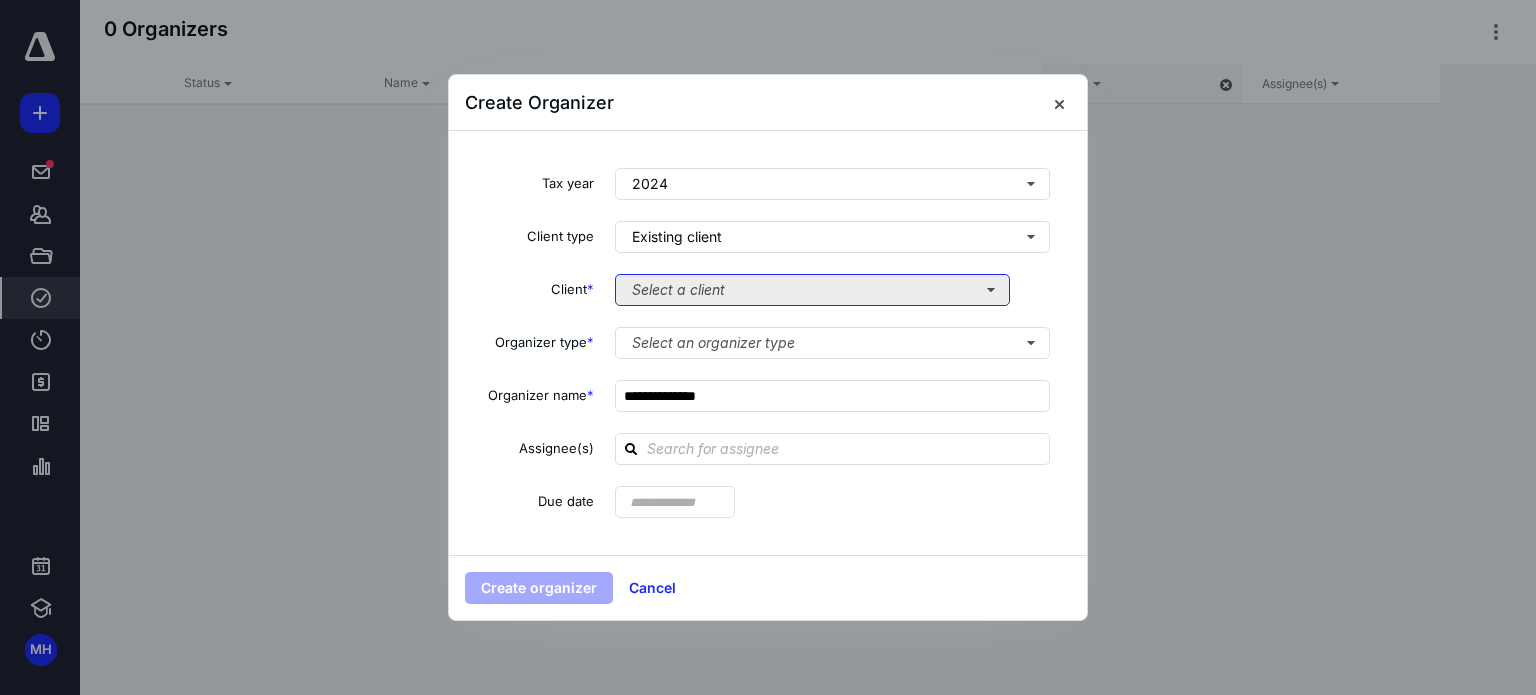 click on "Select a client" at bounding box center (812, 290) 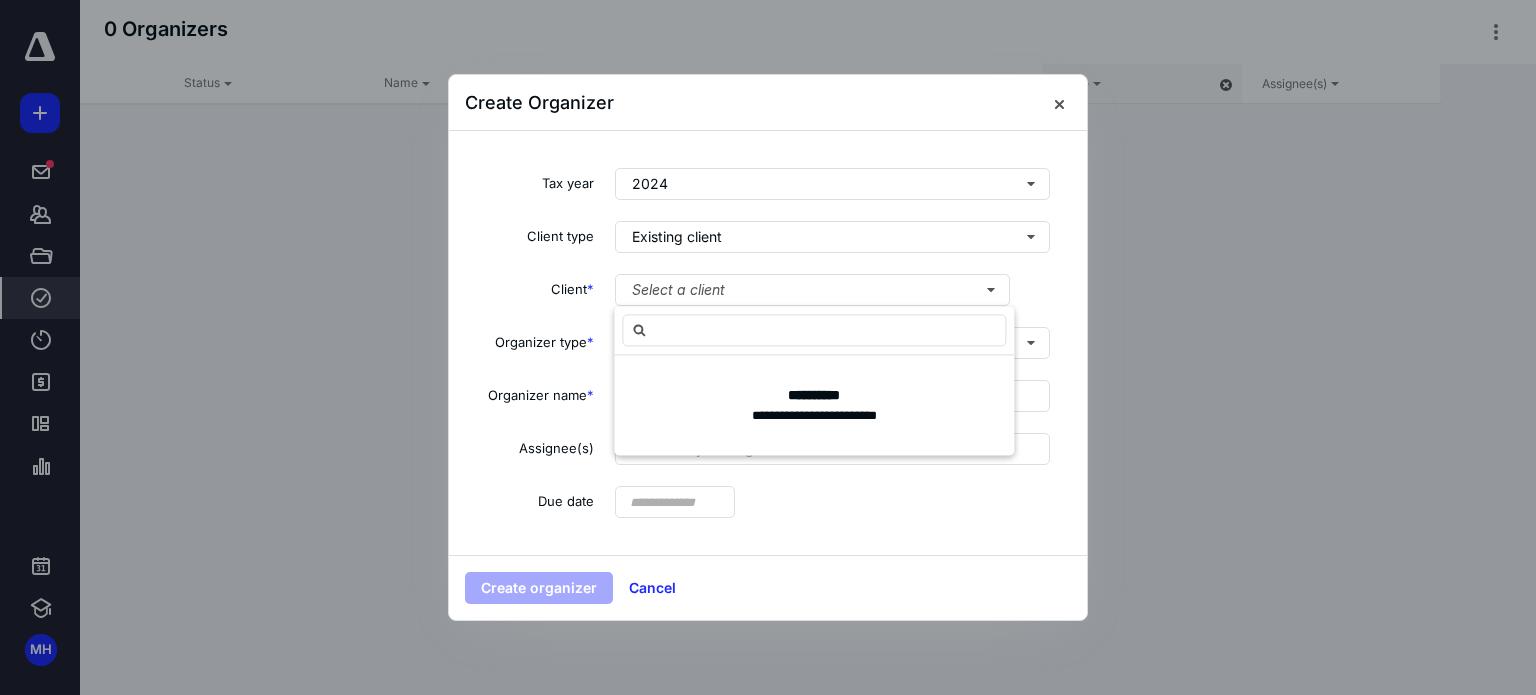 click on "**********" at bounding box center [768, 343] 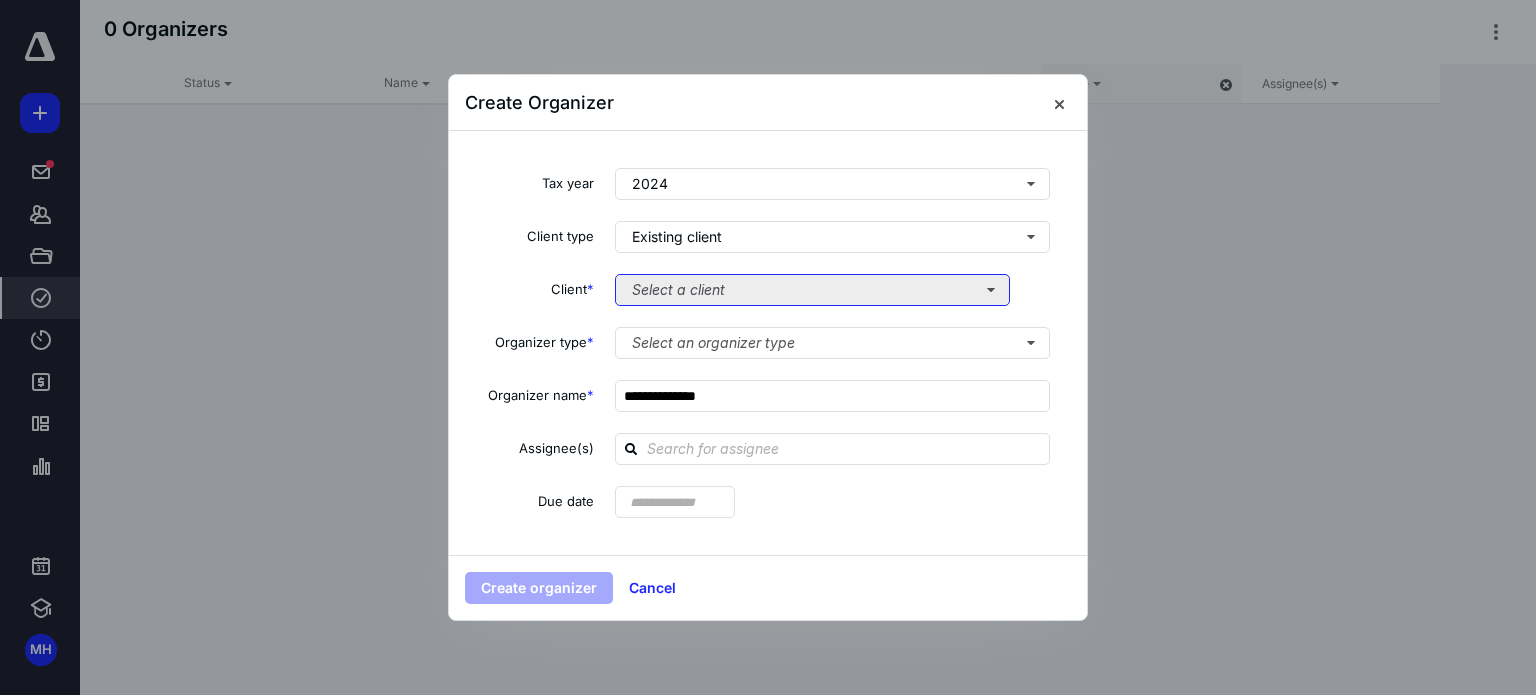 click on "Select a client" at bounding box center (812, 290) 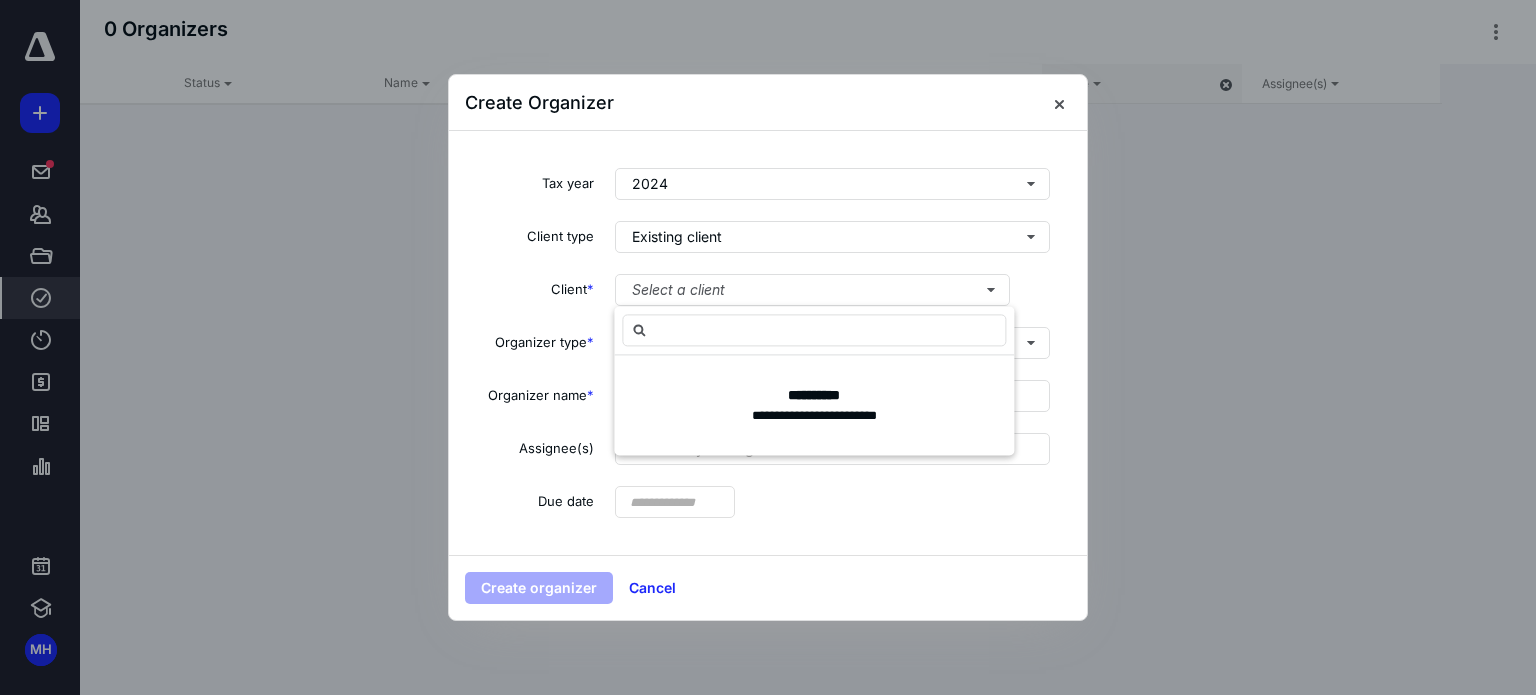 click at bounding box center (768, 347) 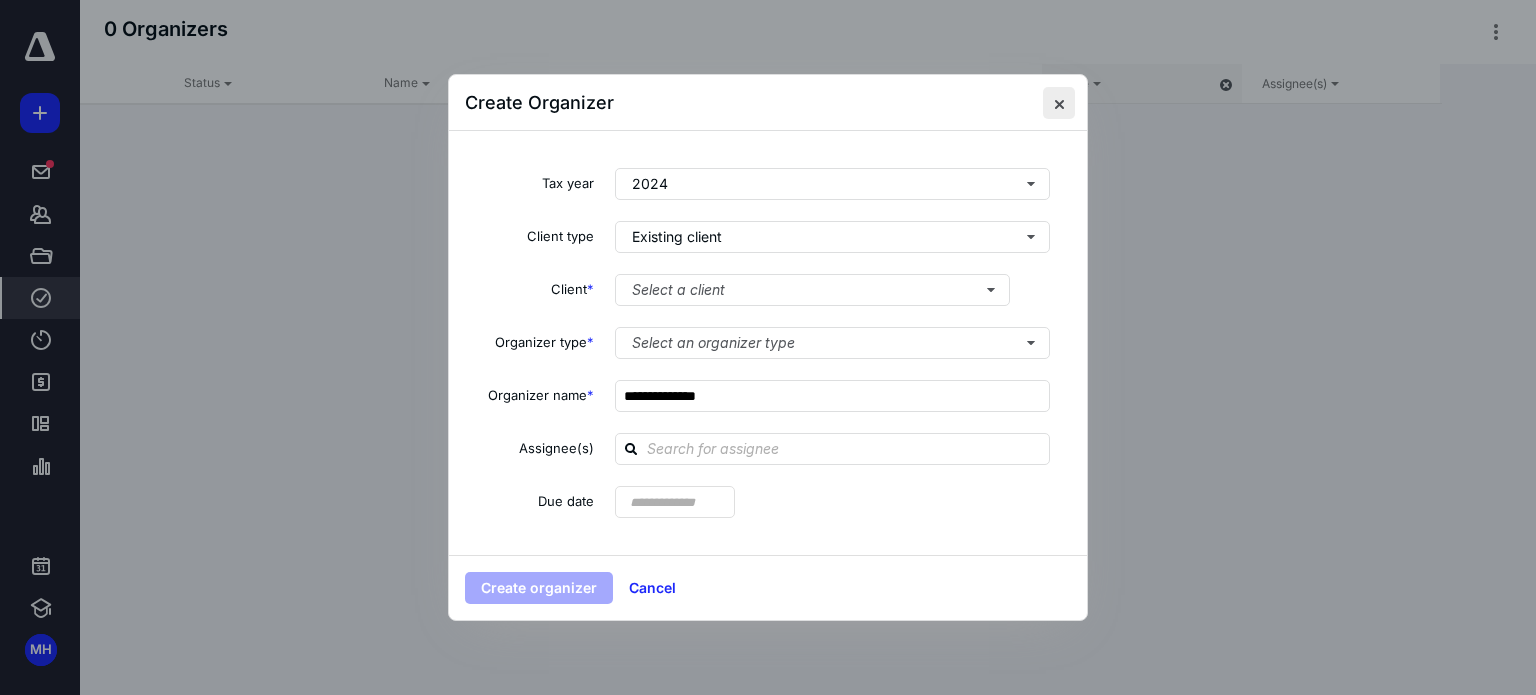 click at bounding box center [1059, 103] 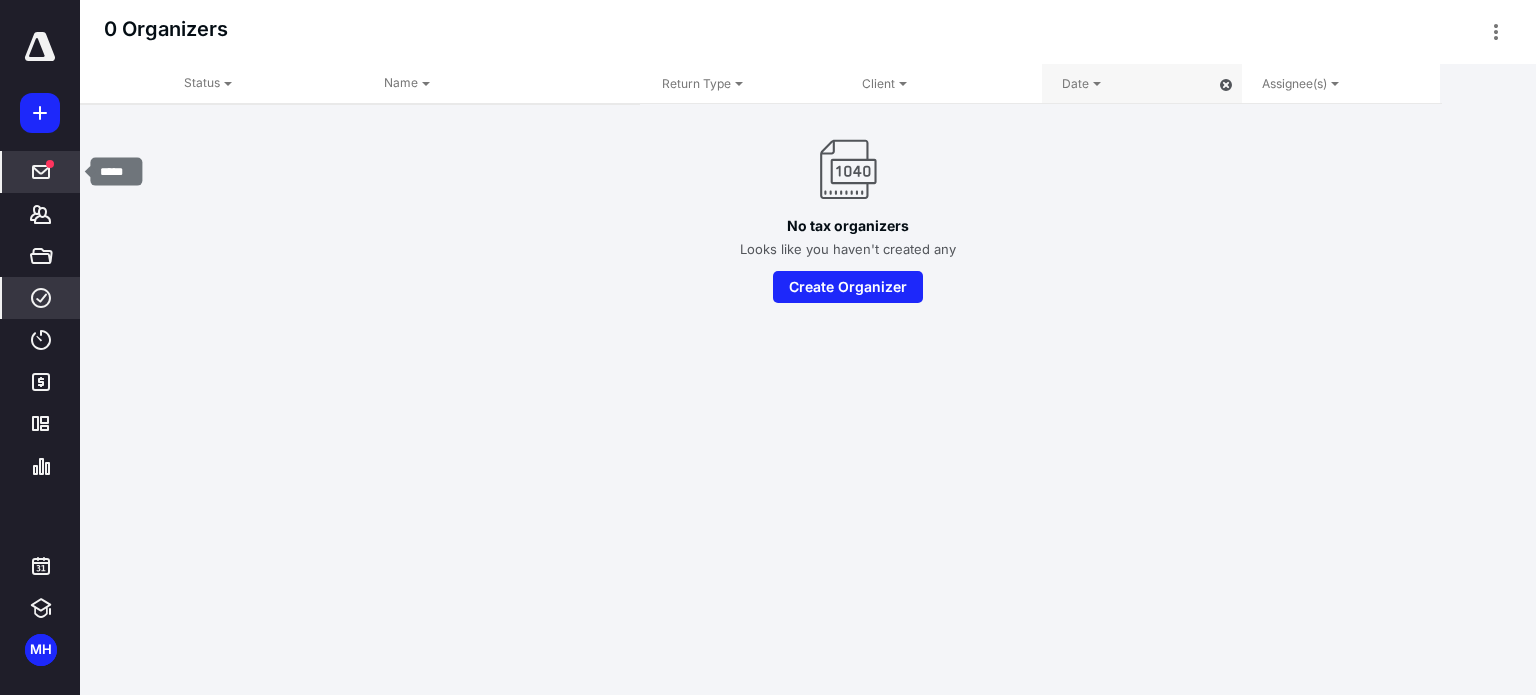 click on "*****" at bounding box center [41, 172] 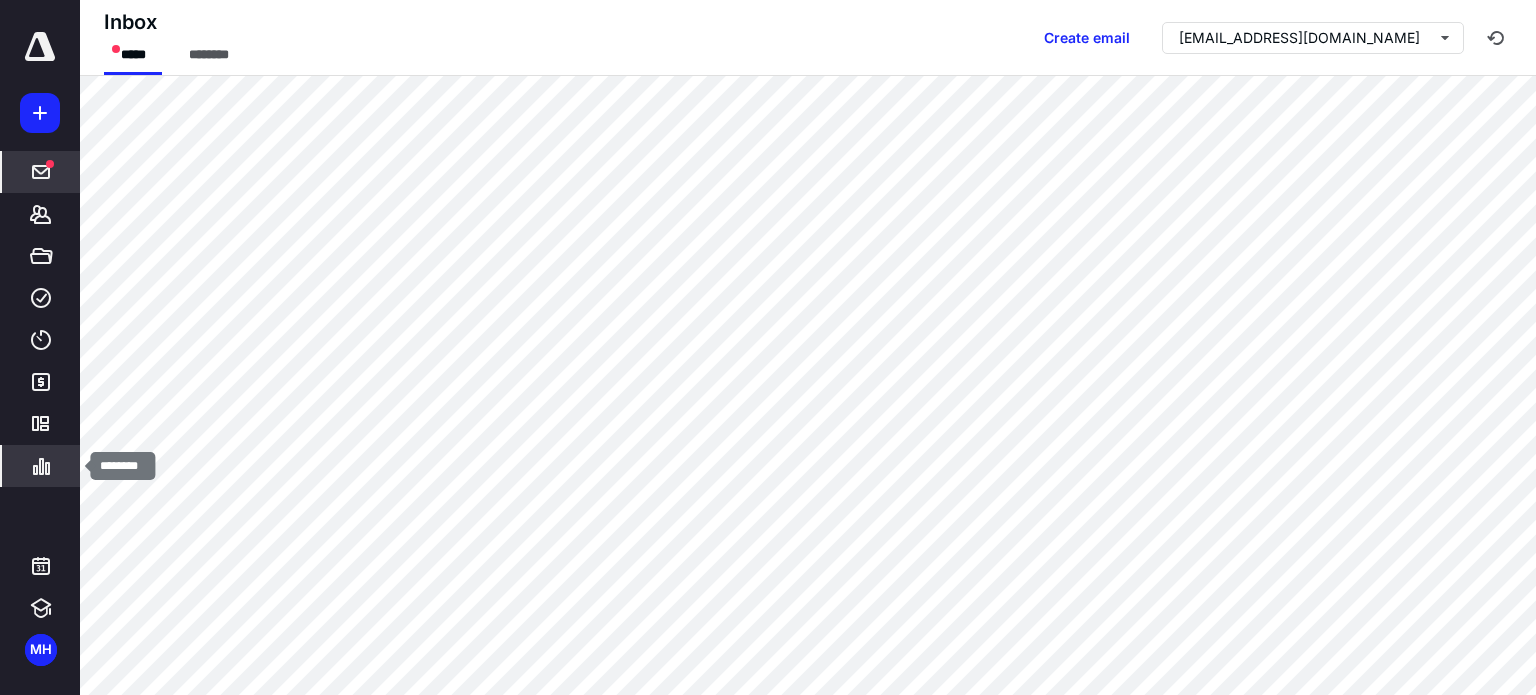 click 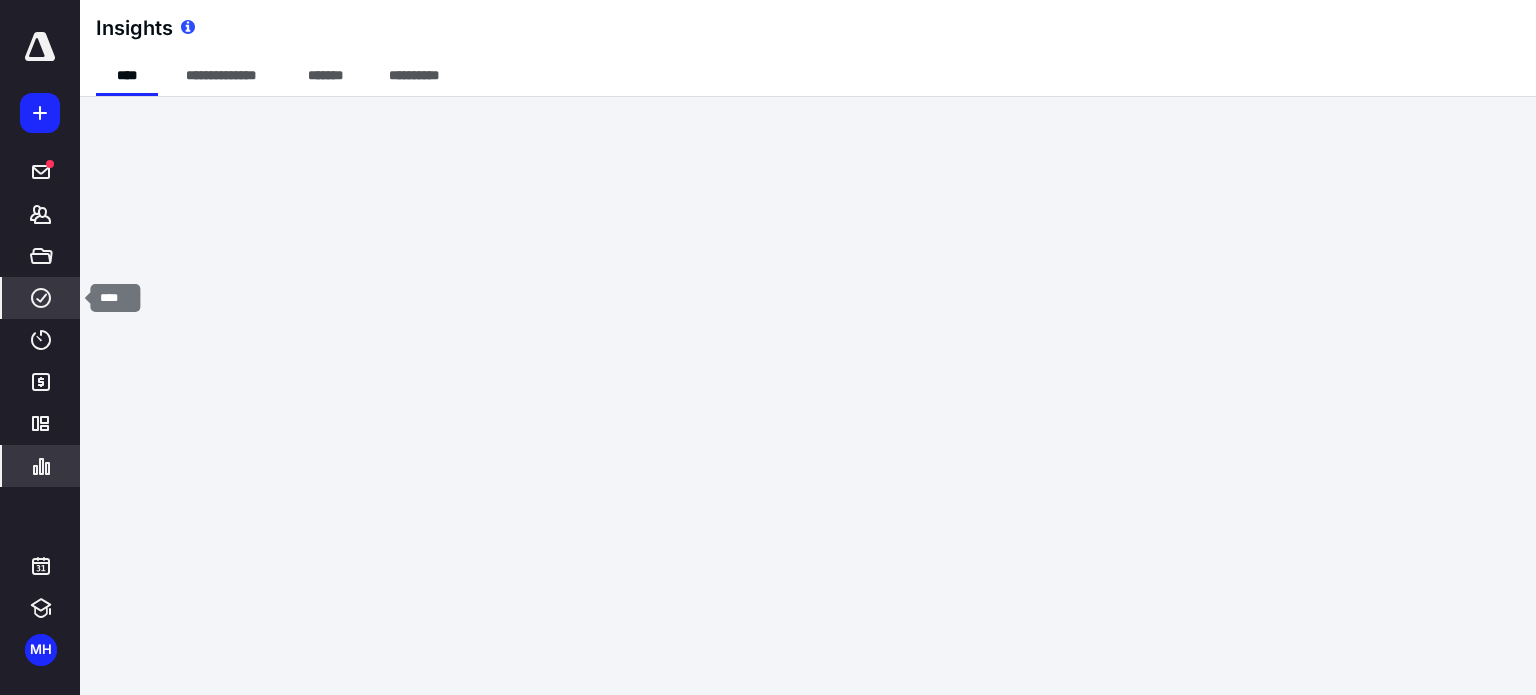 click 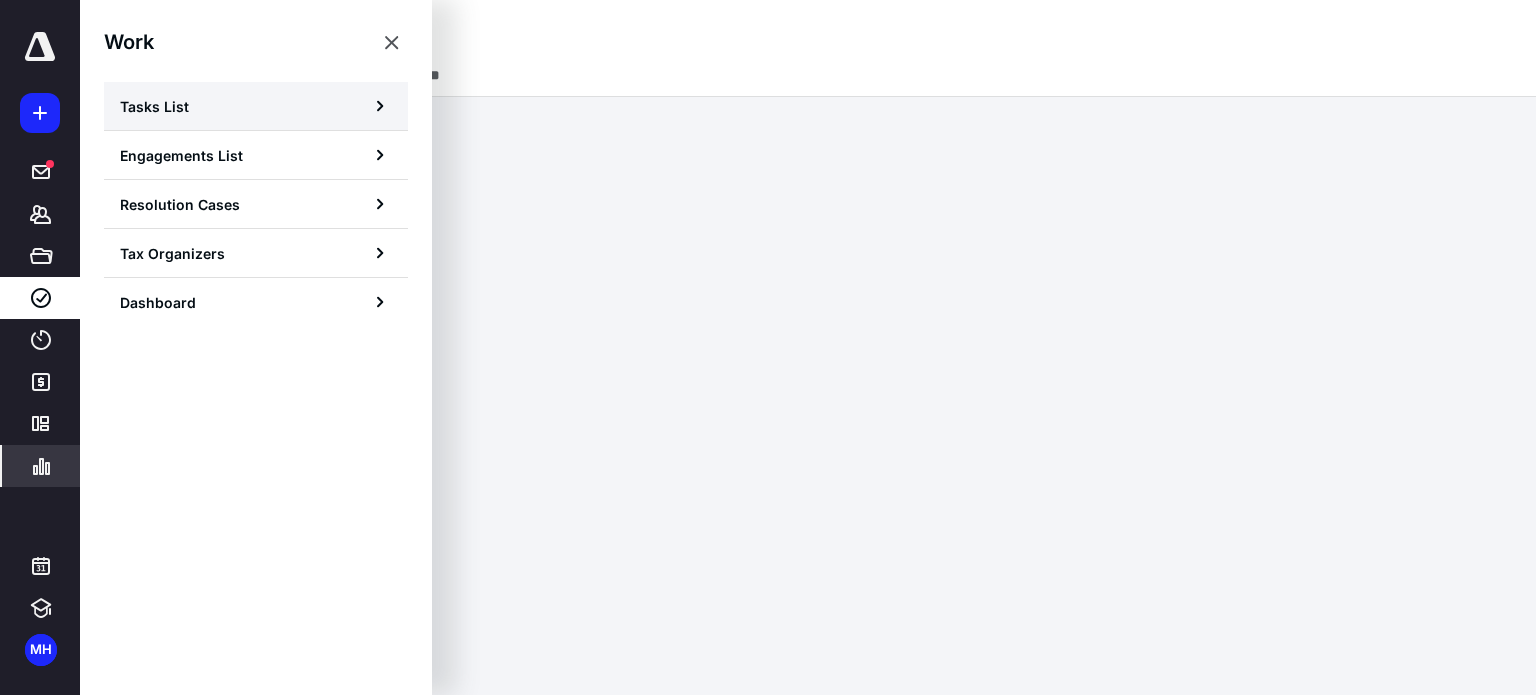 click on "Tasks List" at bounding box center (154, 106) 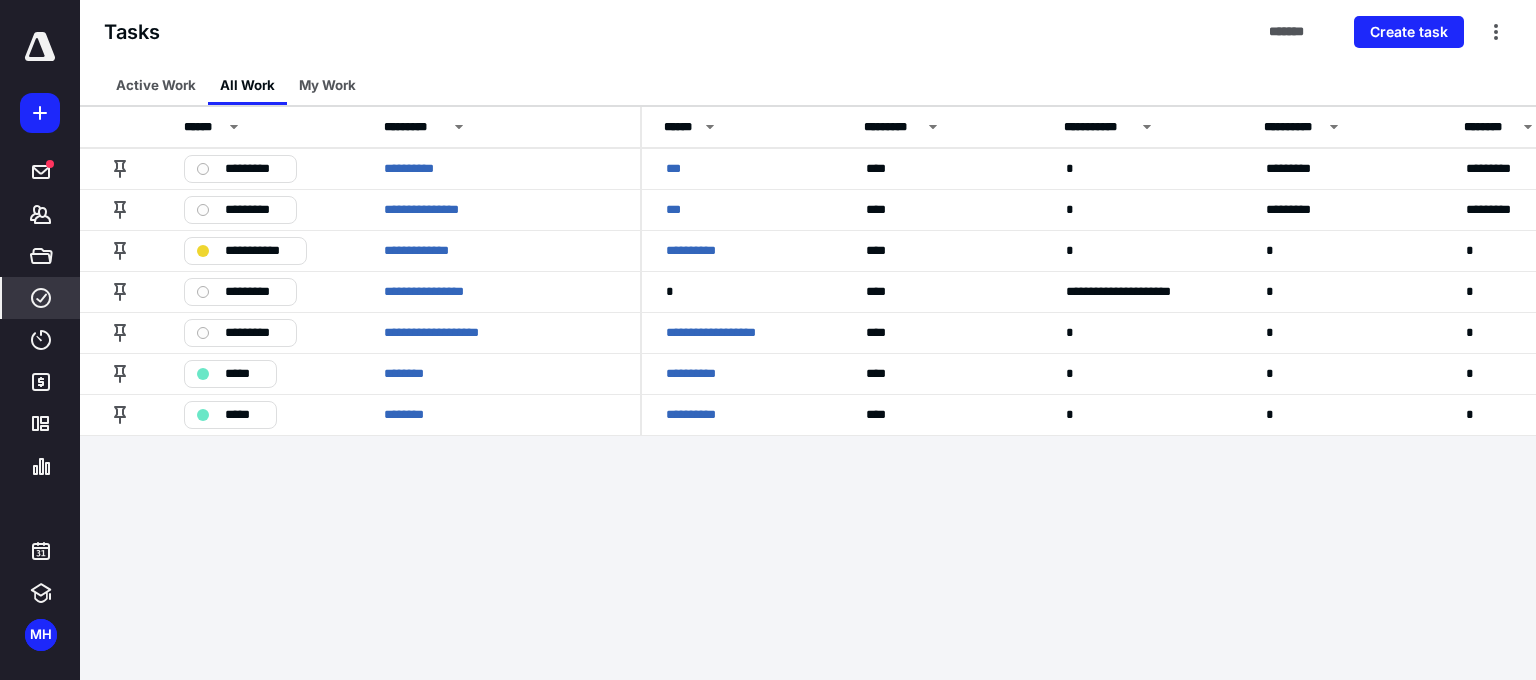 click at bounding box center [40, 113] 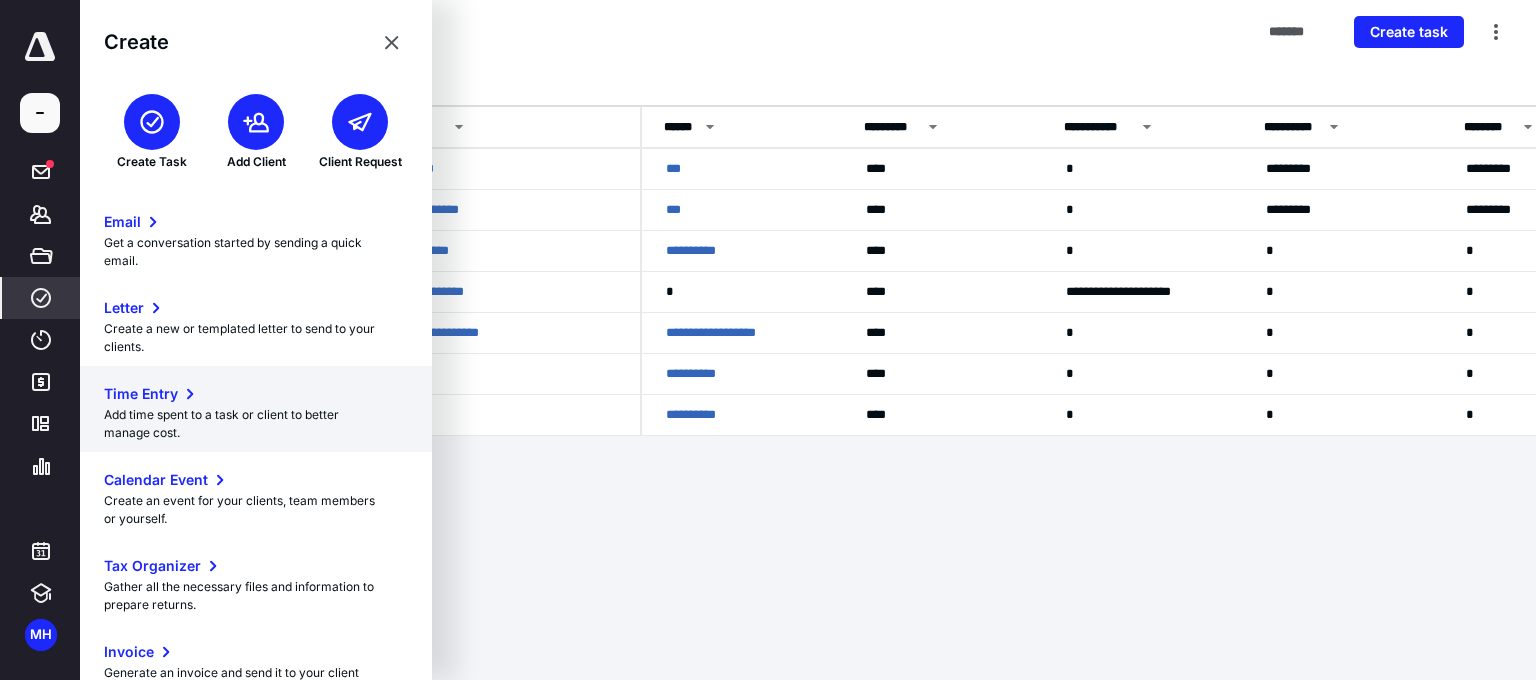 click on "Time Entry" at bounding box center [141, 394] 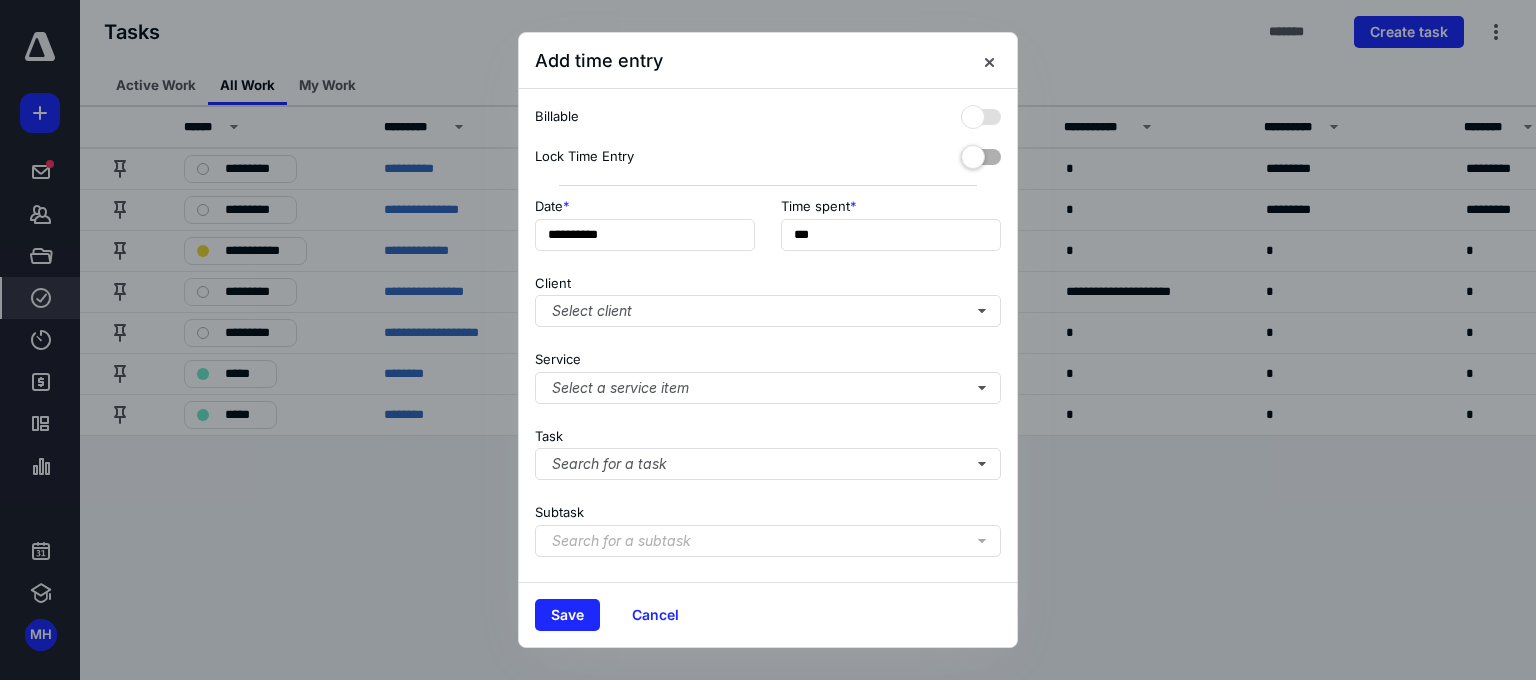 click at bounding box center [981, 153] 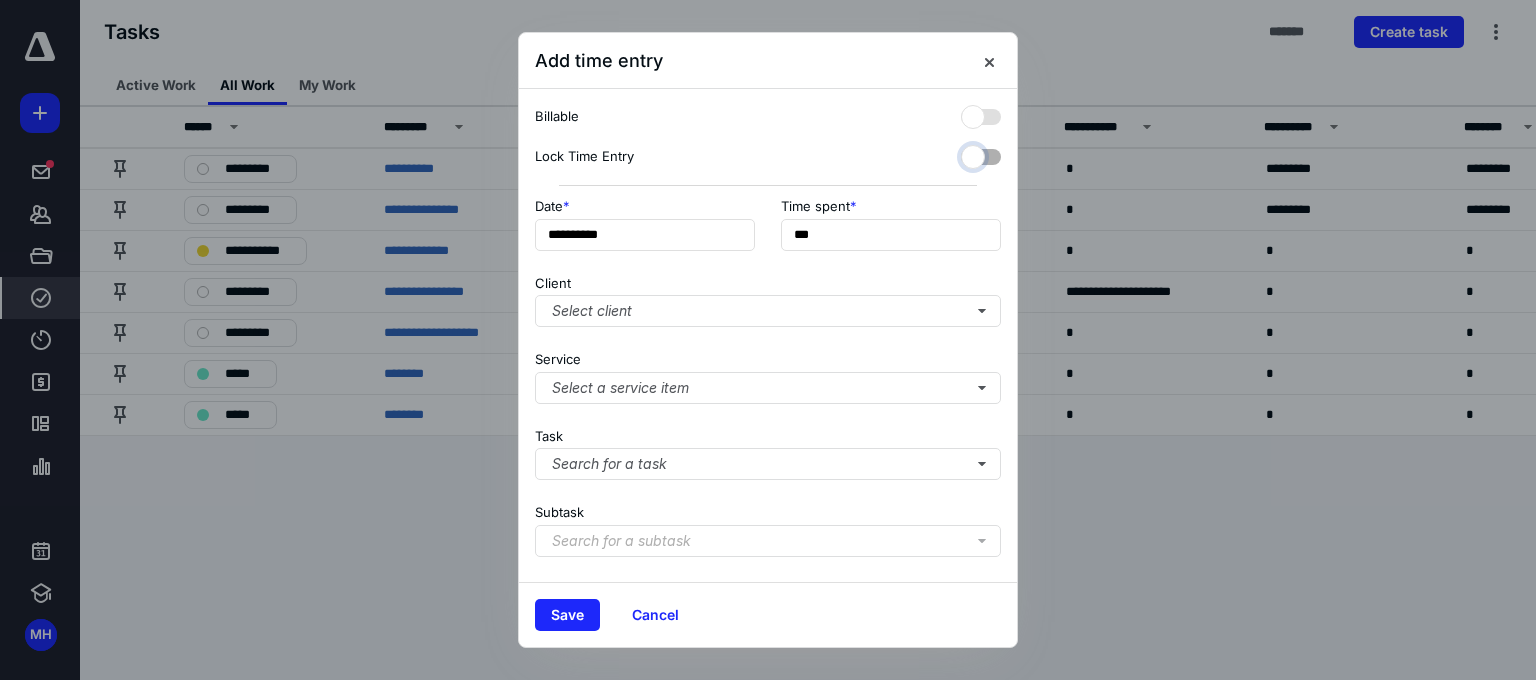 click at bounding box center (971, 154) 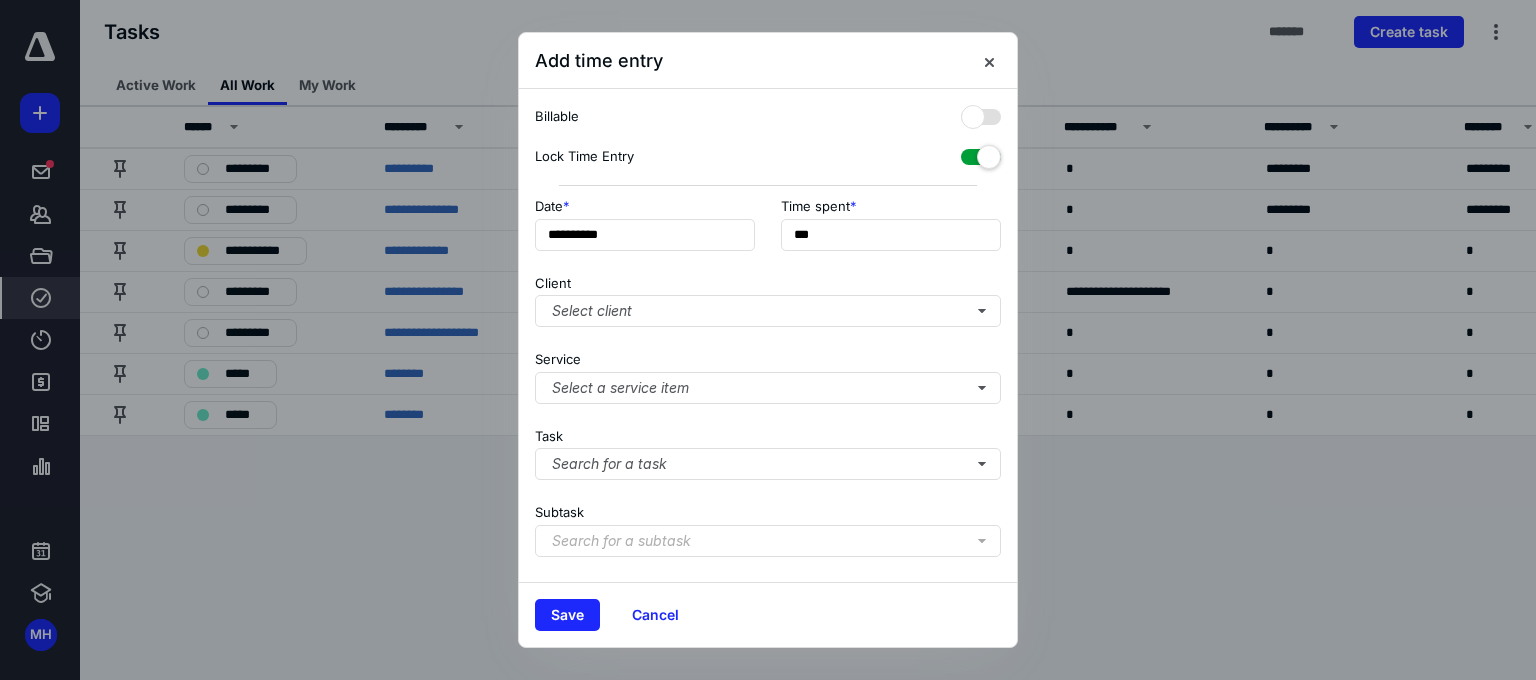 click at bounding box center (981, 153) 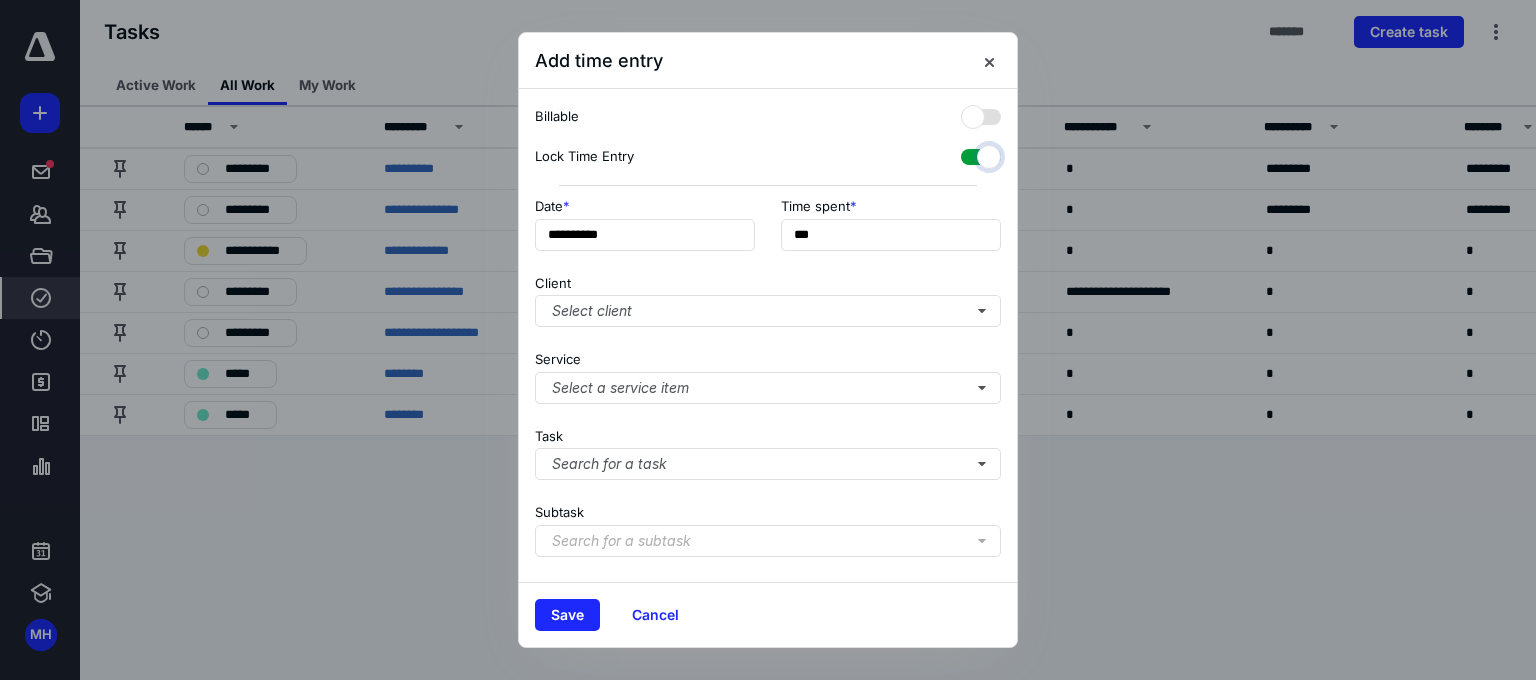 click at bounding box center [971, 154] 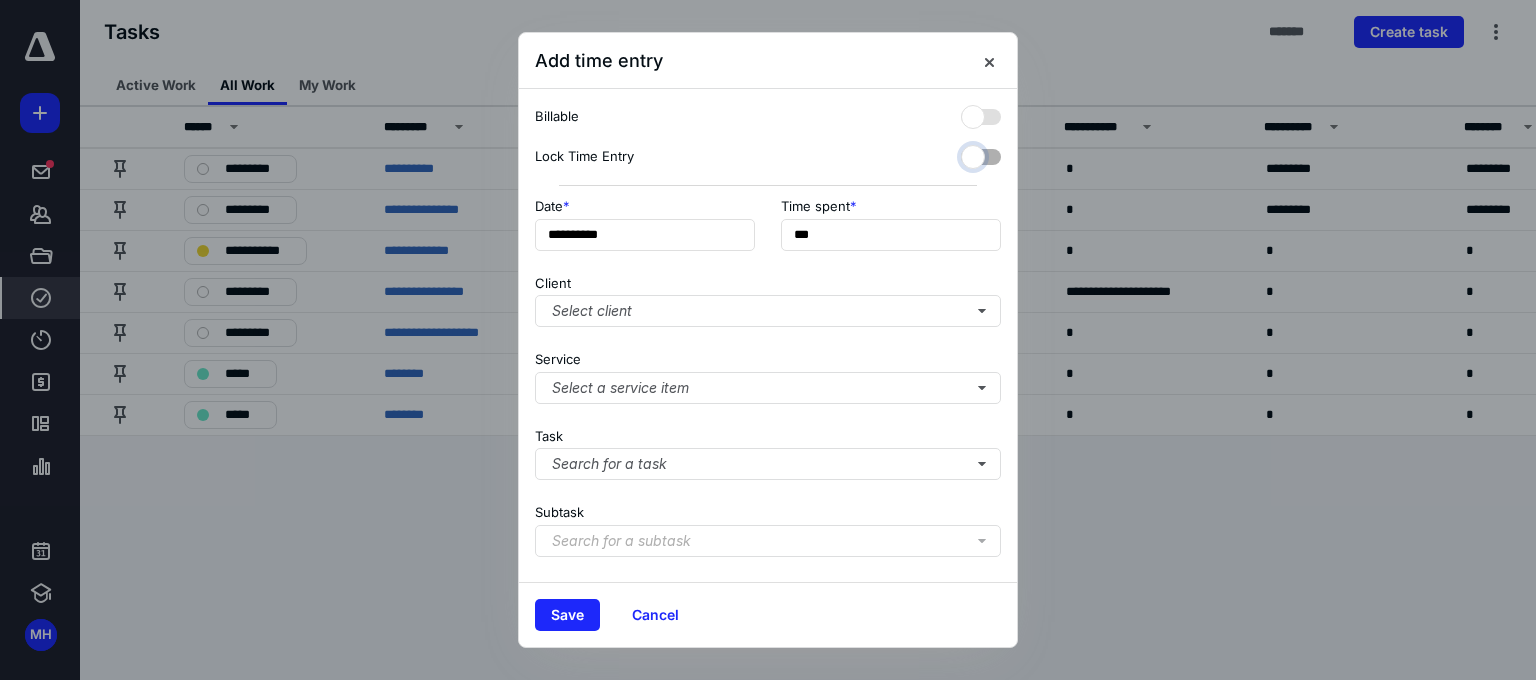 checkbox on "false" 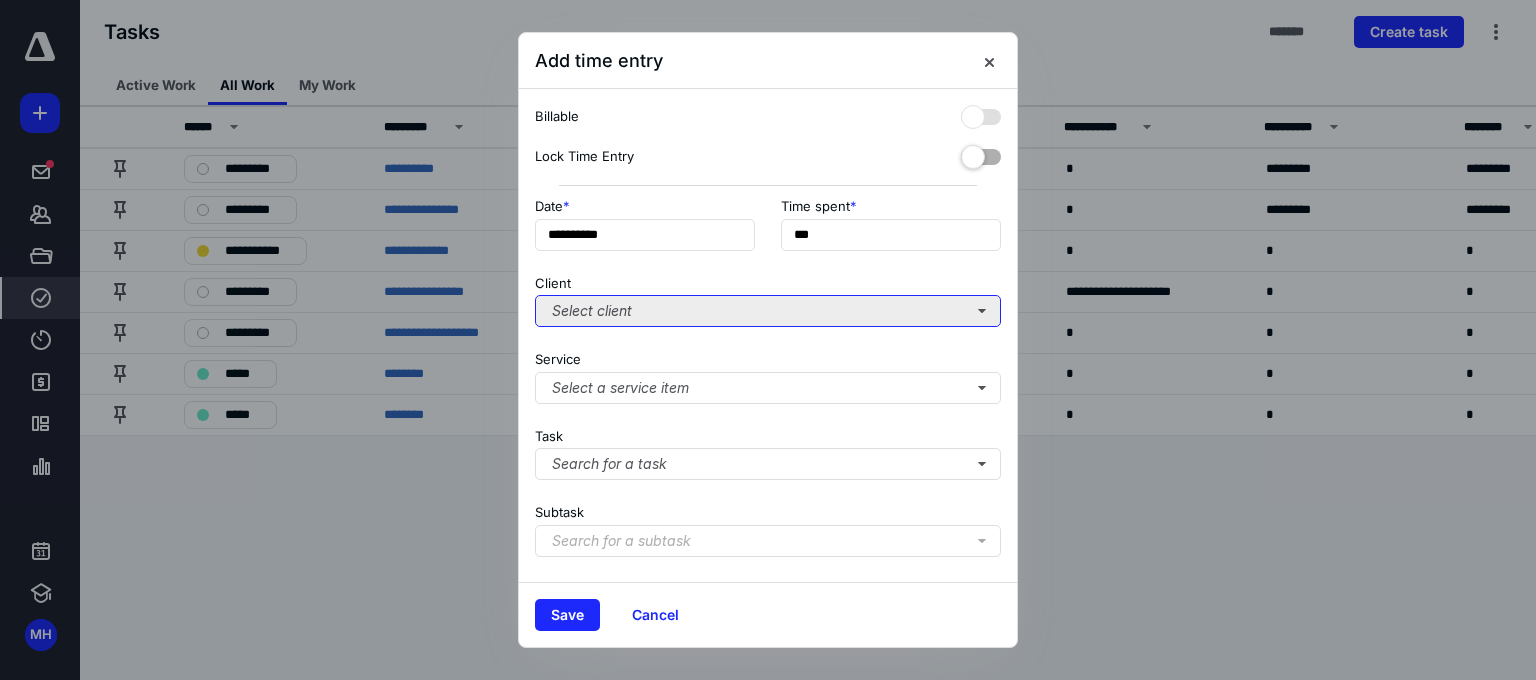 click on "Select client" at bounding box center [768, 311] 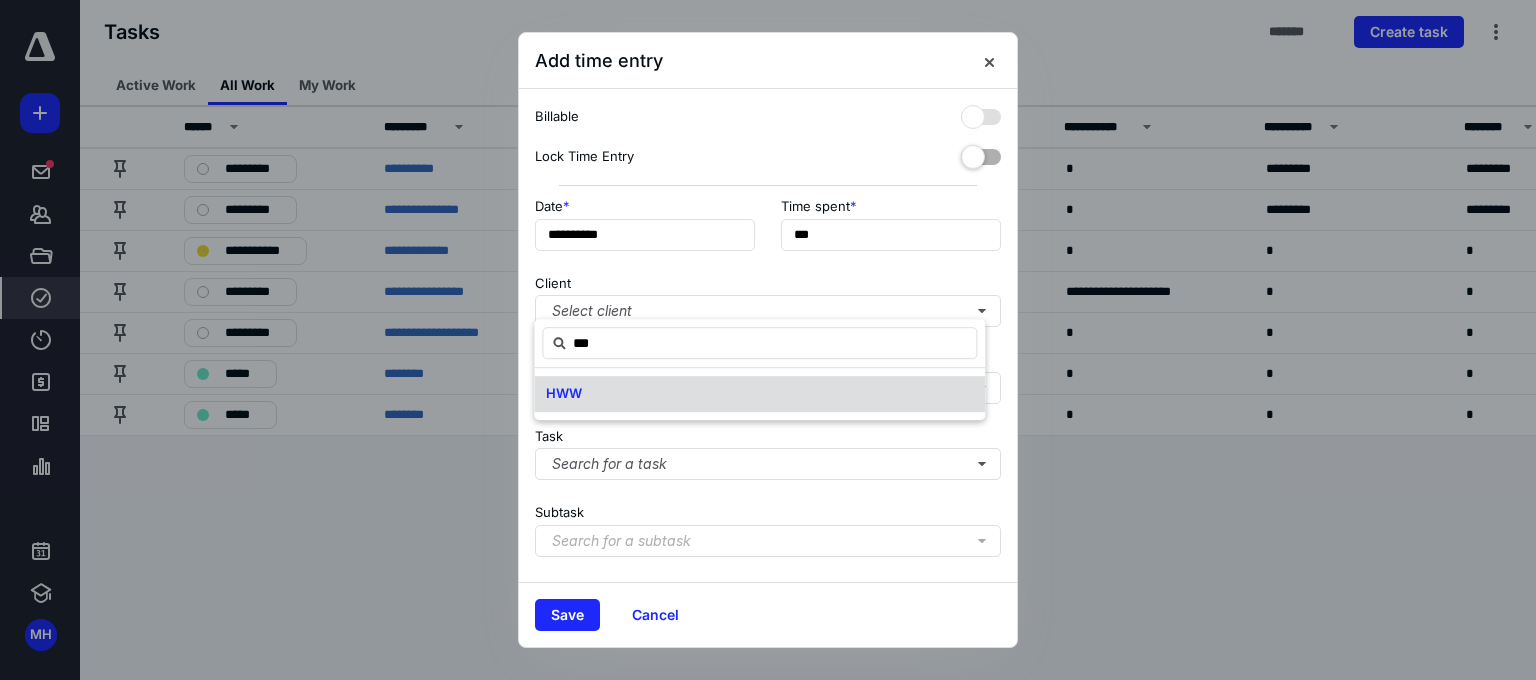 click on "HWW" at bounding box center (759, 394) 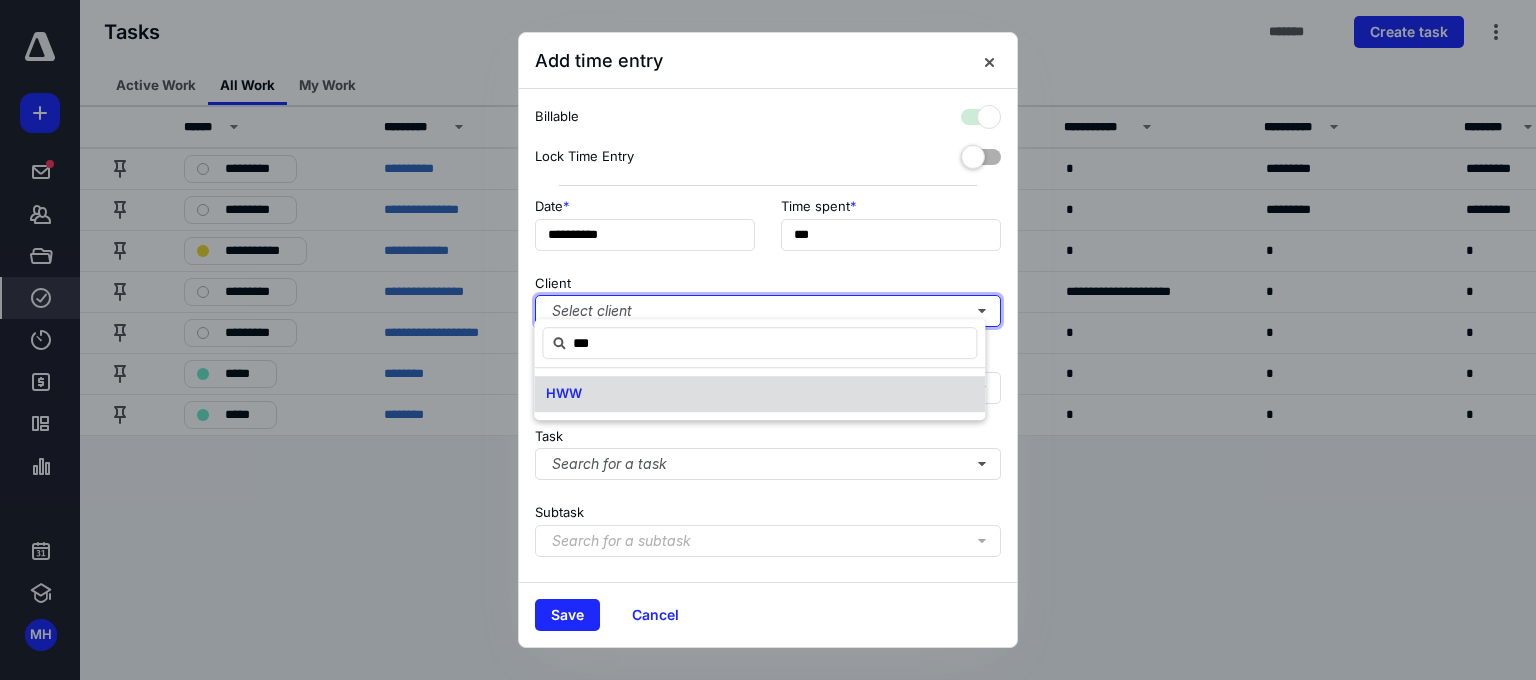 checkbox on "true" 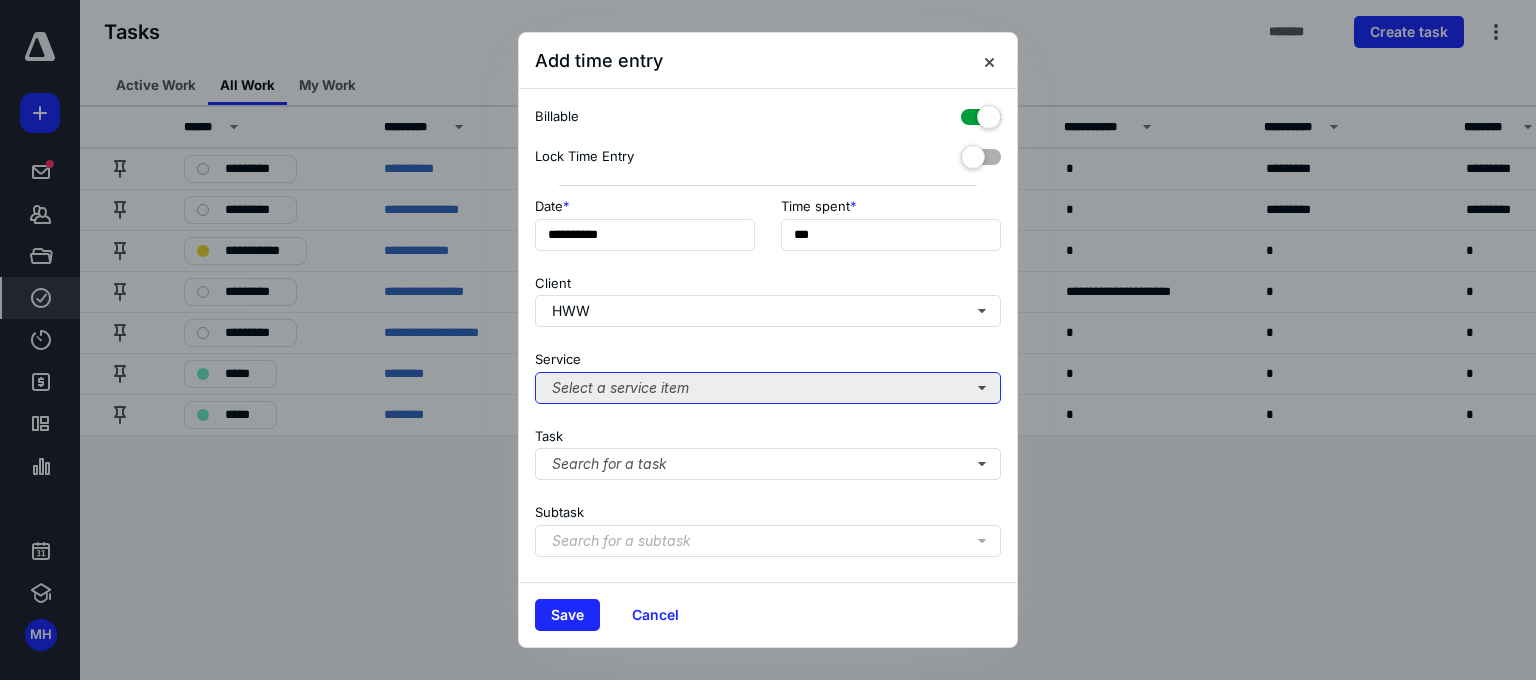 click on "Select a service item" at bounding box center (768, 388) 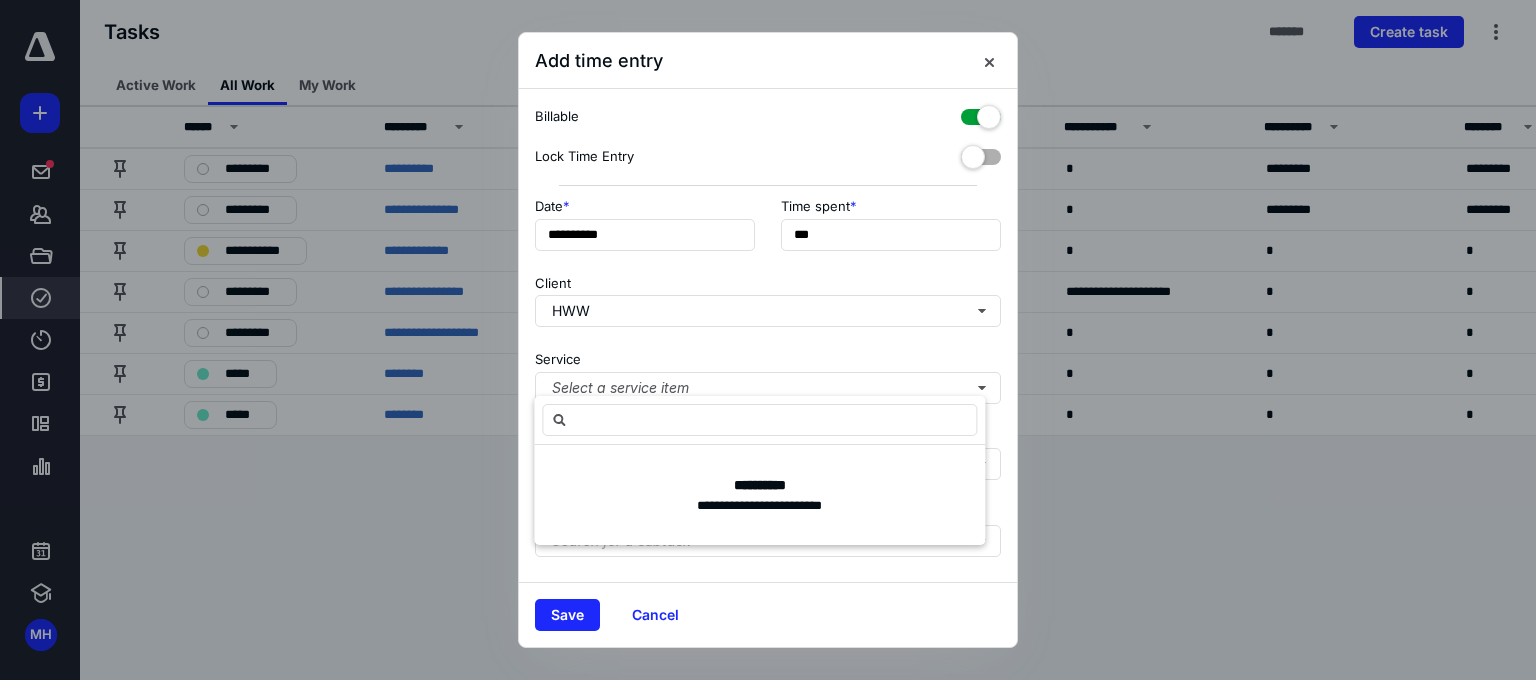 click on "Lock Time Entry" at bounding box center [768, 157] 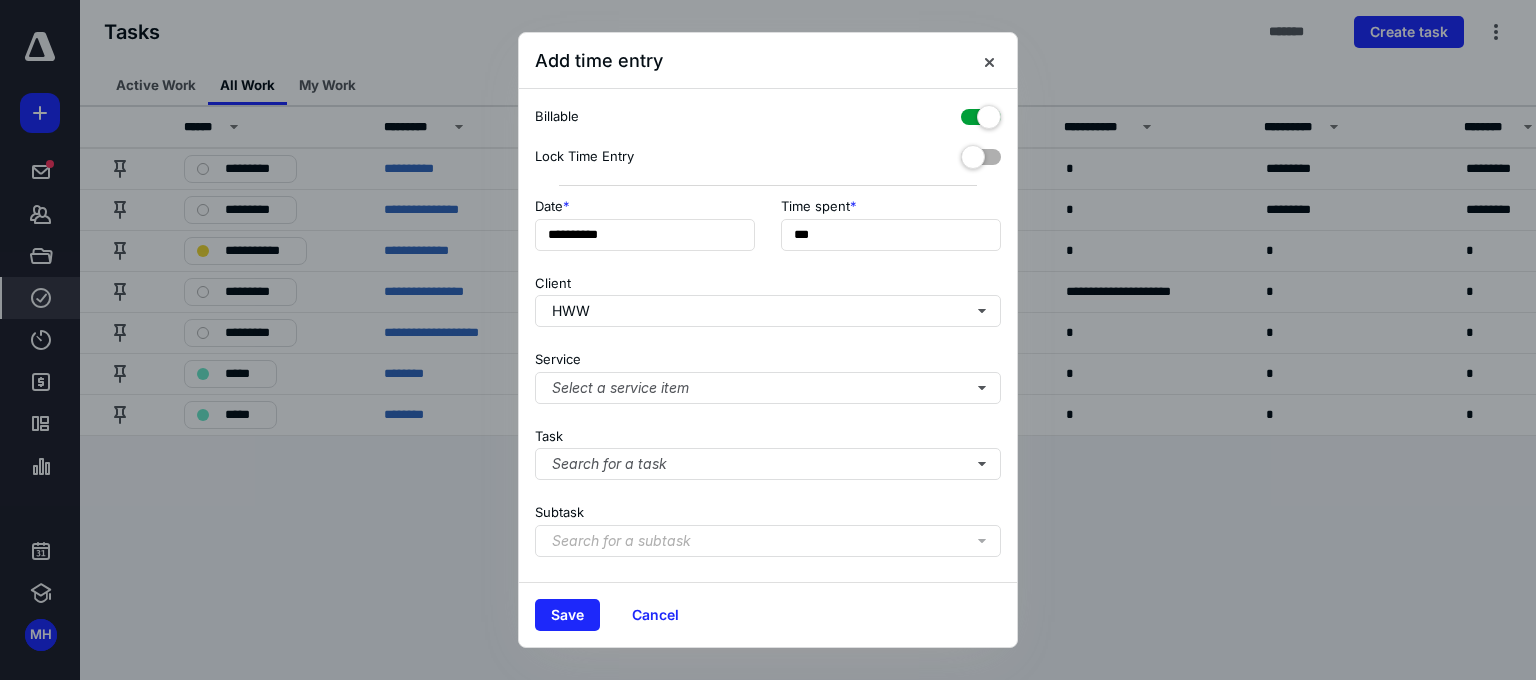 scroll, scrollTop: 140, scrollLeft: 0, axis: vertical 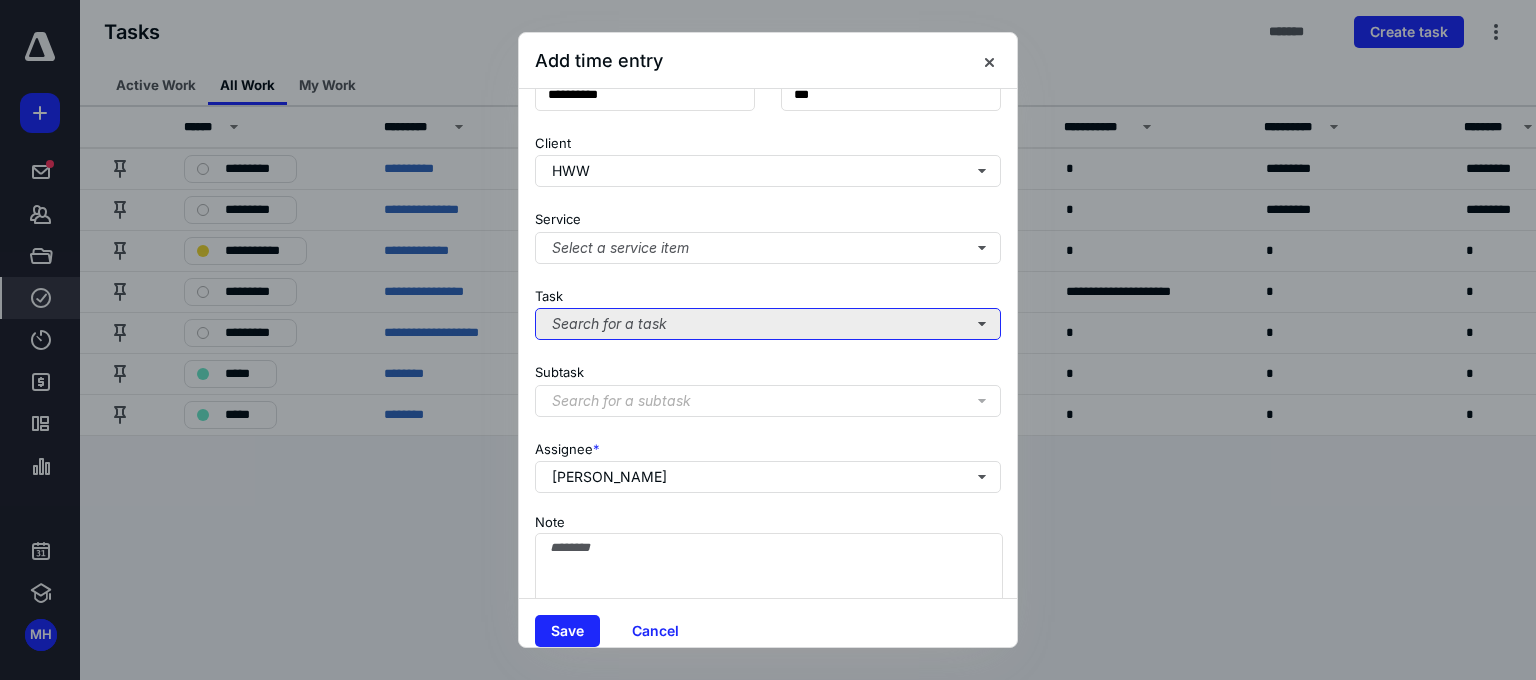 click on "Search for a task" at bounding box center (768, 324) 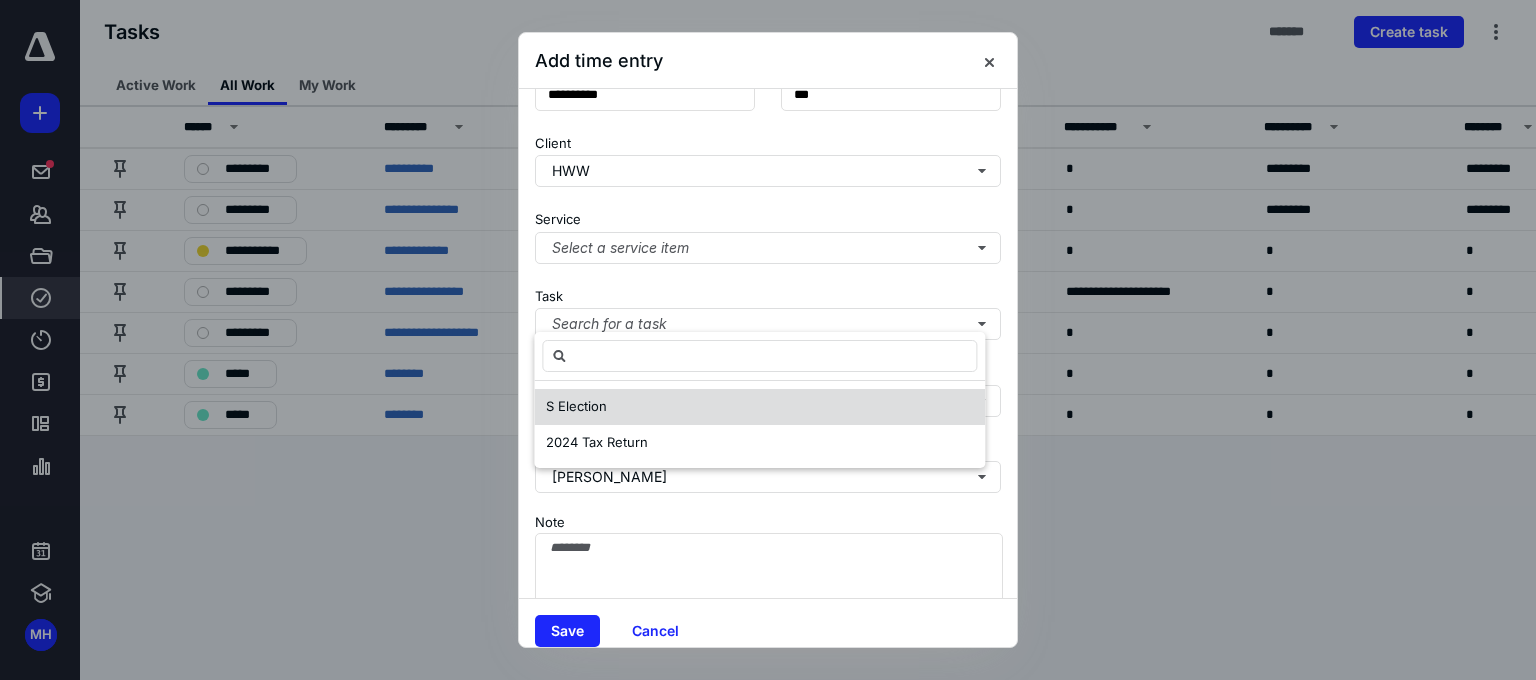 click on "S Election" at bounding box center (759, 407) 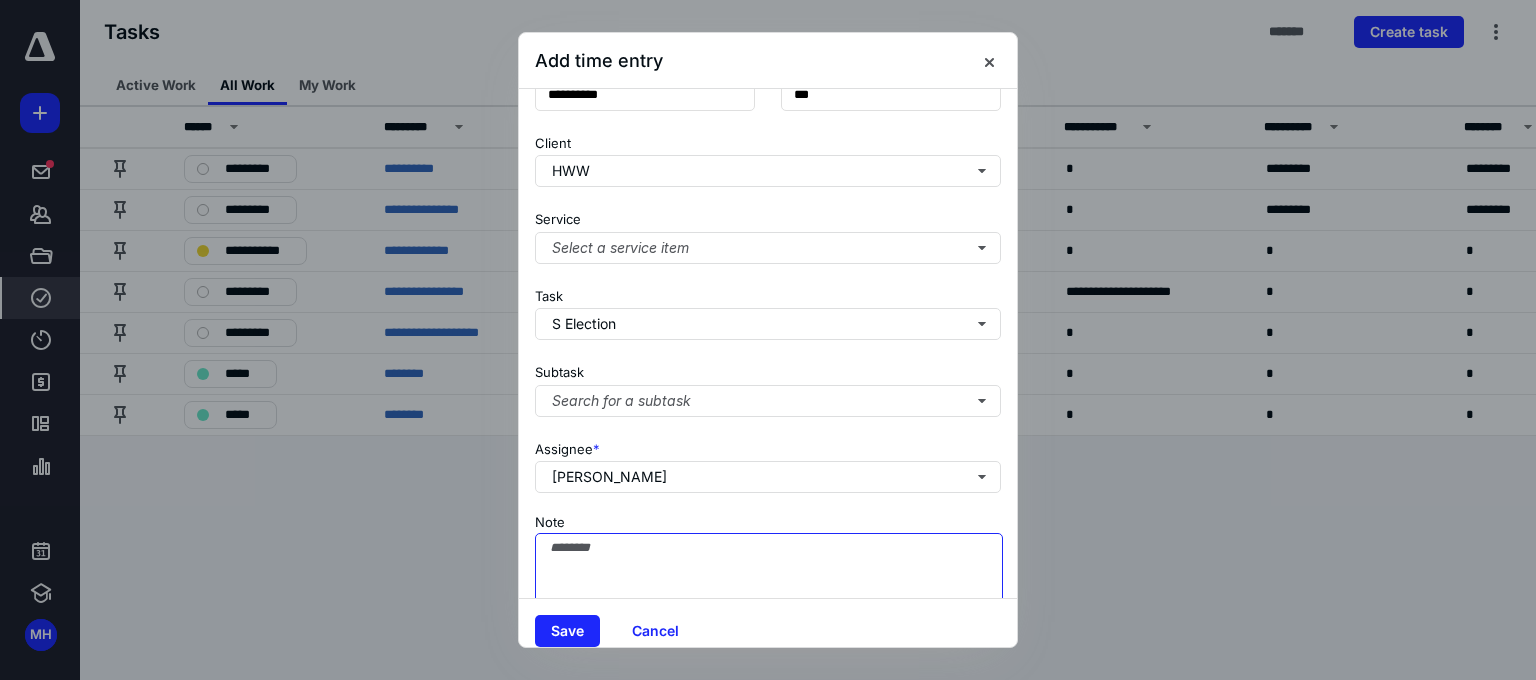 click on "Note" at bounding box center (769, 583) 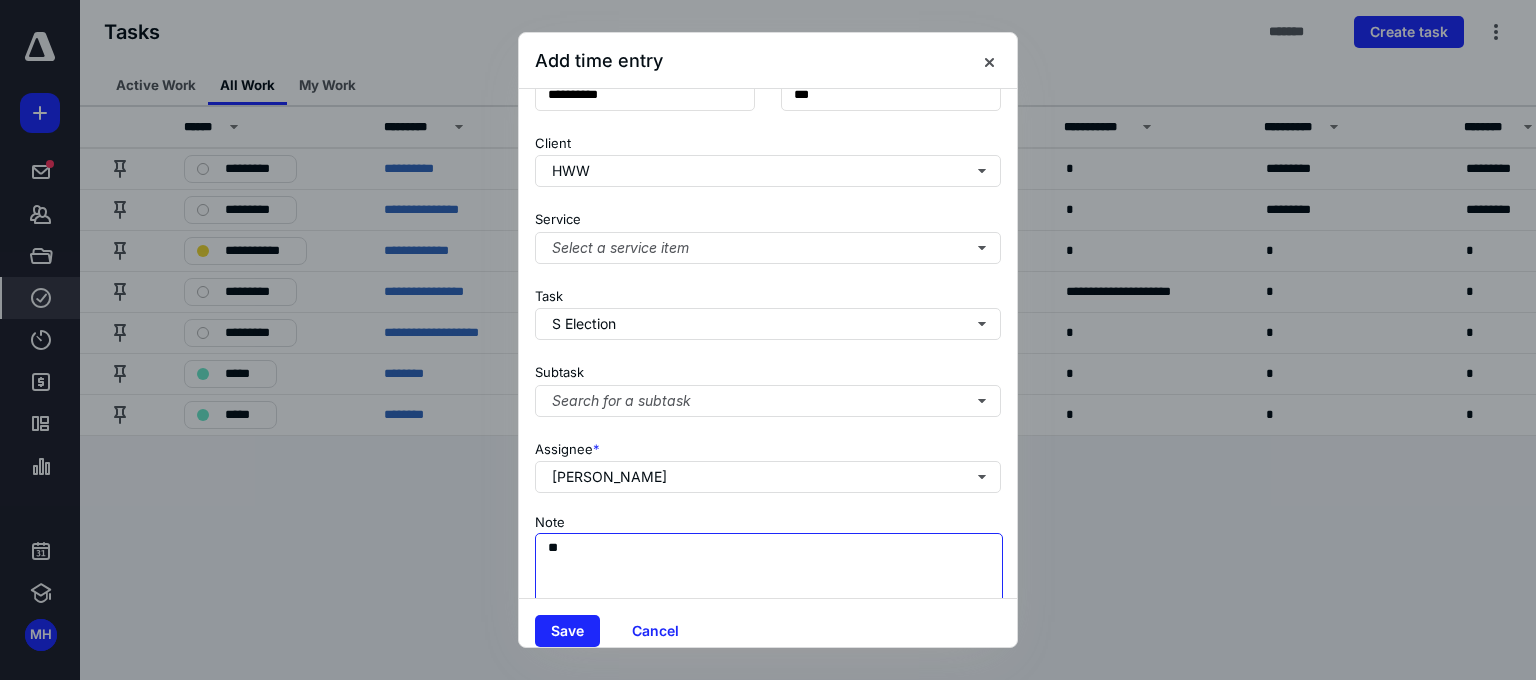type on "*" 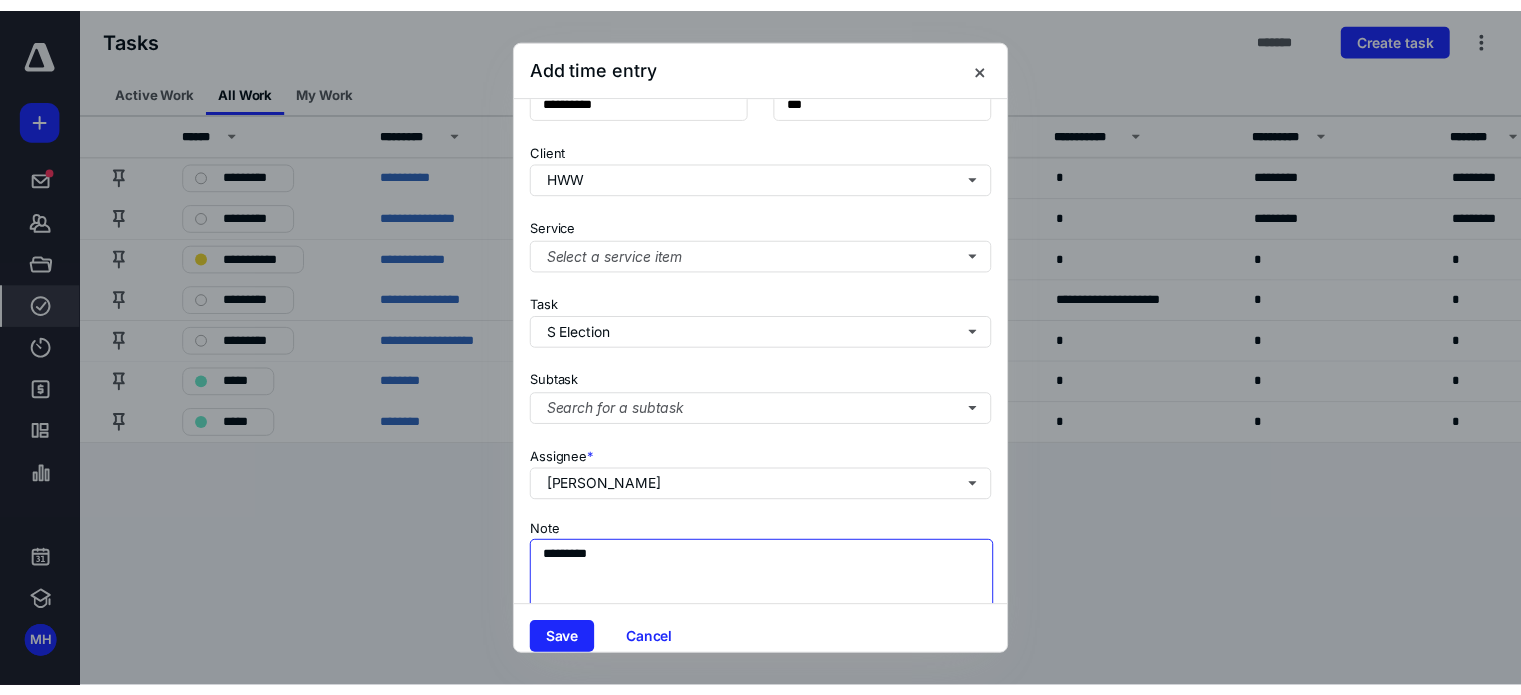 scroll, scrollTop: 205, scrollLeft: 0, axis: vertical 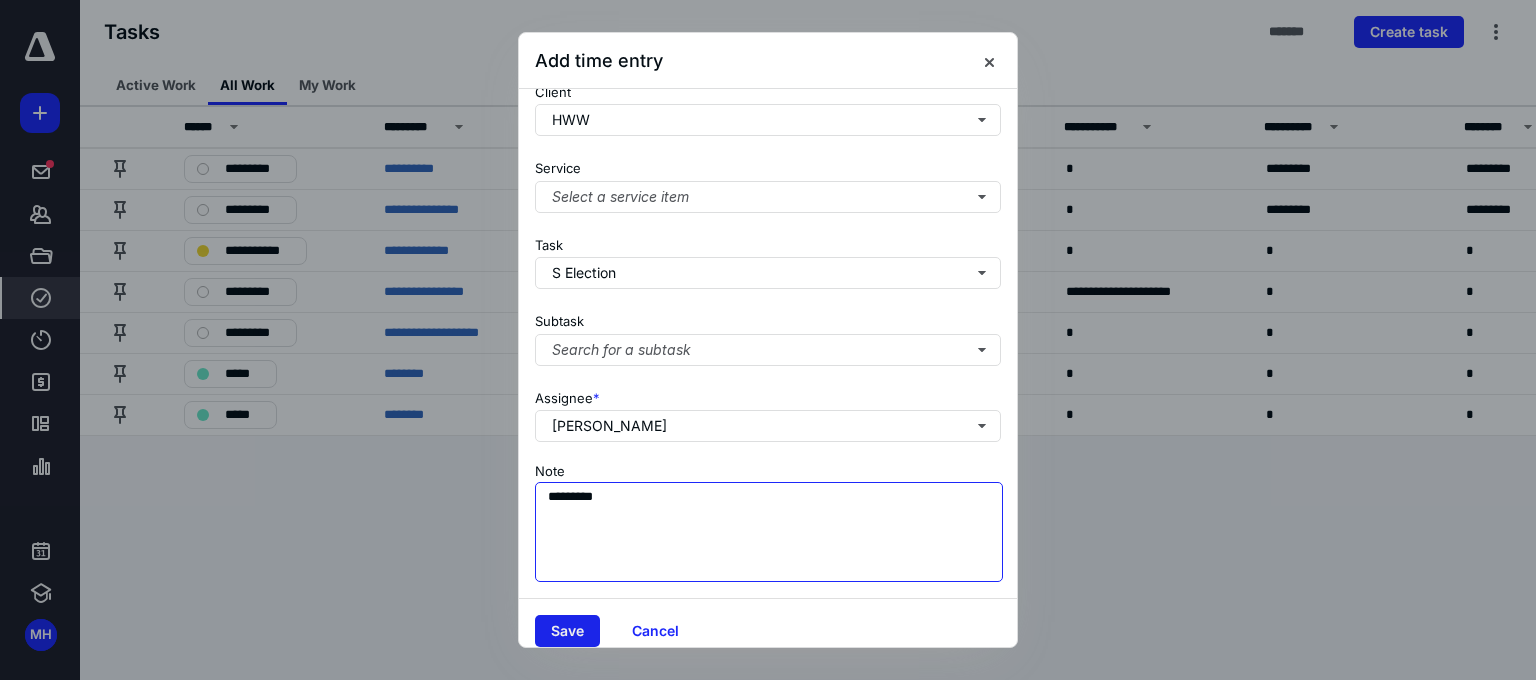 type on "*********" 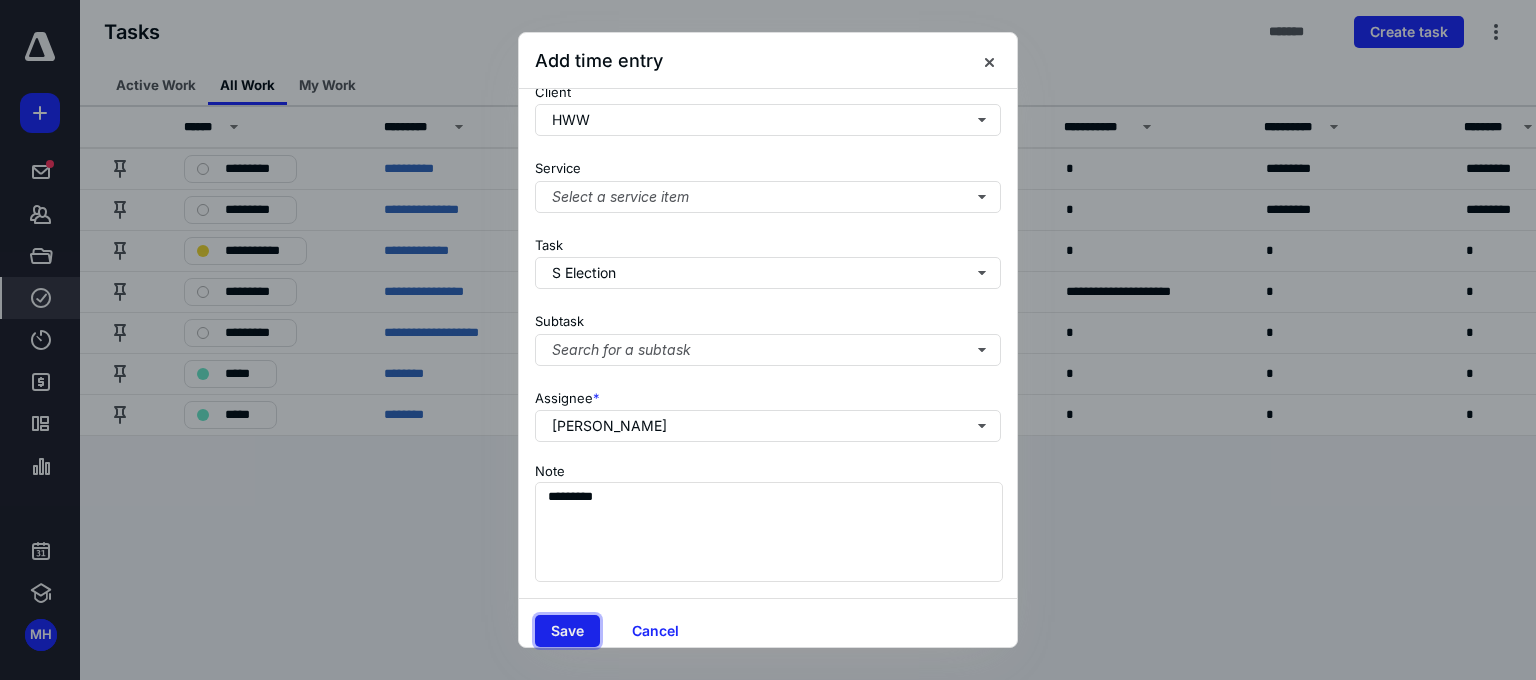 click on "Save" at bounding box center (567, 631) 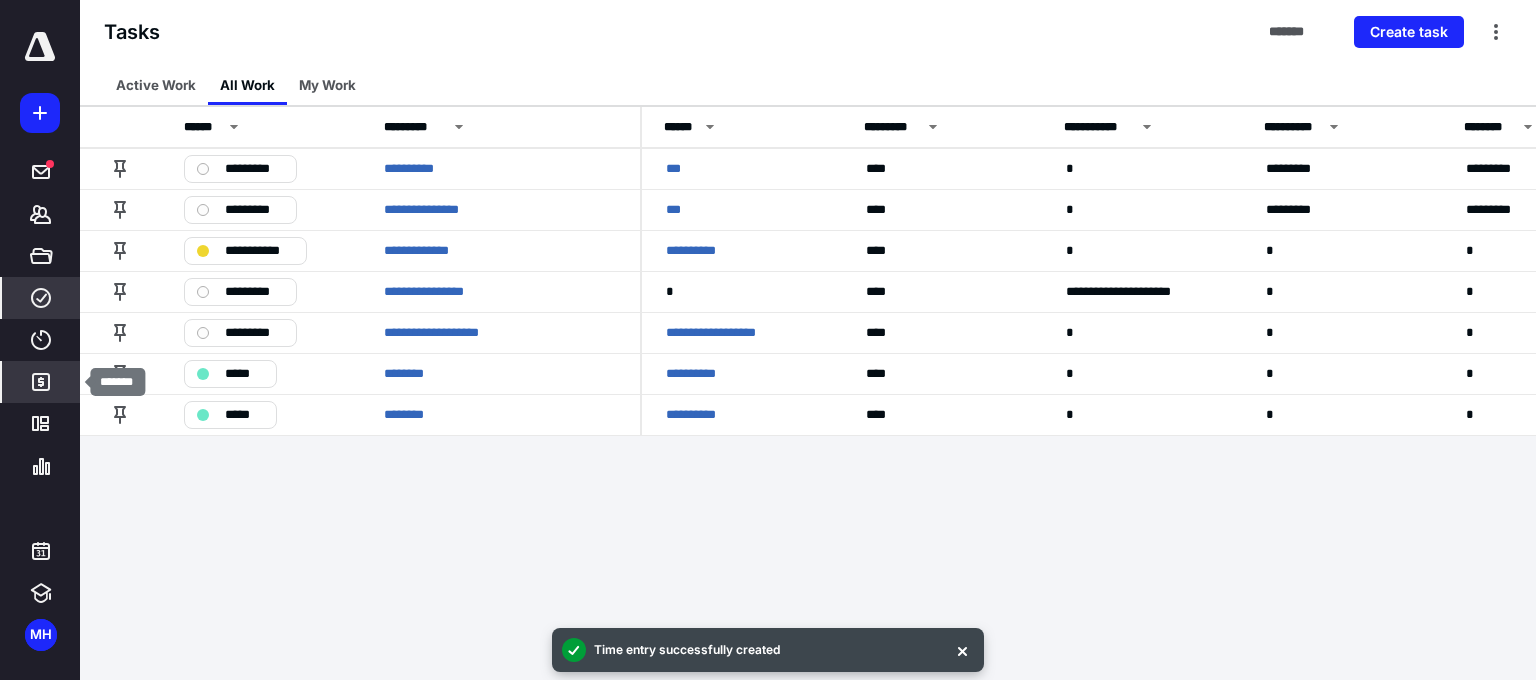click 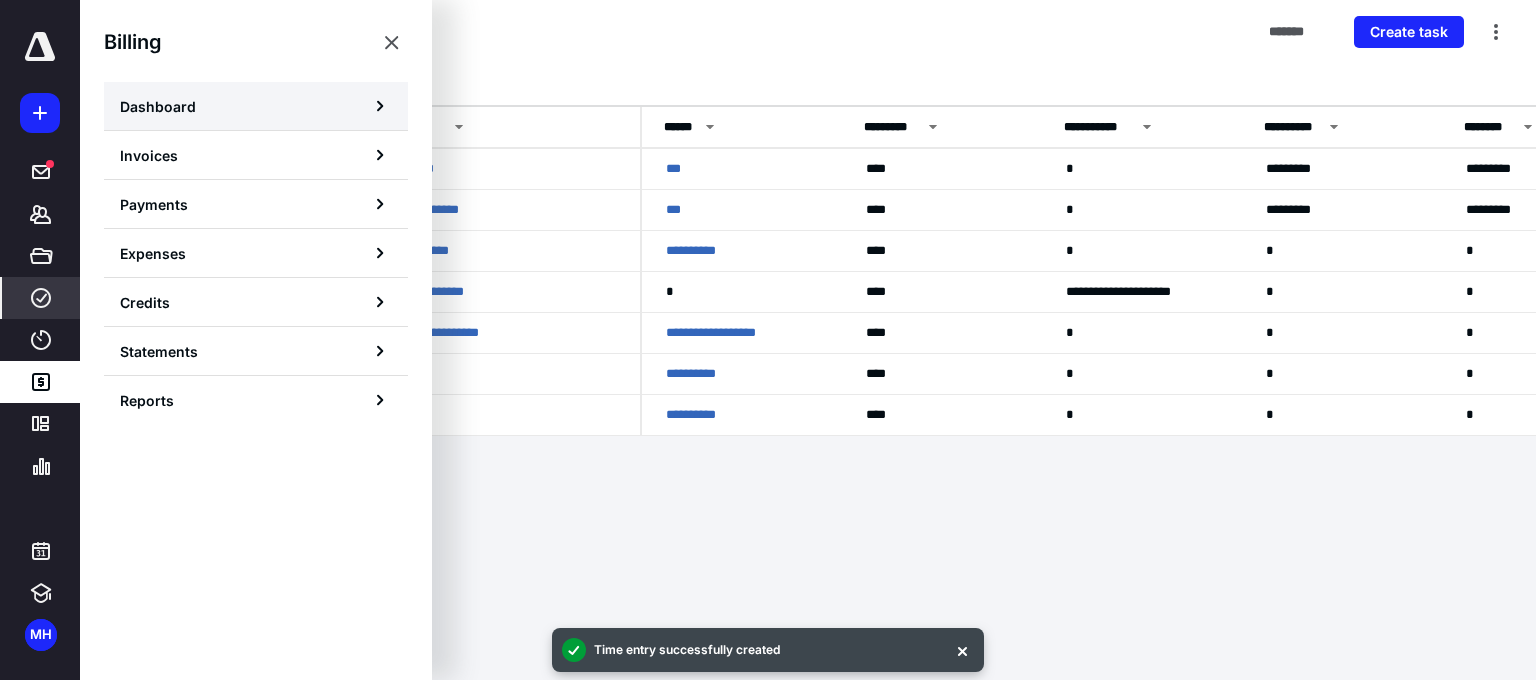 click on "Dashboard" at bounding box center (256, 106) 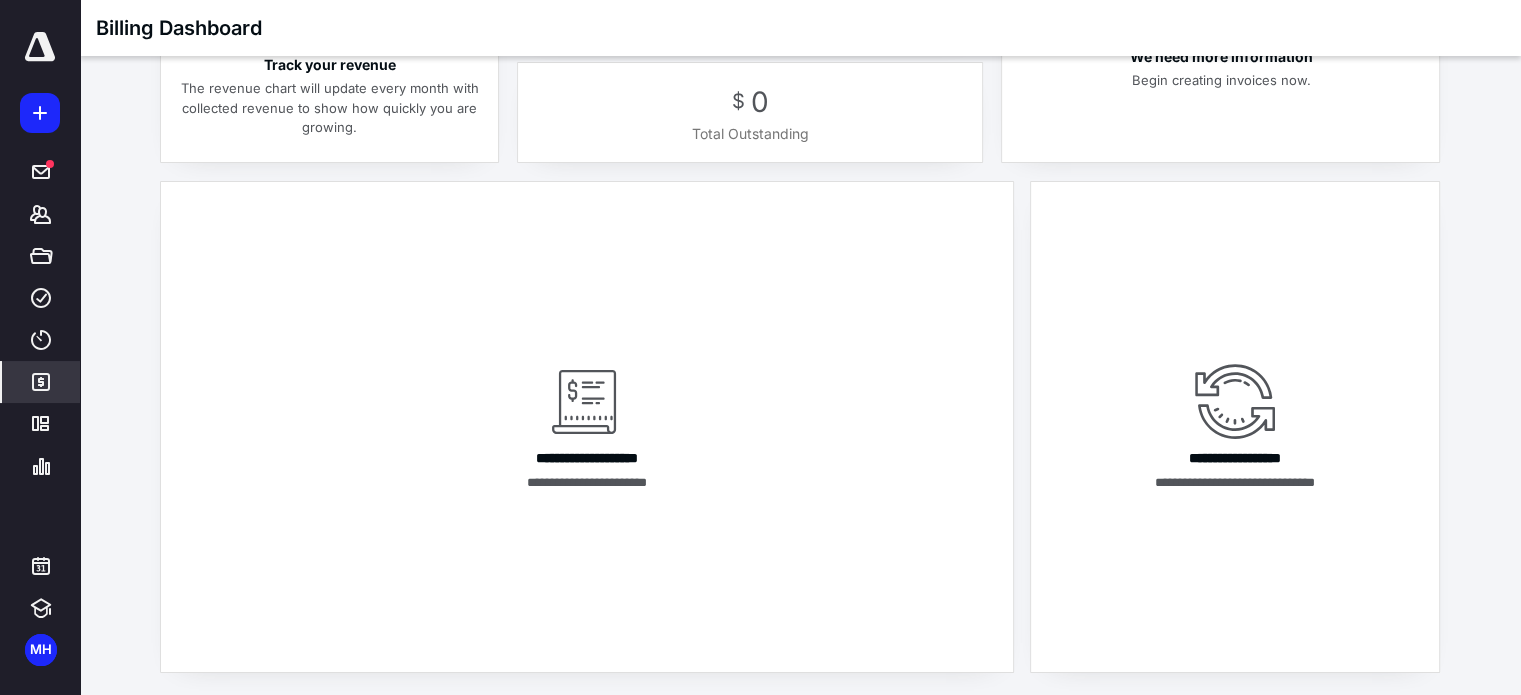 scroll, scrollTop: 0, scrollLeft: 0, axis: both 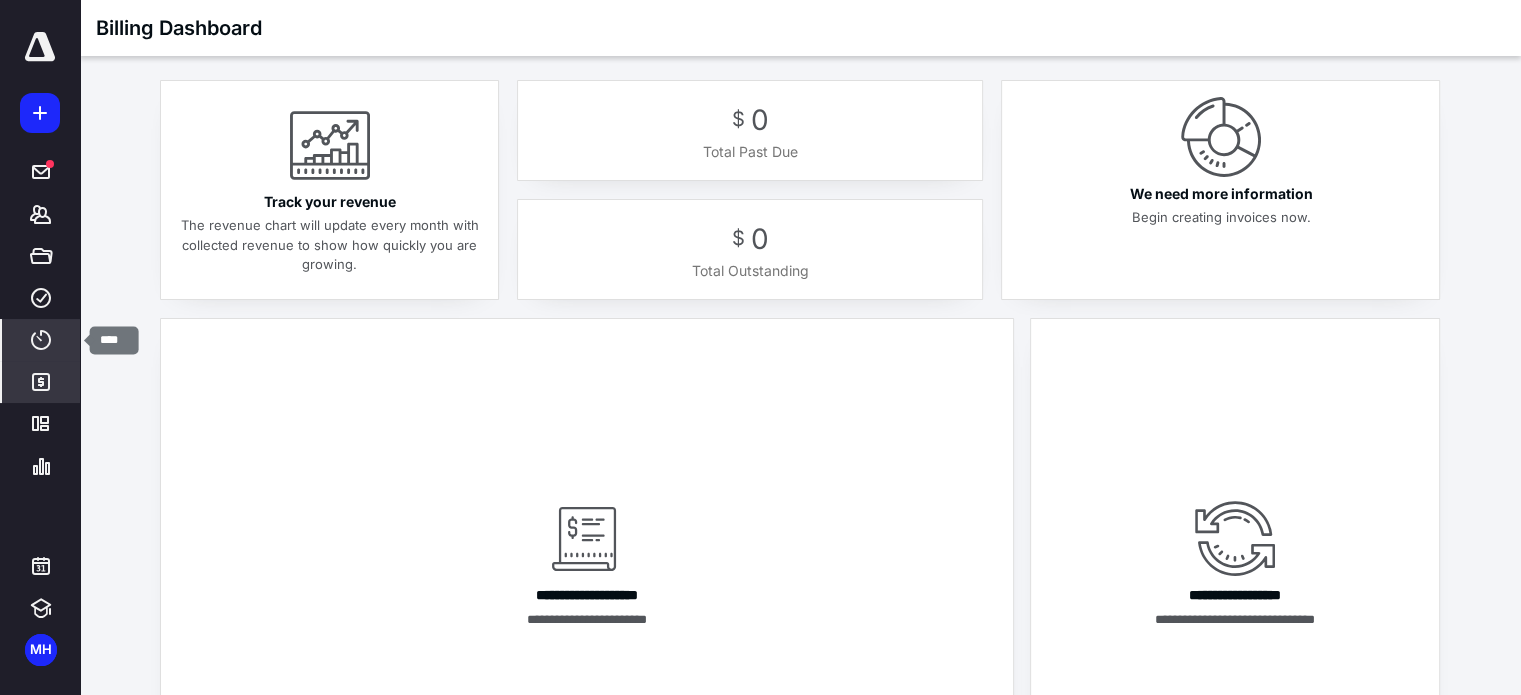 click 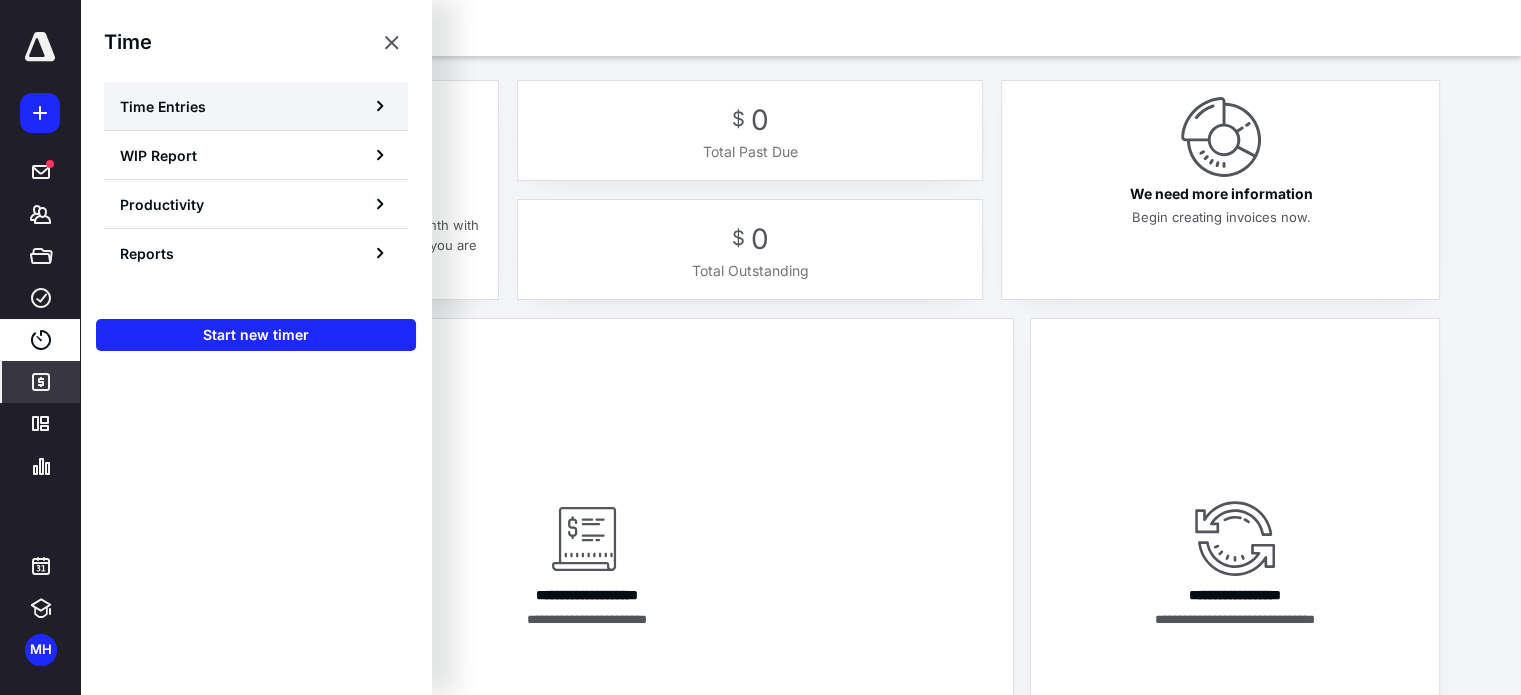 click on "Time Entries" at bounding box center (256, 106) 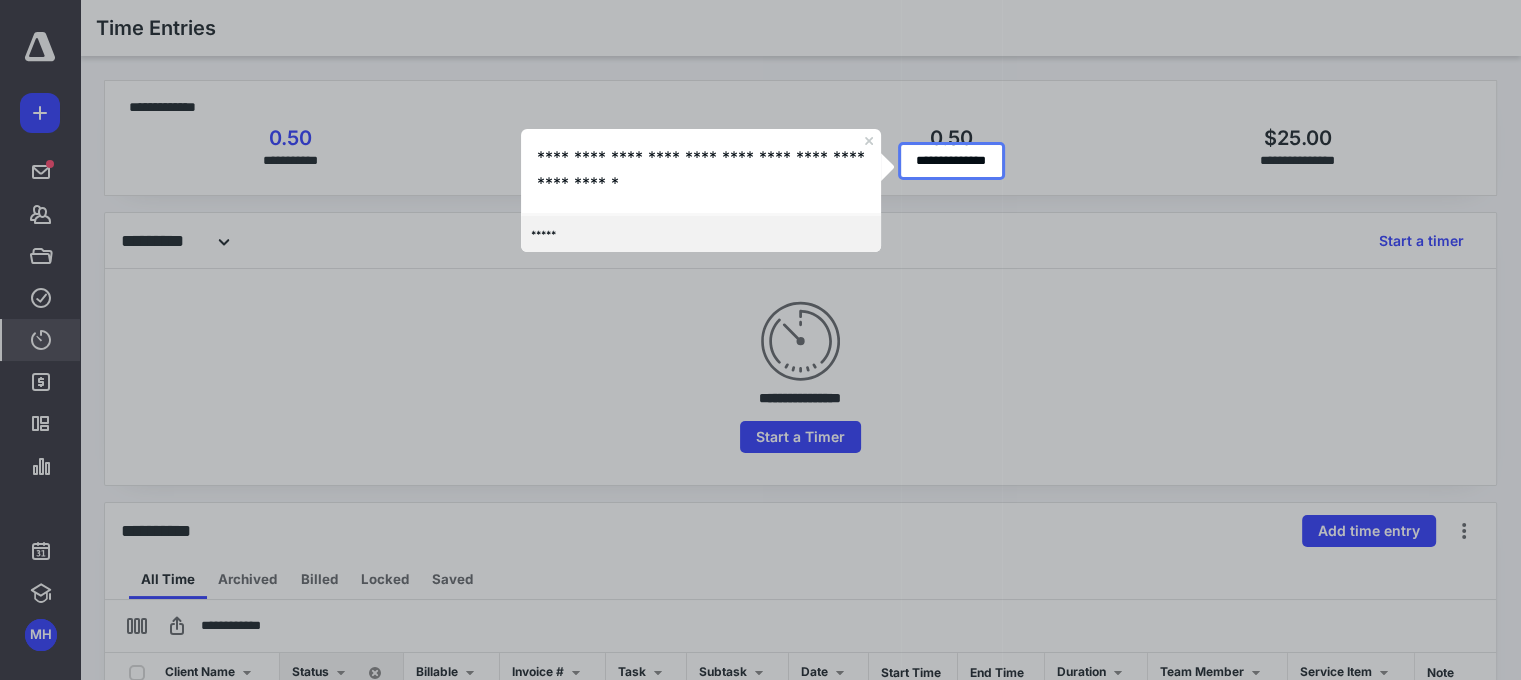 click on "*****" at bounding box center [700, 233] 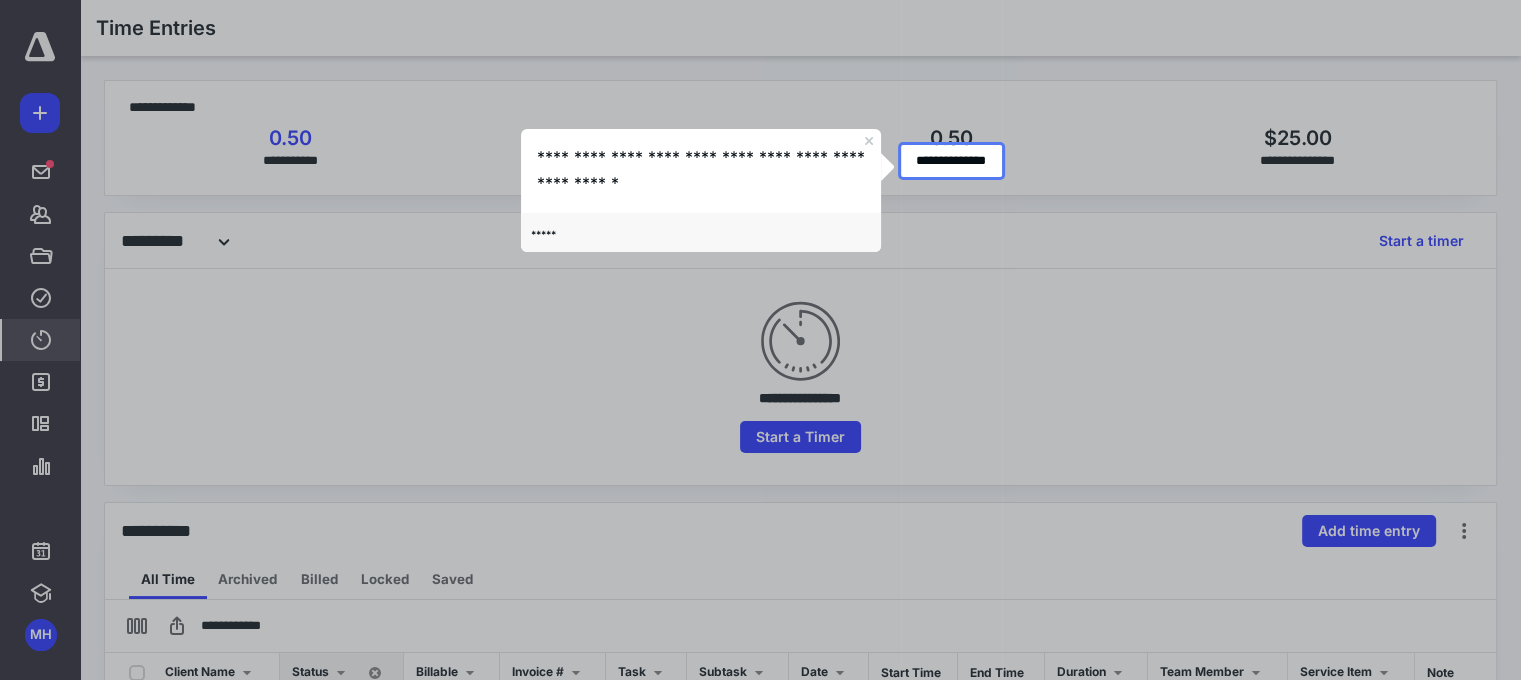 click on "**********" at bounding box center (700, 170) 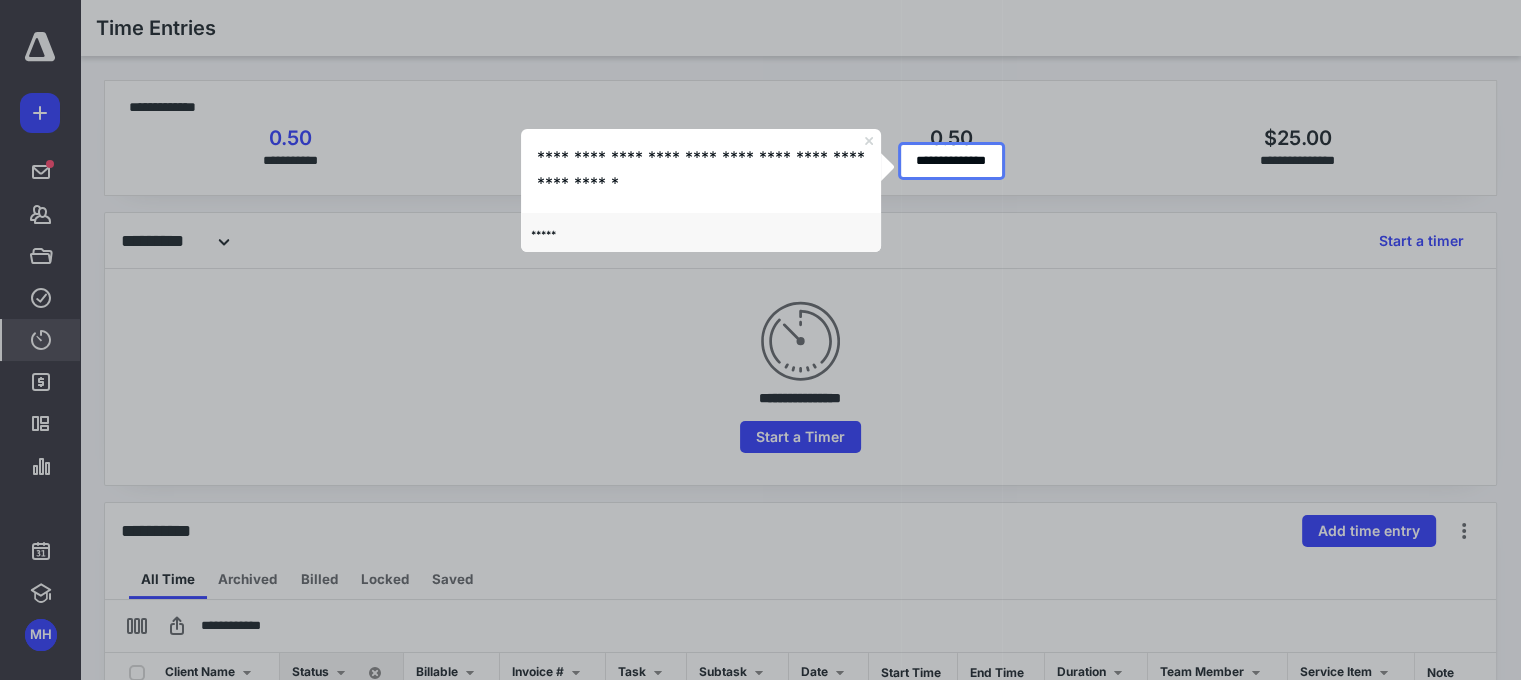 click 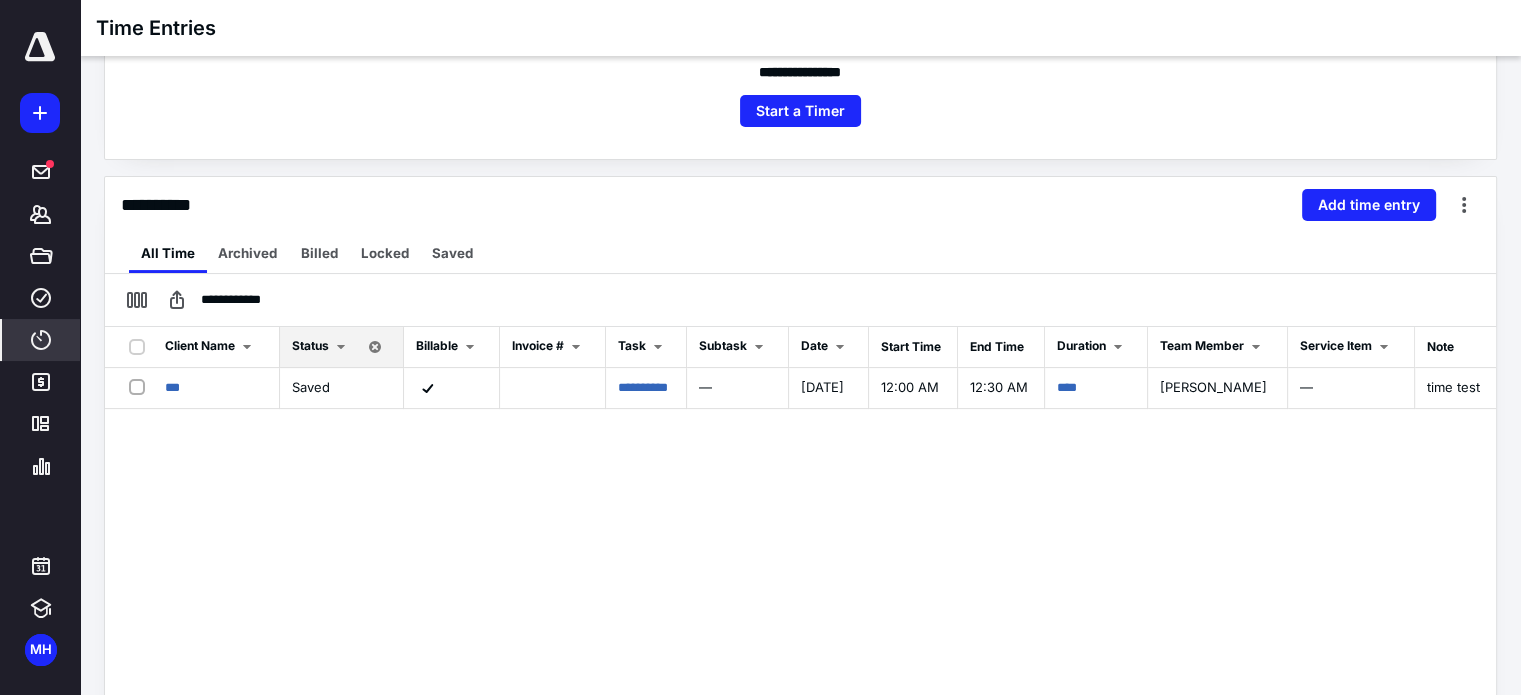 scroll, scrollTop: 327, scrollLeft: 0, axis: vertical 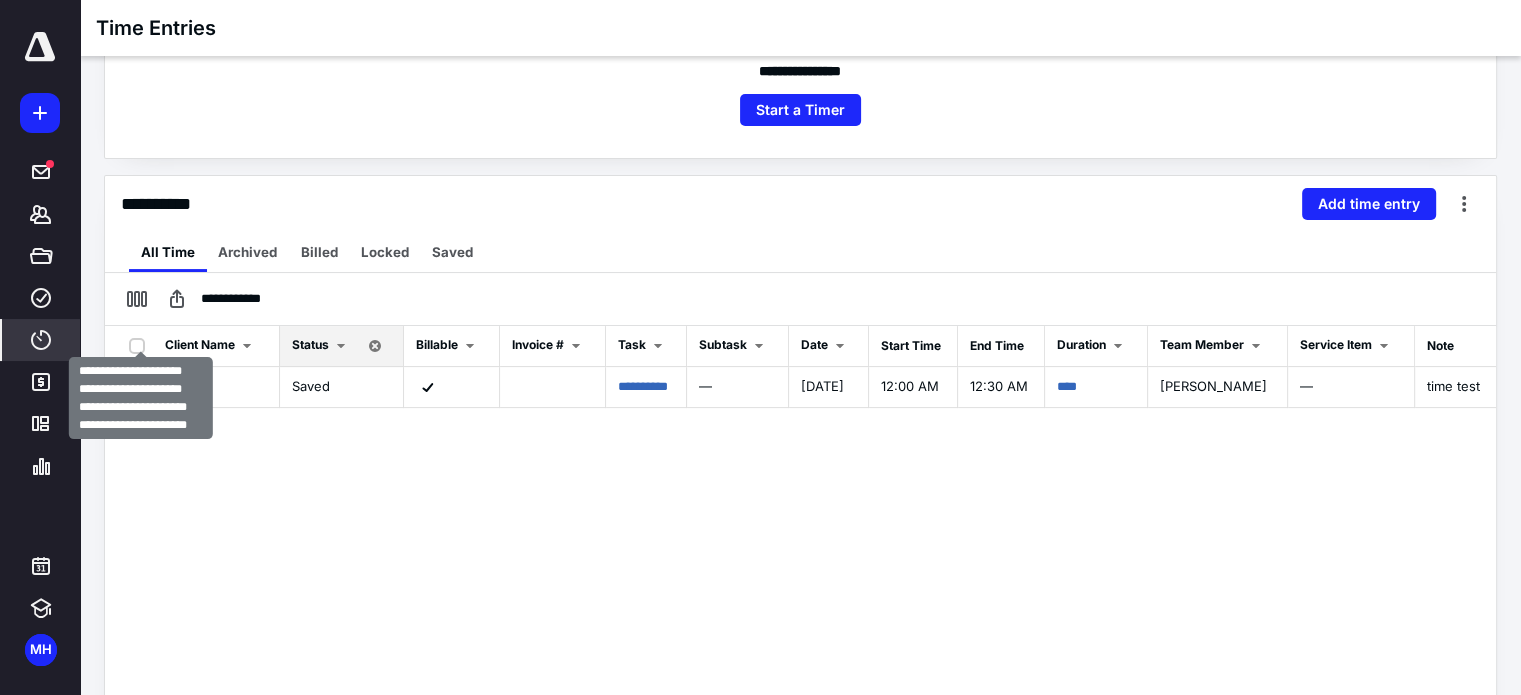 click at bounding box center [141, 345] 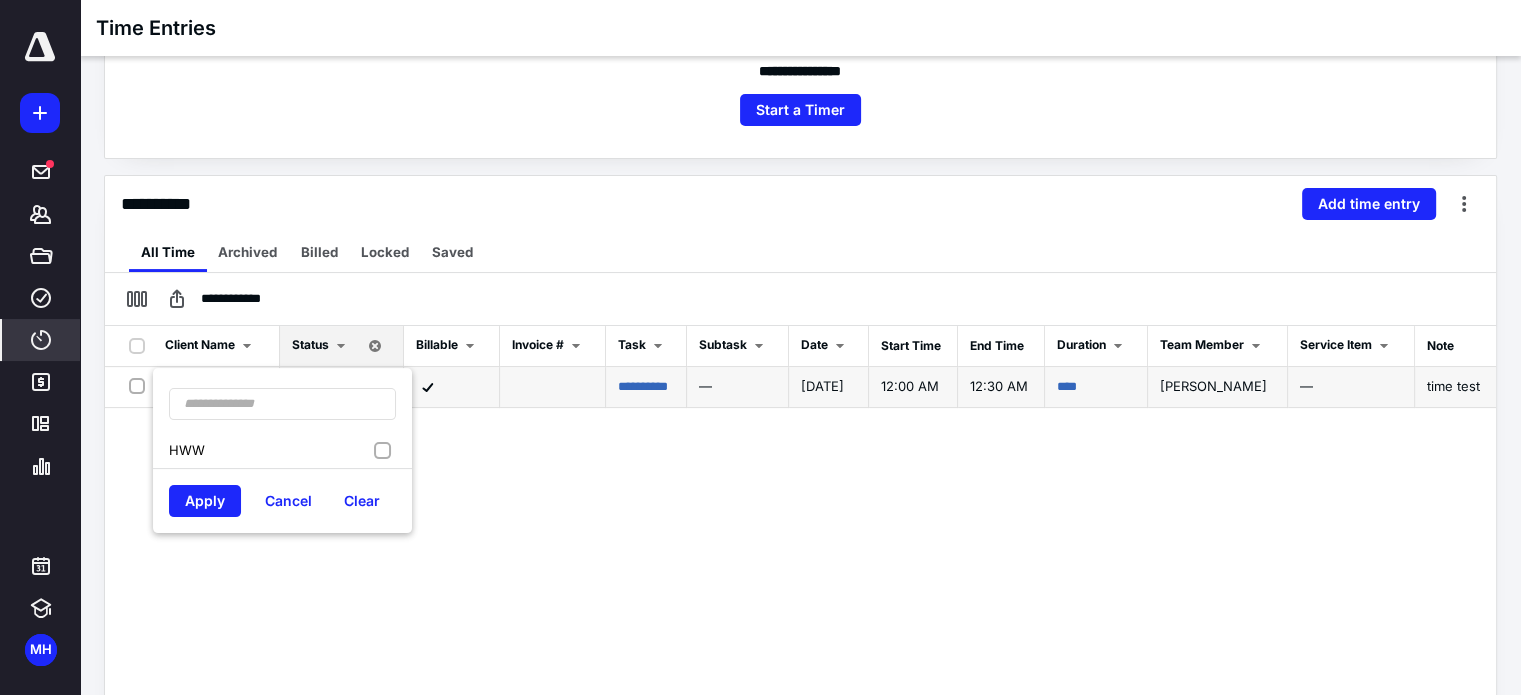click at bounding box center [141, 385] 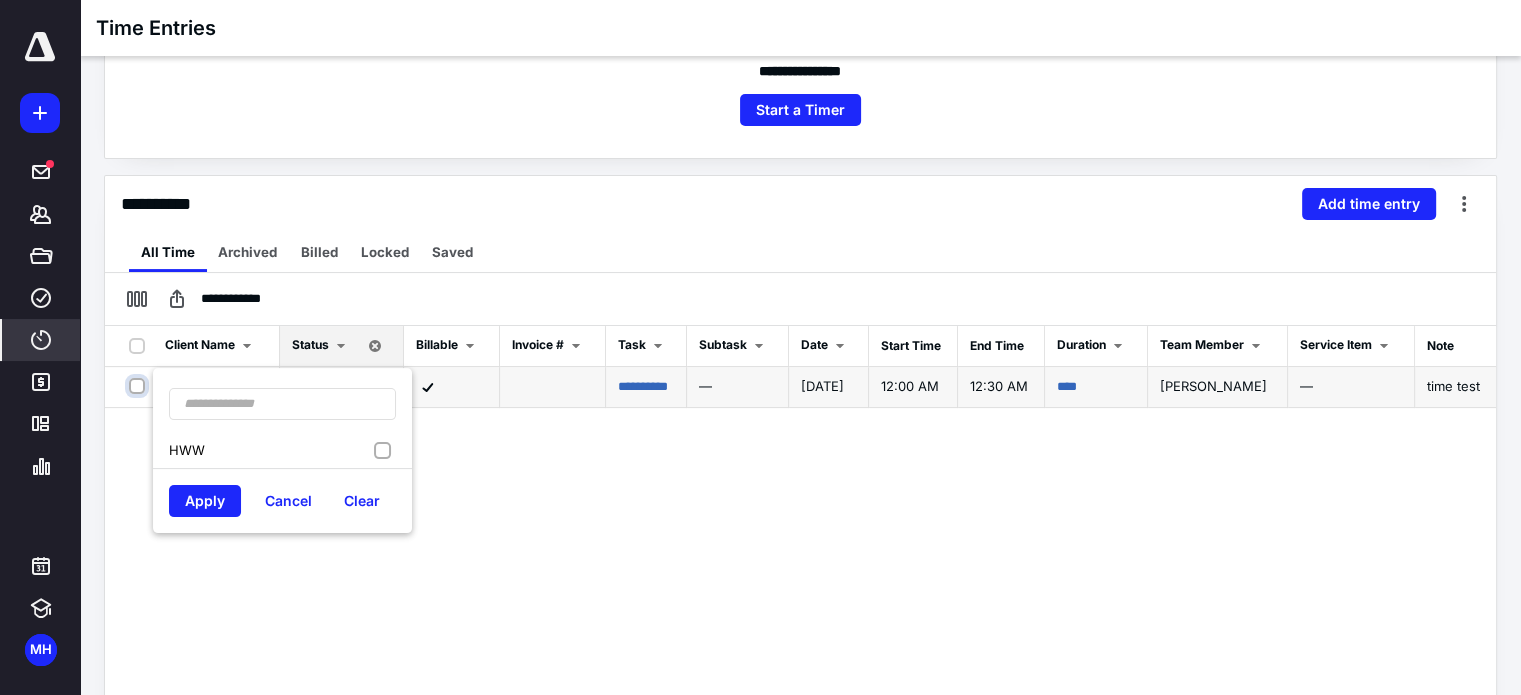 click at bounding box center (139, 385) 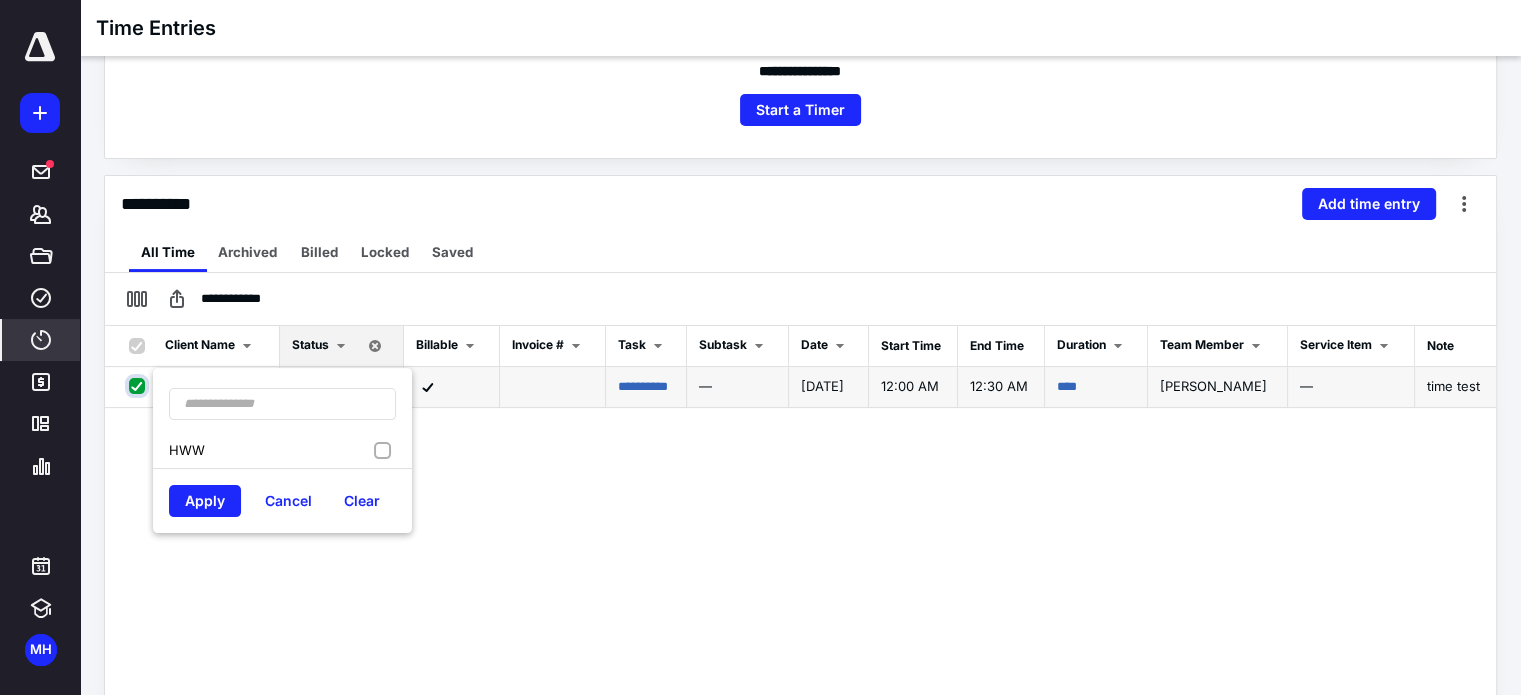 checkbox on "true" 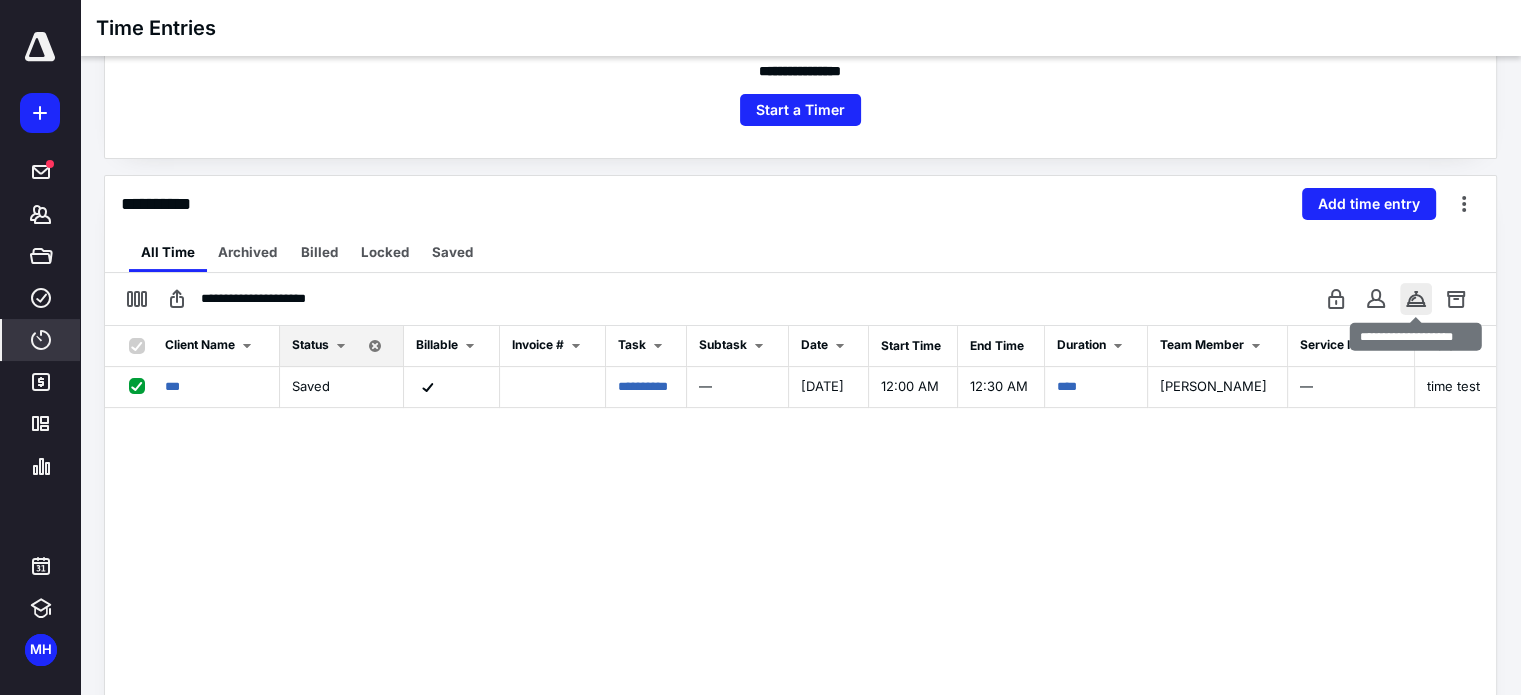 click at bounding box center (1416, 299) 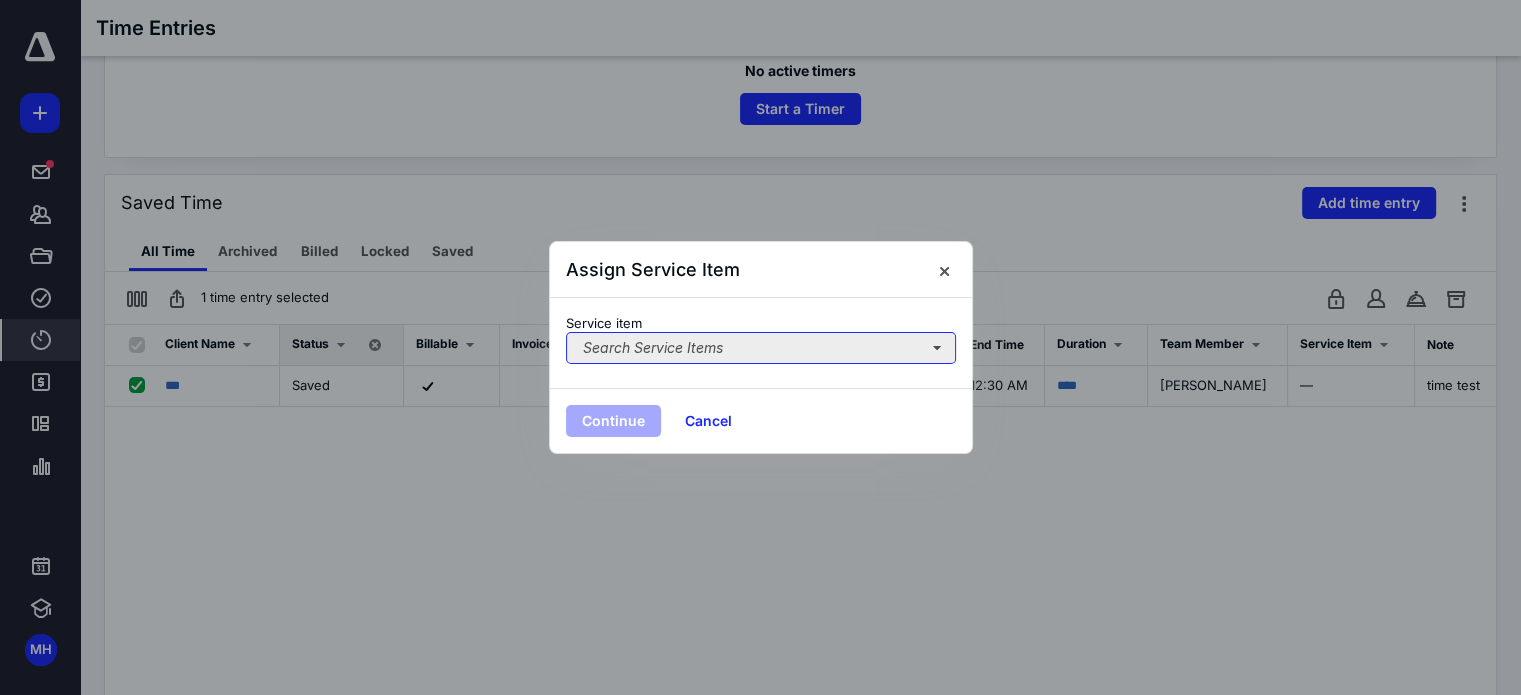 click on "Search Service Items" at bounding box center (761, 348) 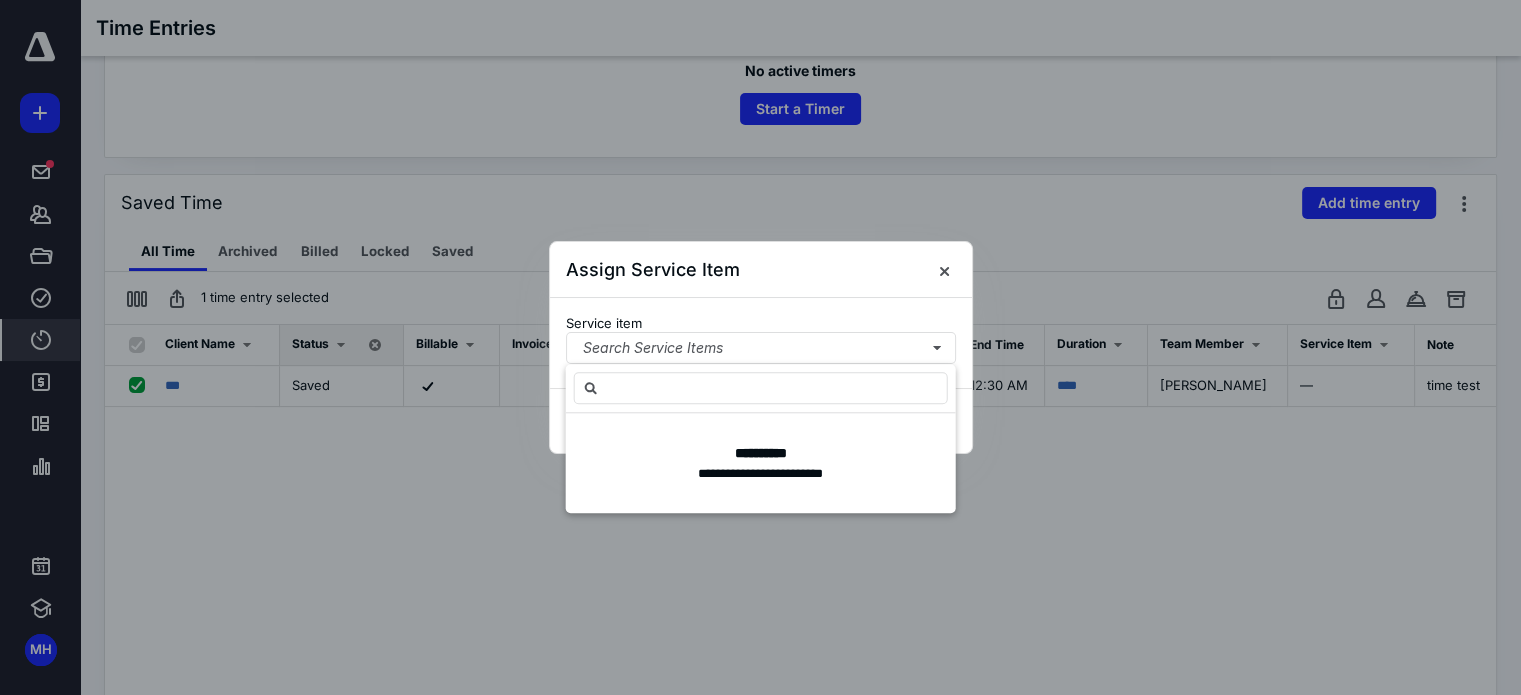 click at bounding box center [760, 347] 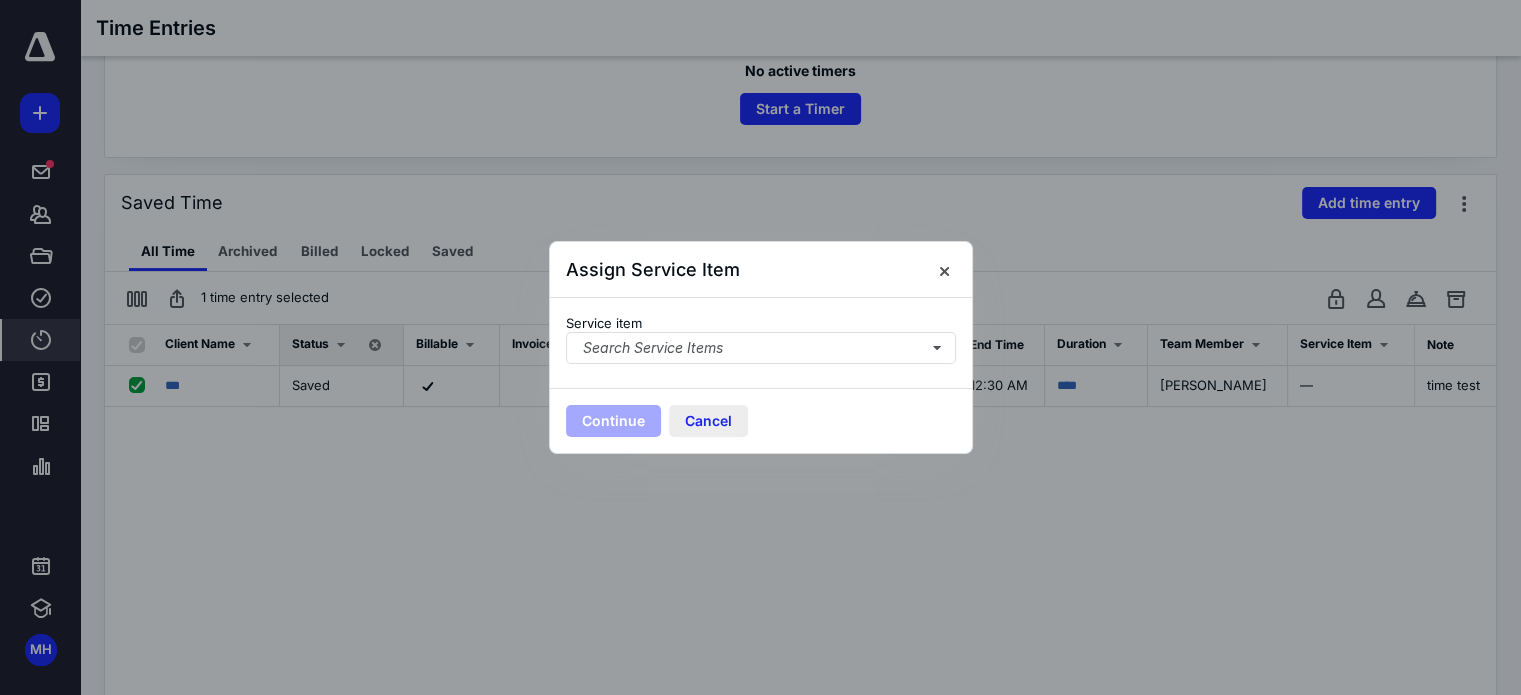 click on "Cancel" at bounding box center [708, 421] 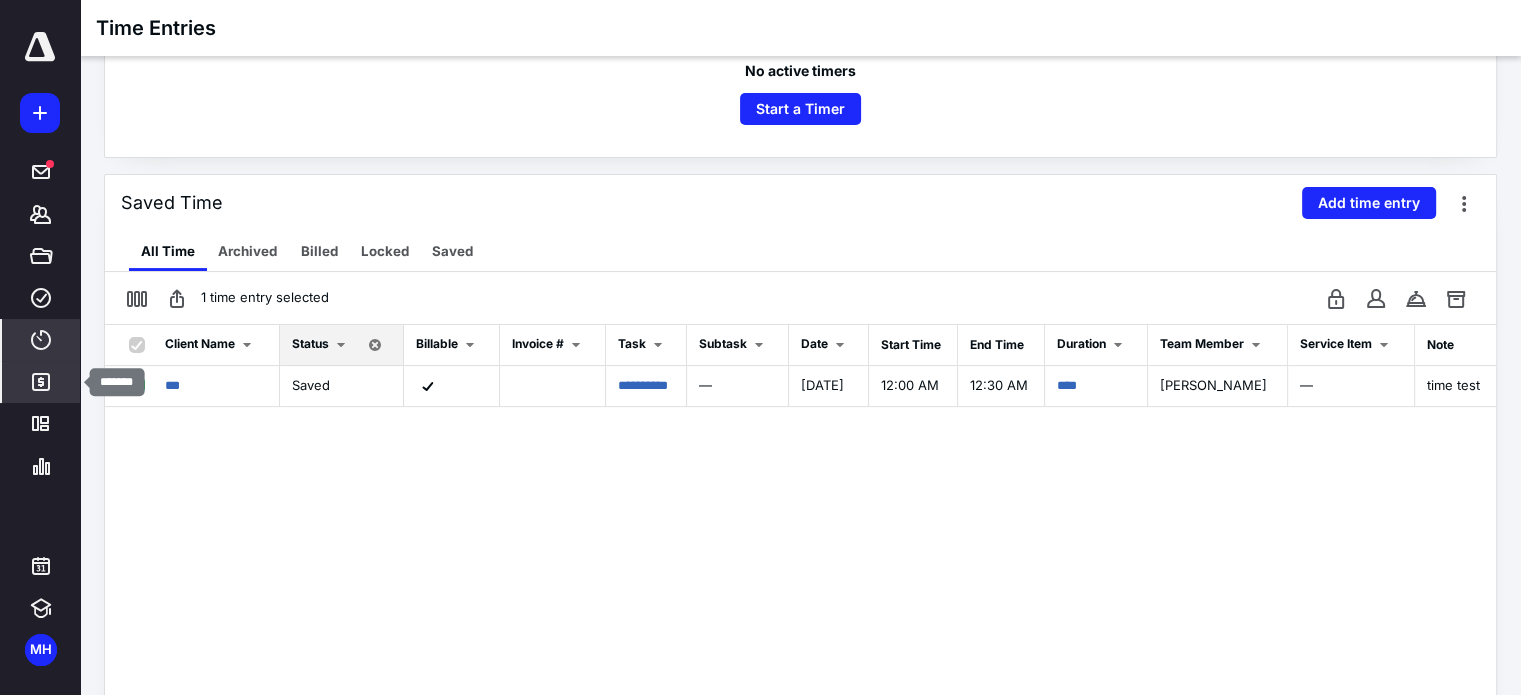 click on "*******" at bounding box center [41, 382] 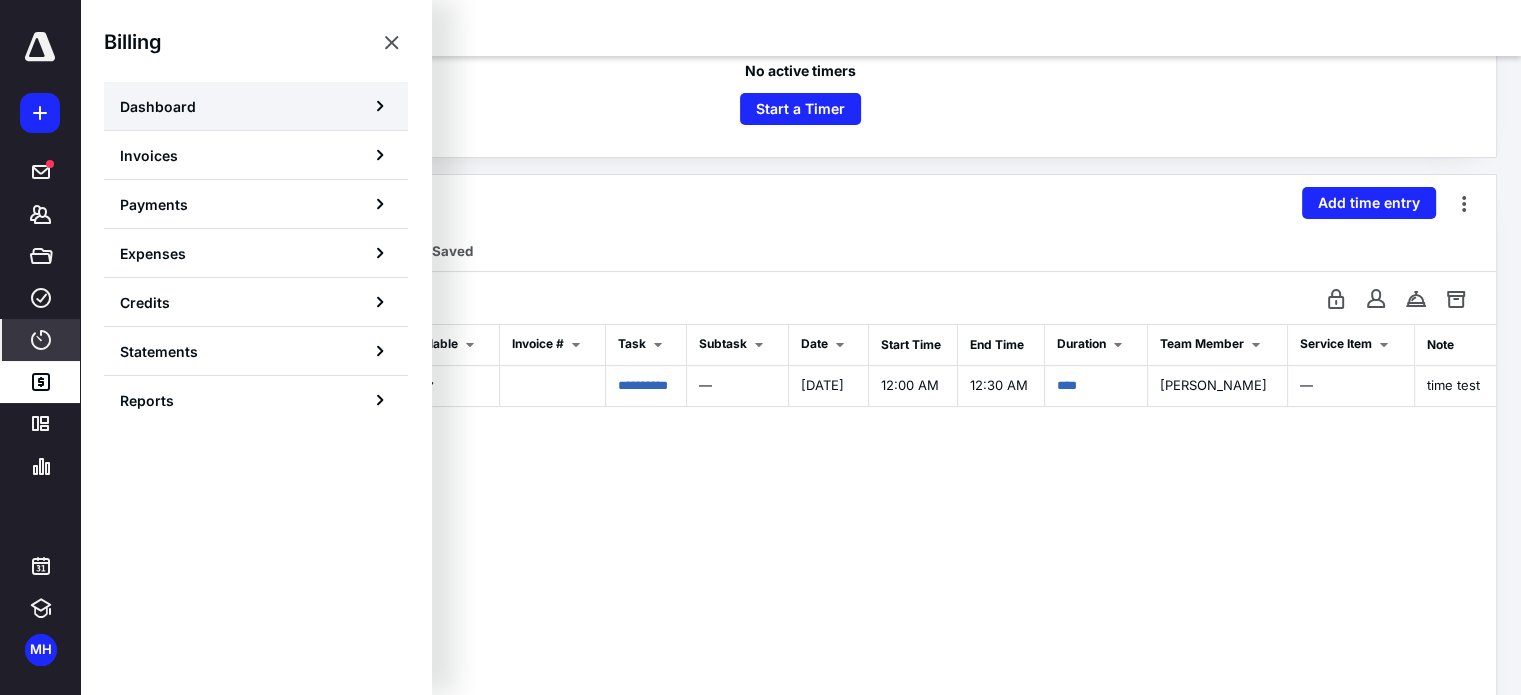 click on "Dashboard" at bounding box center (158, 106) 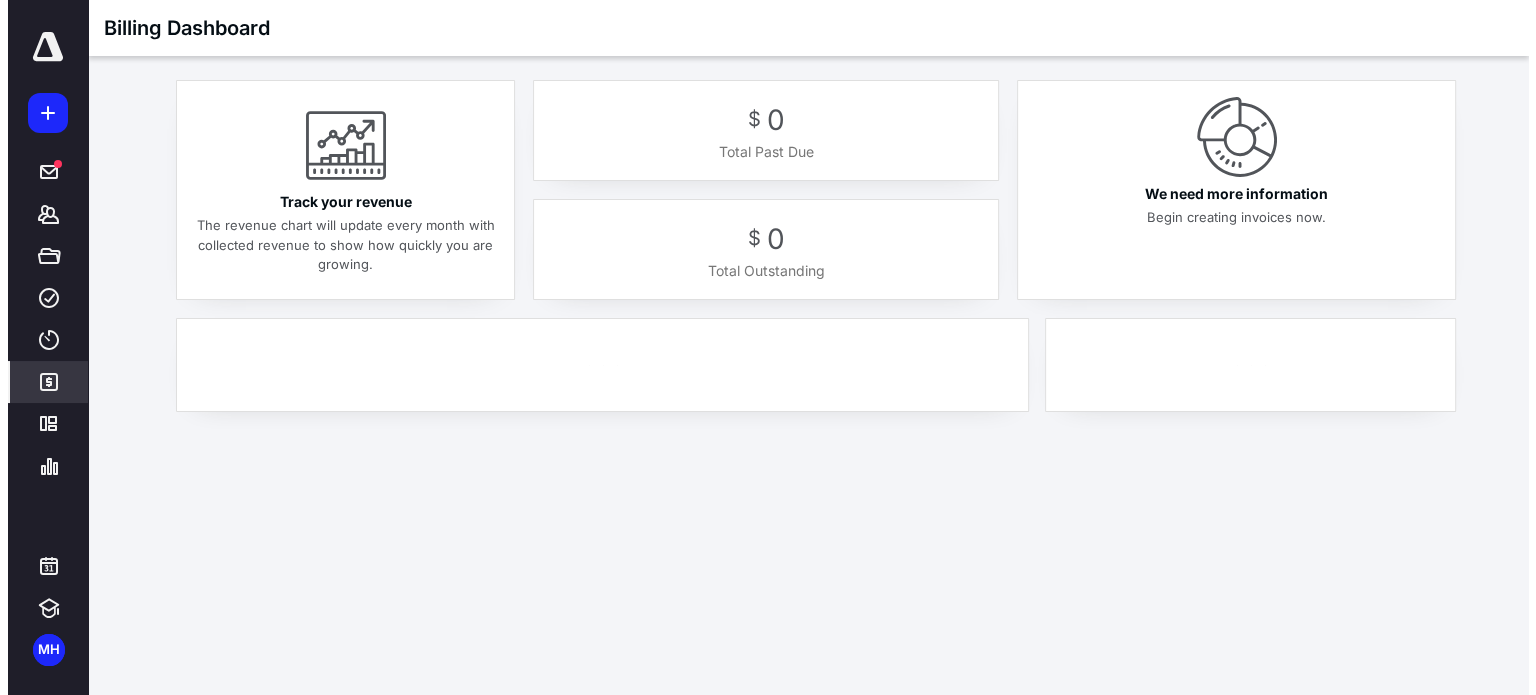 scroll, scrollTop: 0, scrollLeft: 0, axis: both 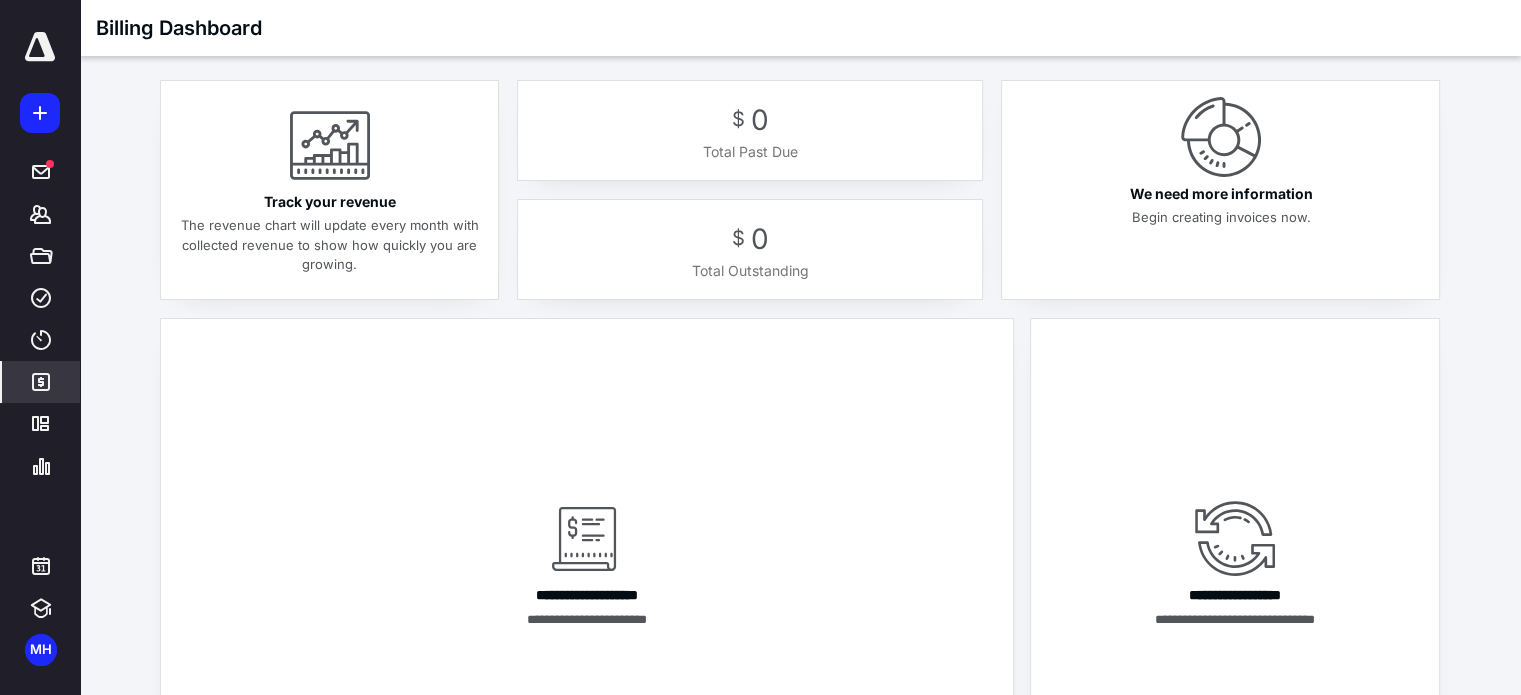 click on "The revenue chart will update every month with collected revenue to show how quickly you are growing." at bounding box center [329, 243] 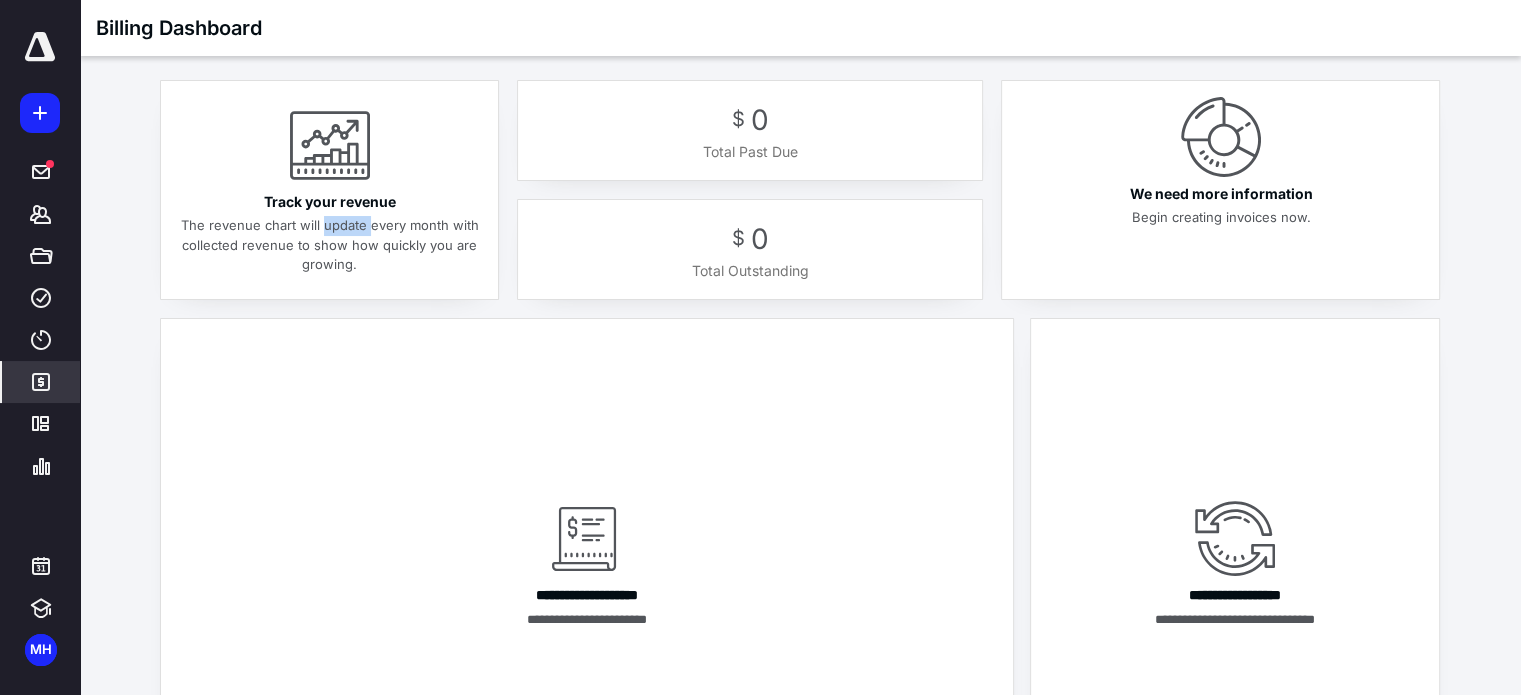 click on "The revenue chart will update every month with collected revenue to show how quickly you are growing." at bounding box center [329, 243] 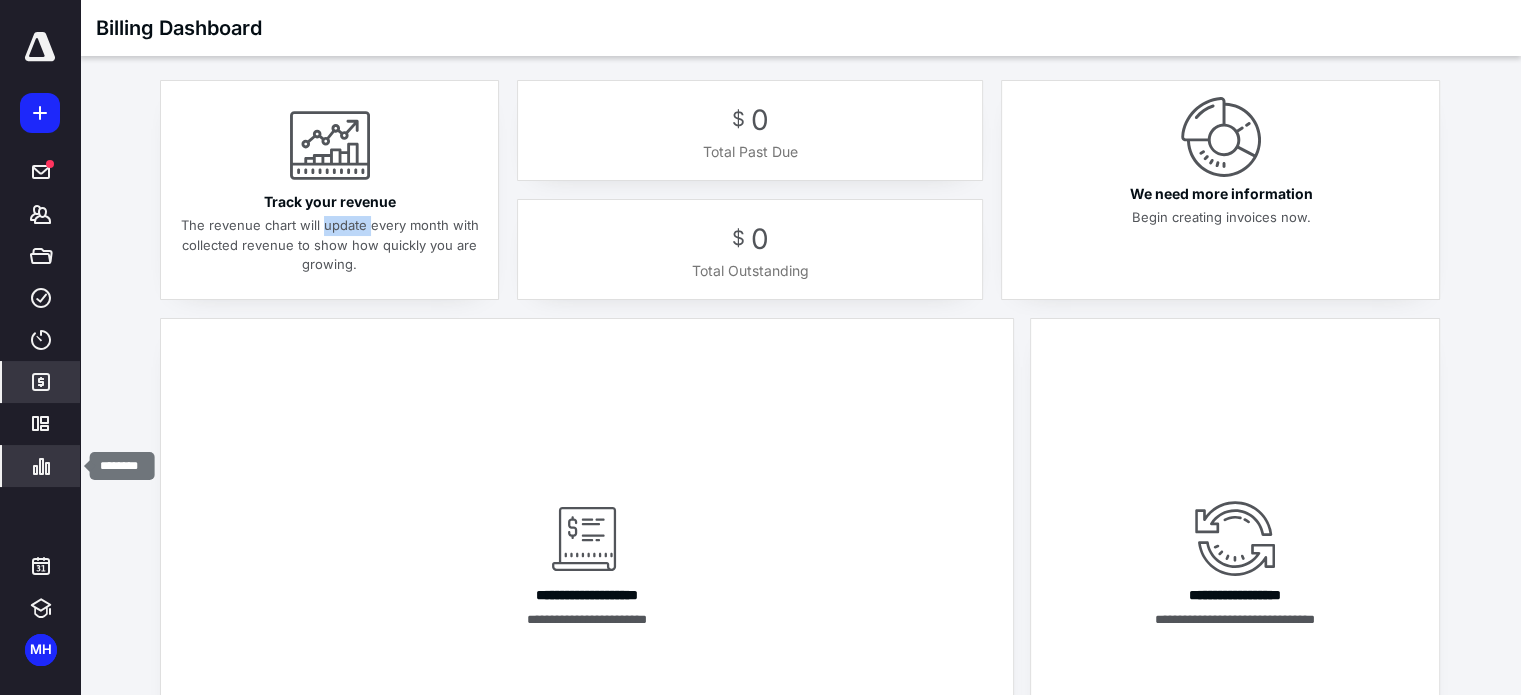 click 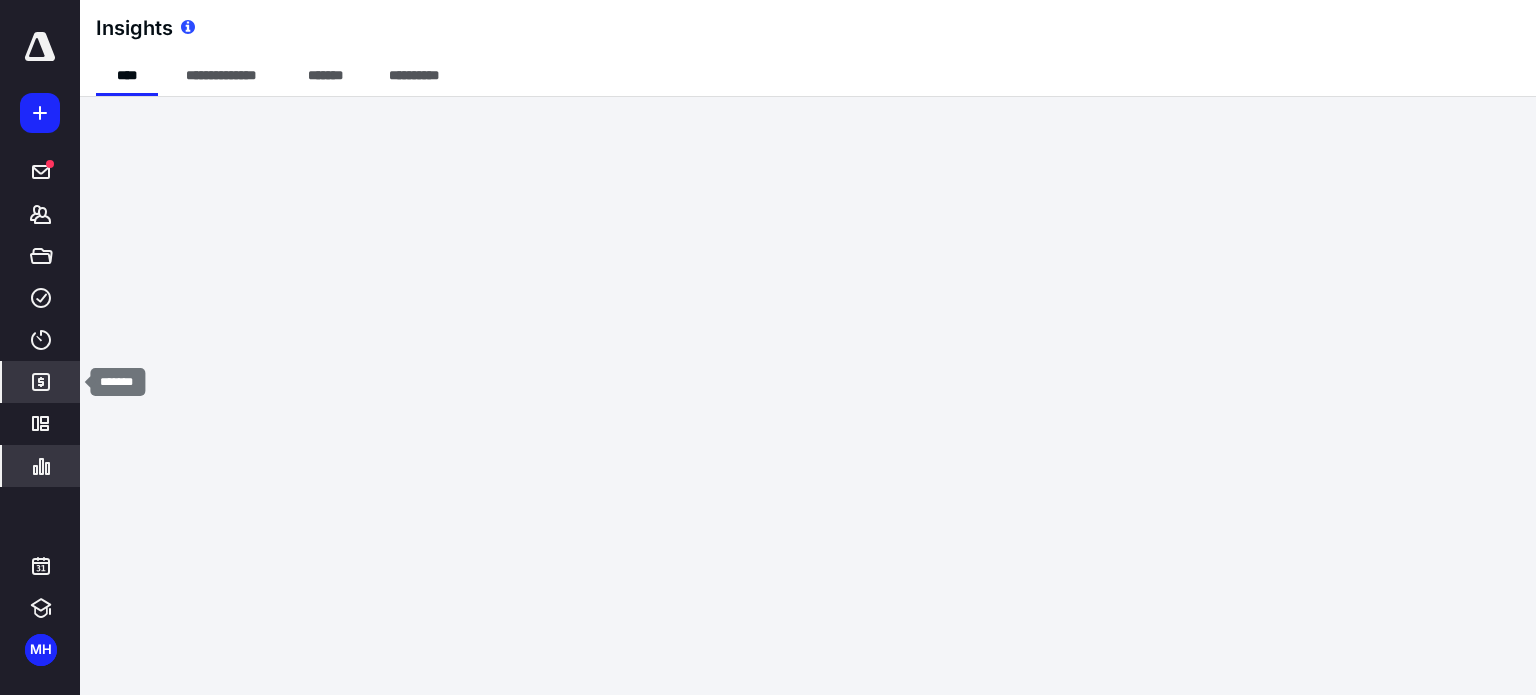 click 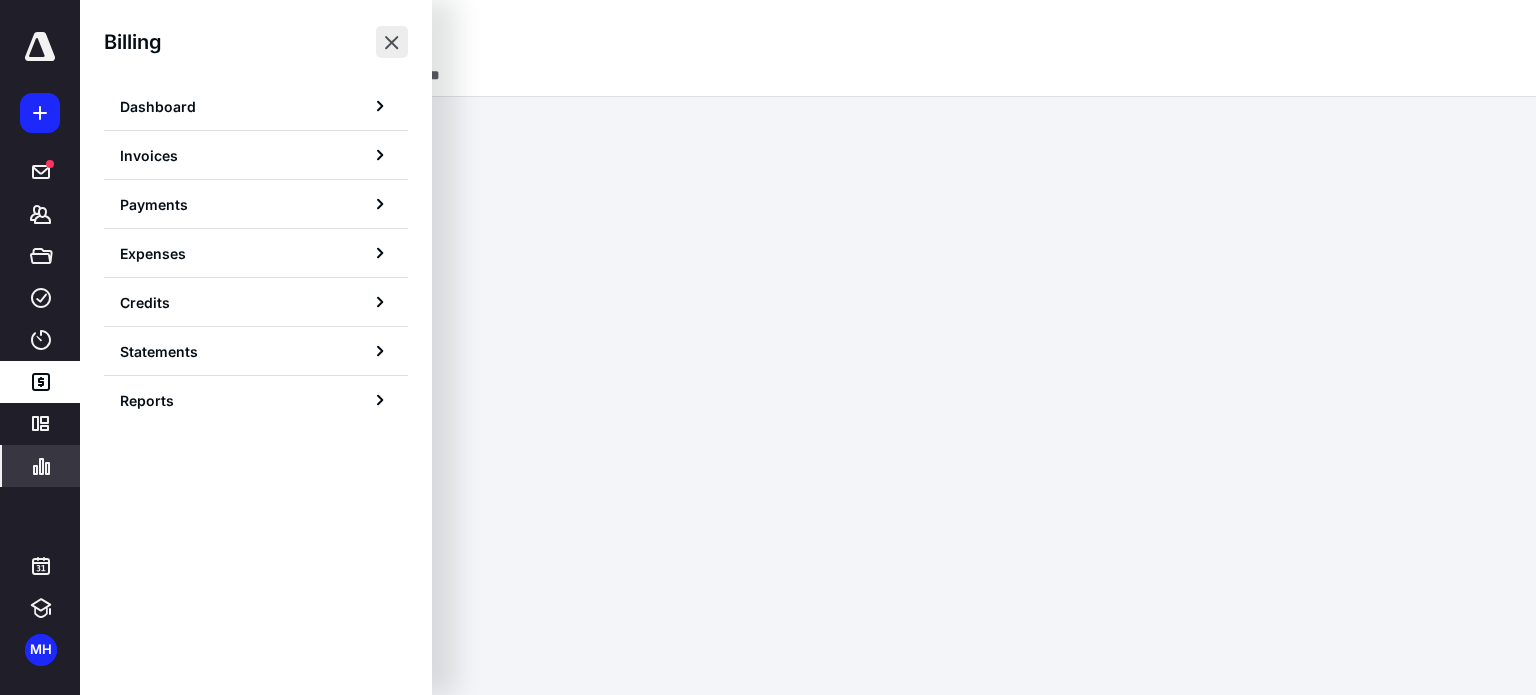 click at bounding box center [392, 42] 